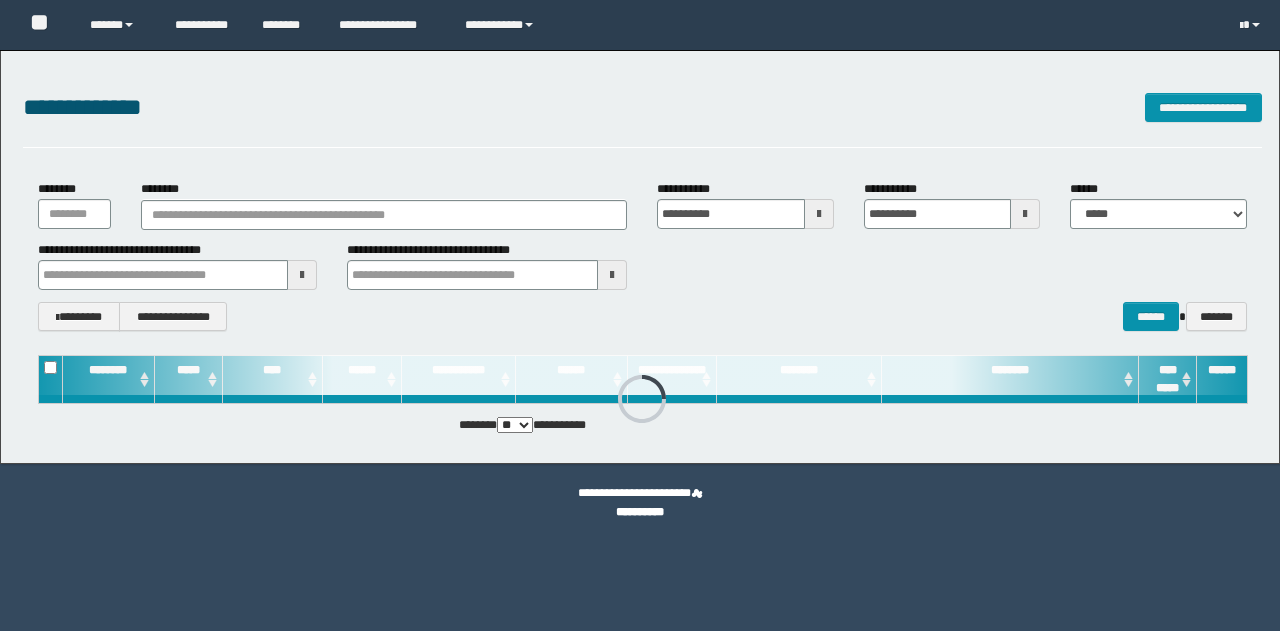 scroll, scrollTop: 0, scrollLeft: 0, axis: both 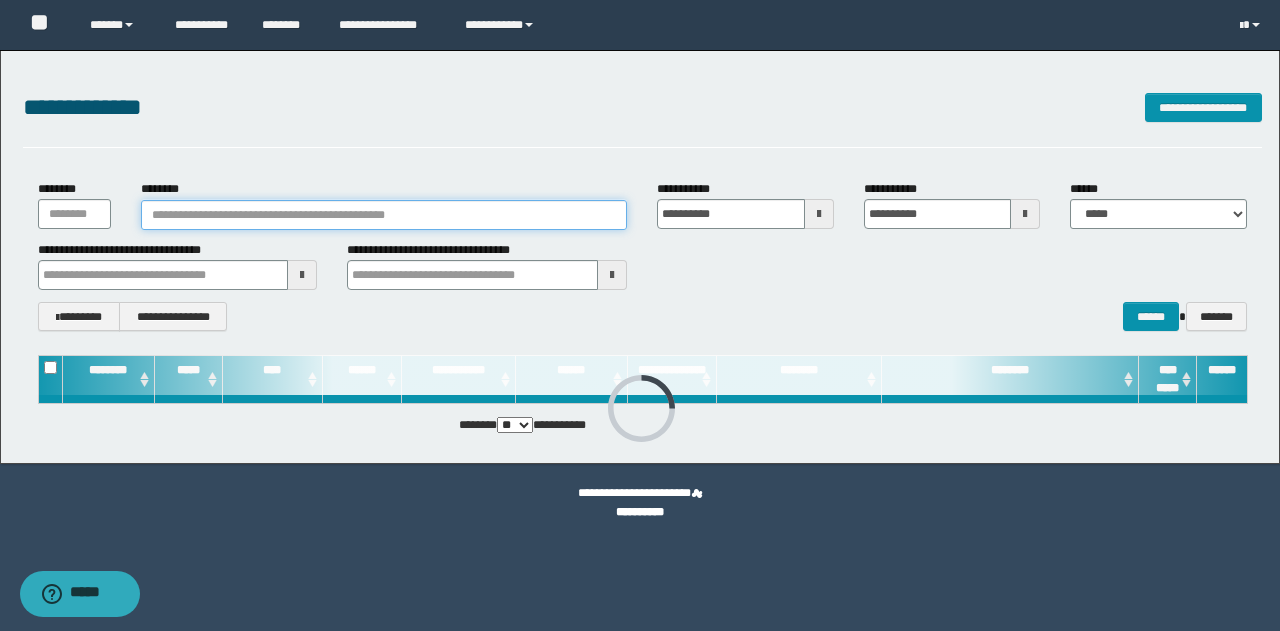 click on "********" at bounding box center (384, 215) 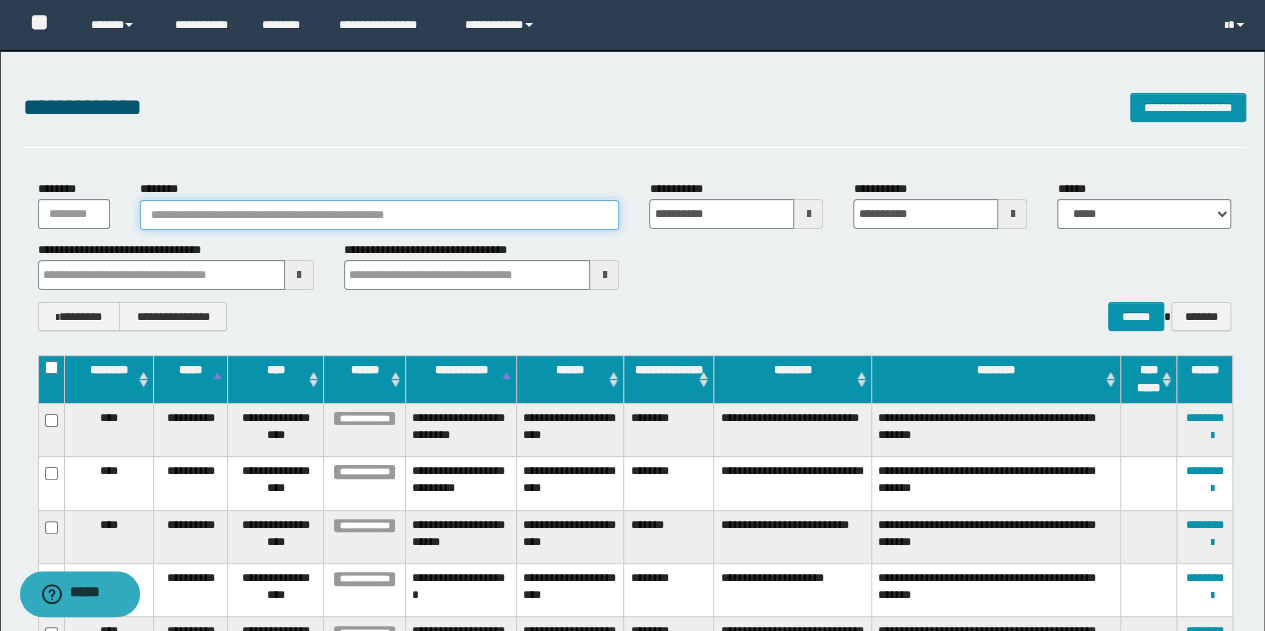 paste on "********" 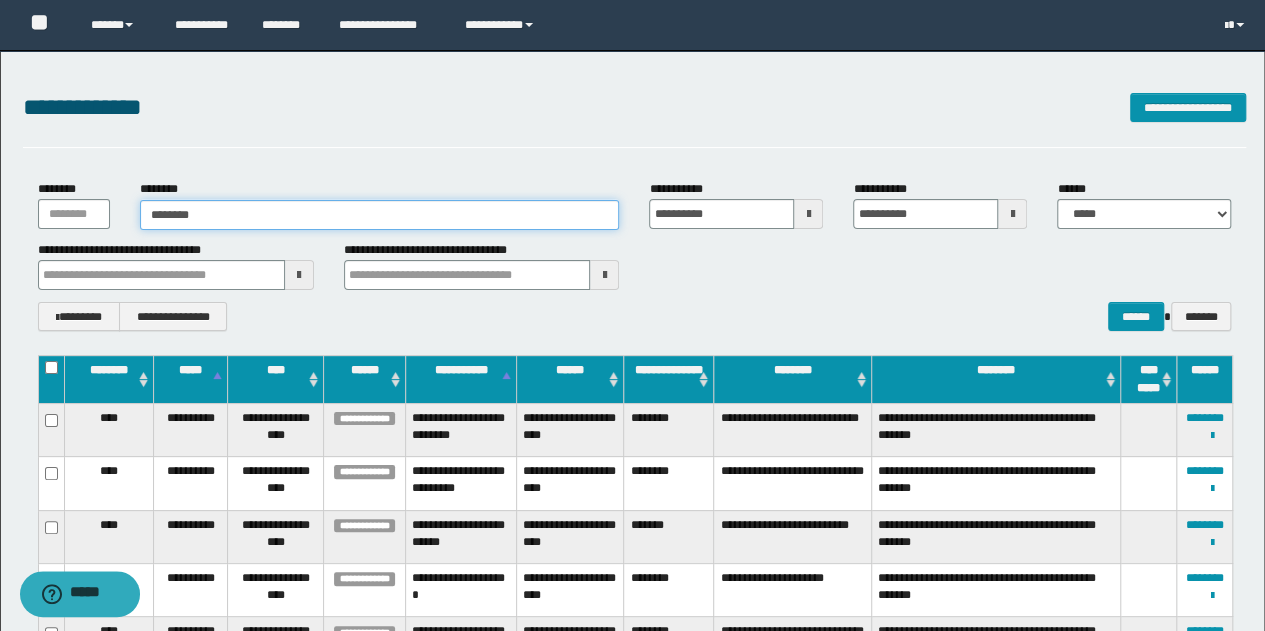 type on "********" 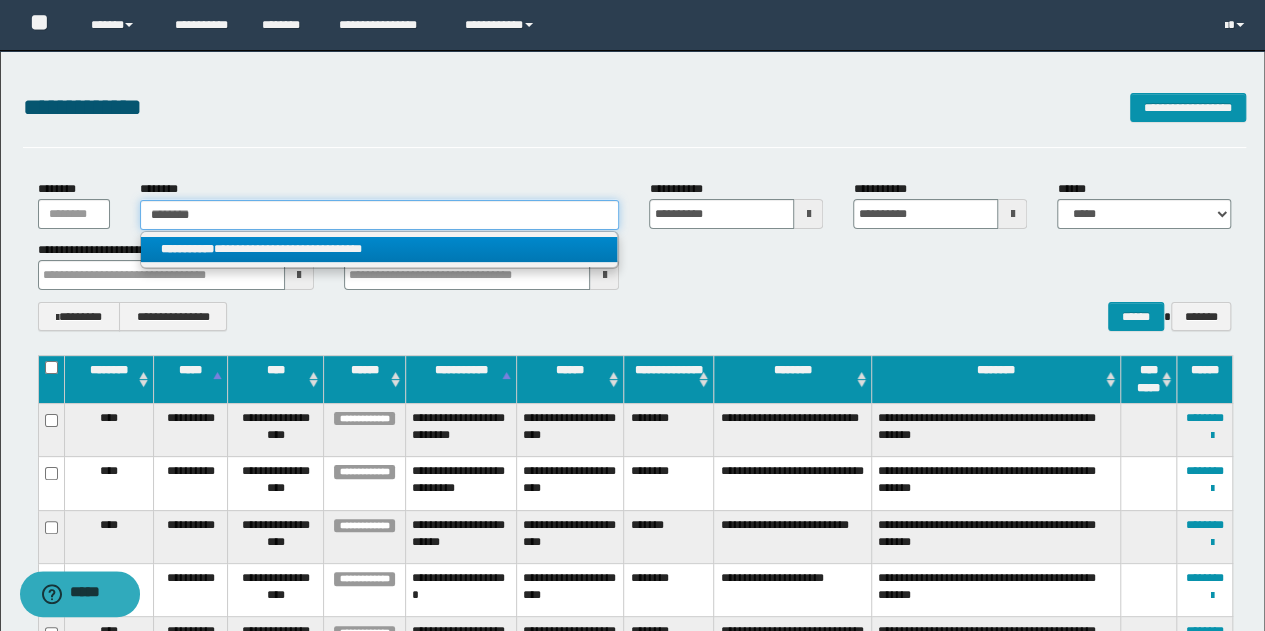 type on "********" 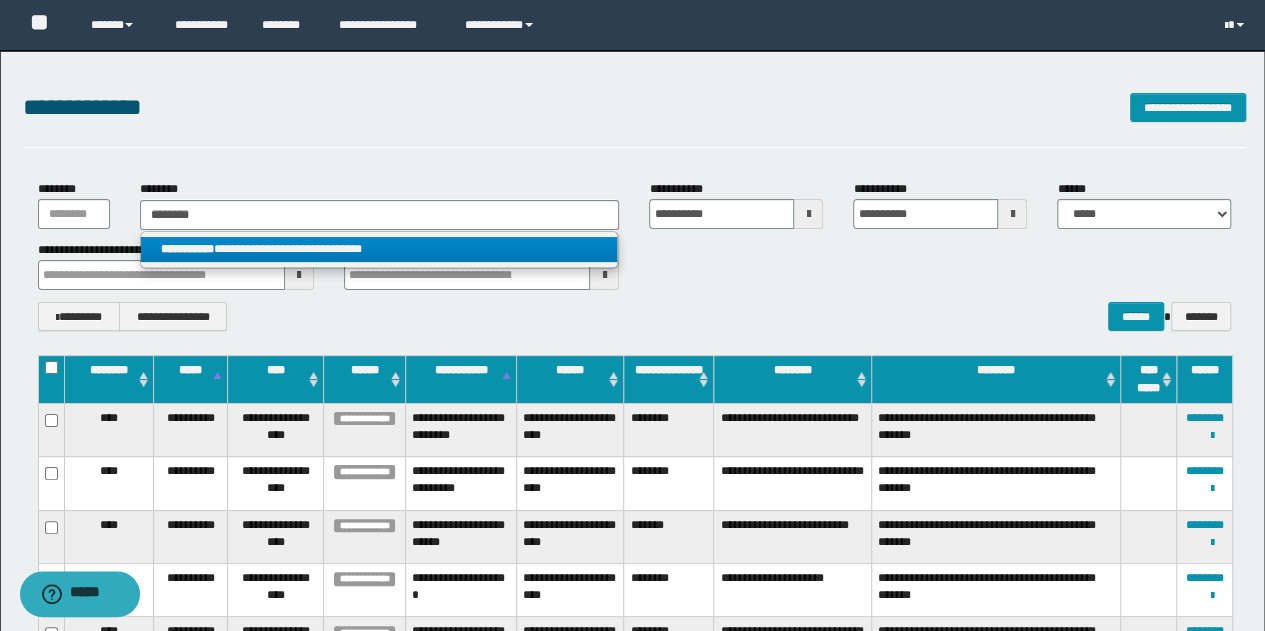 click on "**********" at bounding box center (379, 249) 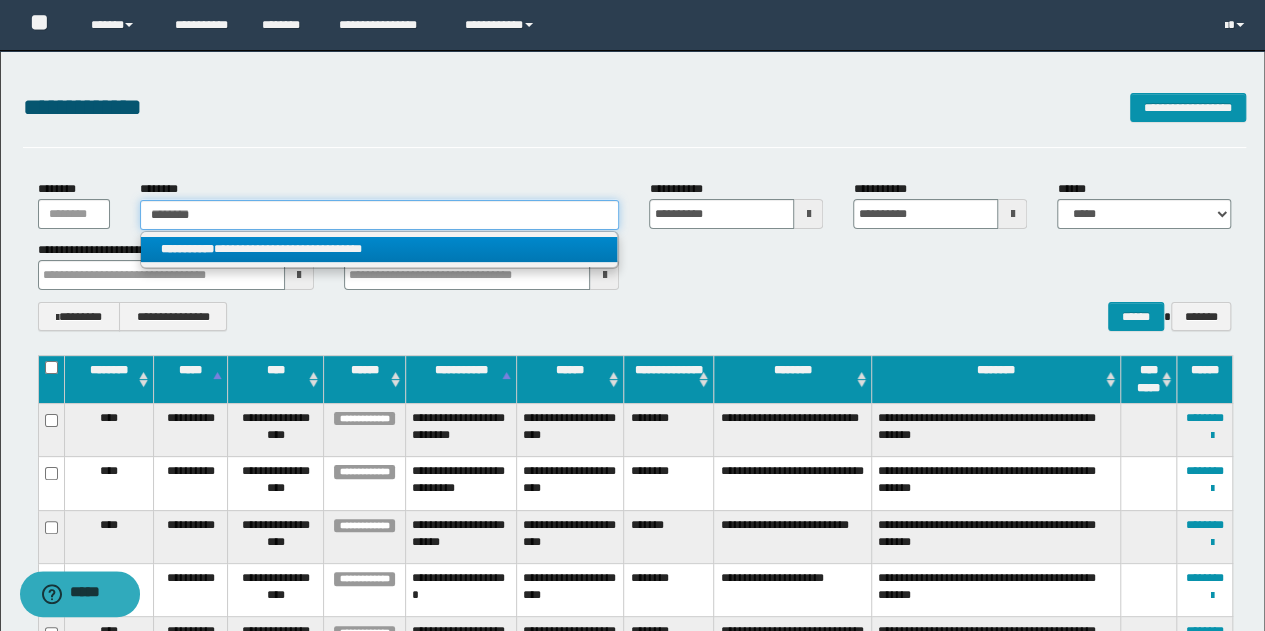 type 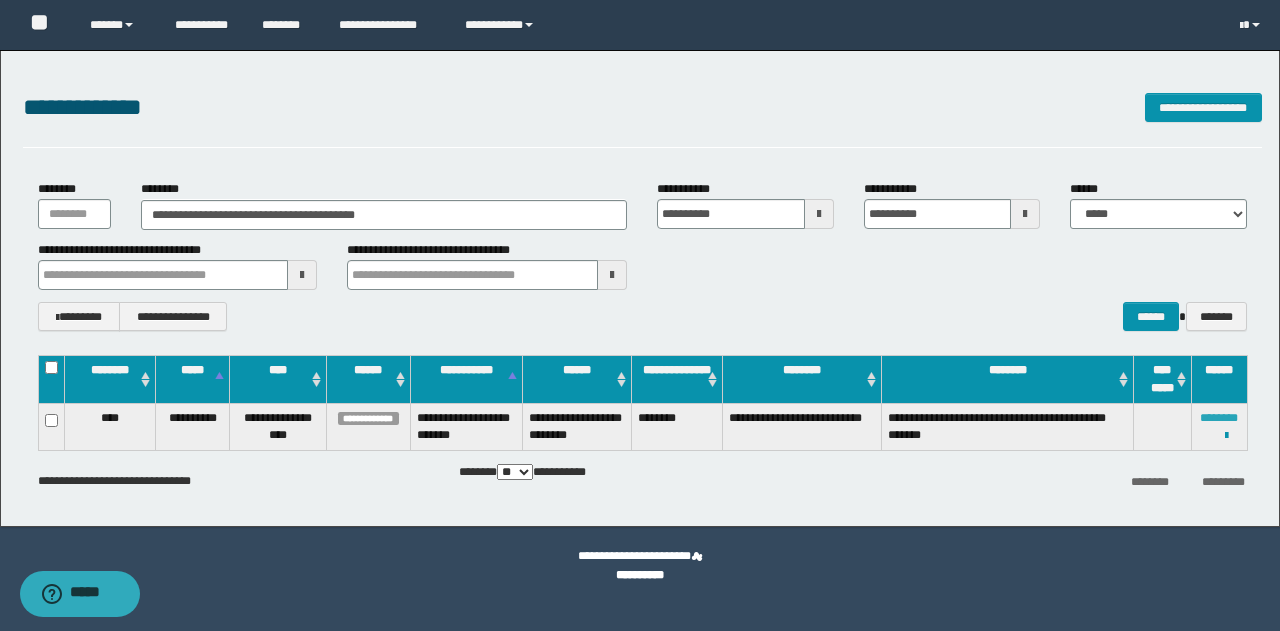 click on "********" at bounding box center [1219, 418] 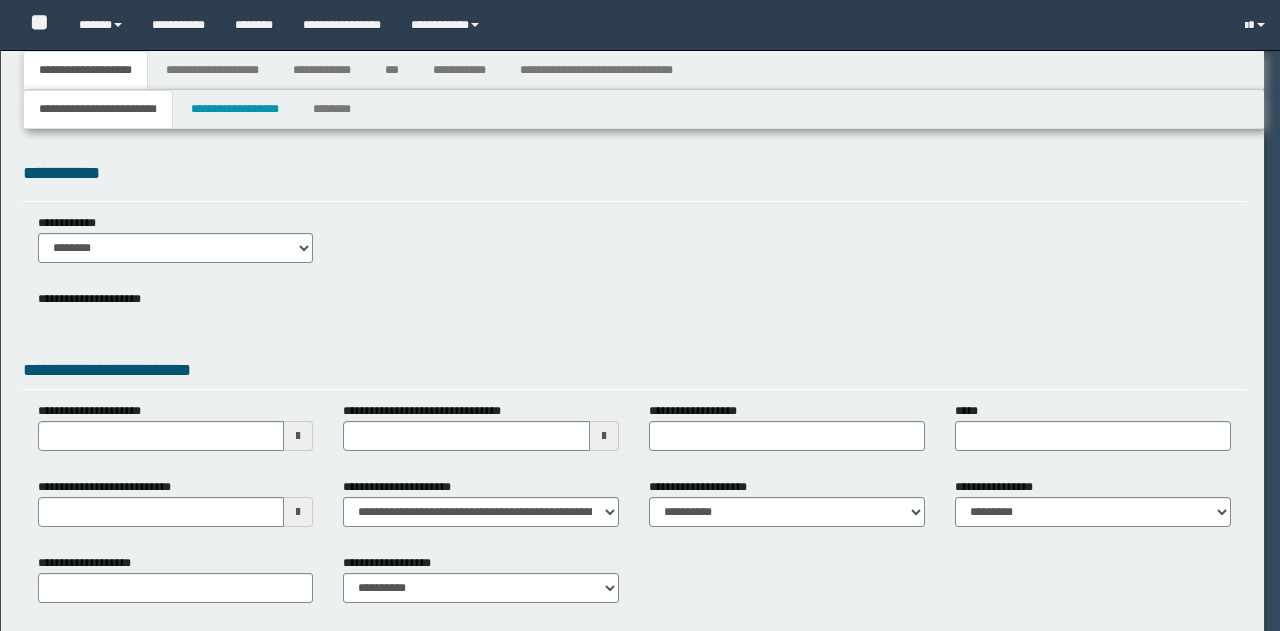 scroll, scrollTop: 0, scrollLeft: 0, axis: both 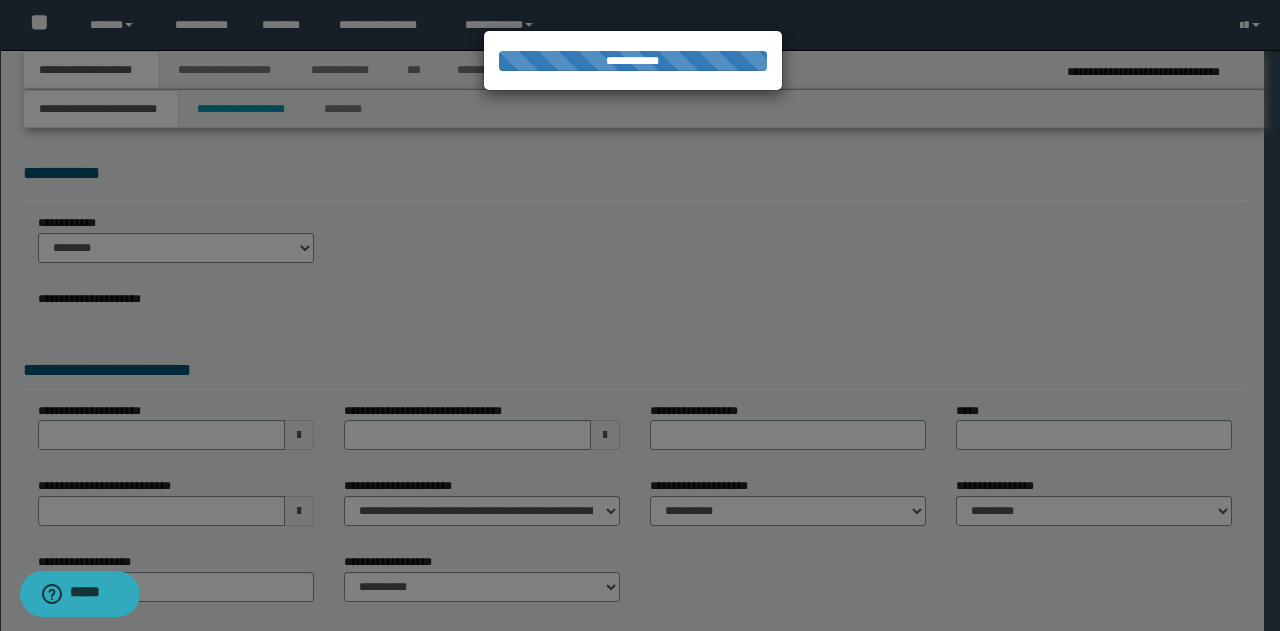 type on "**********" 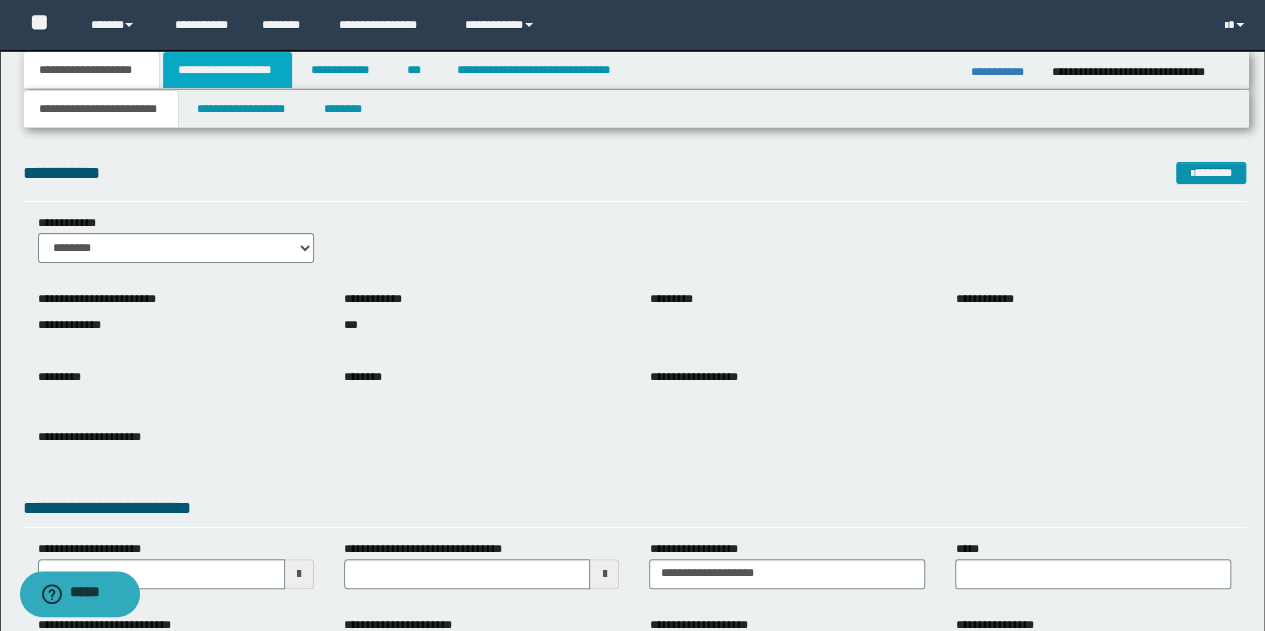 click on "**********" at bounding box center [227, 70] 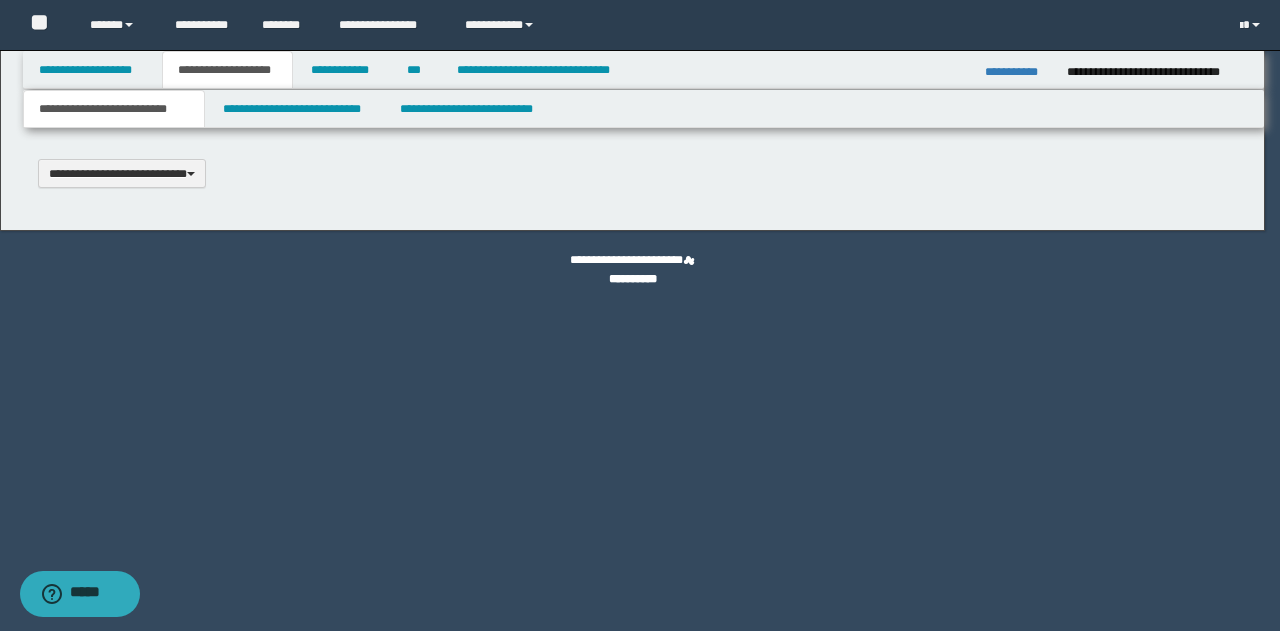 scroll, scrollTop: 0, scrollLeft: 0, axis: both 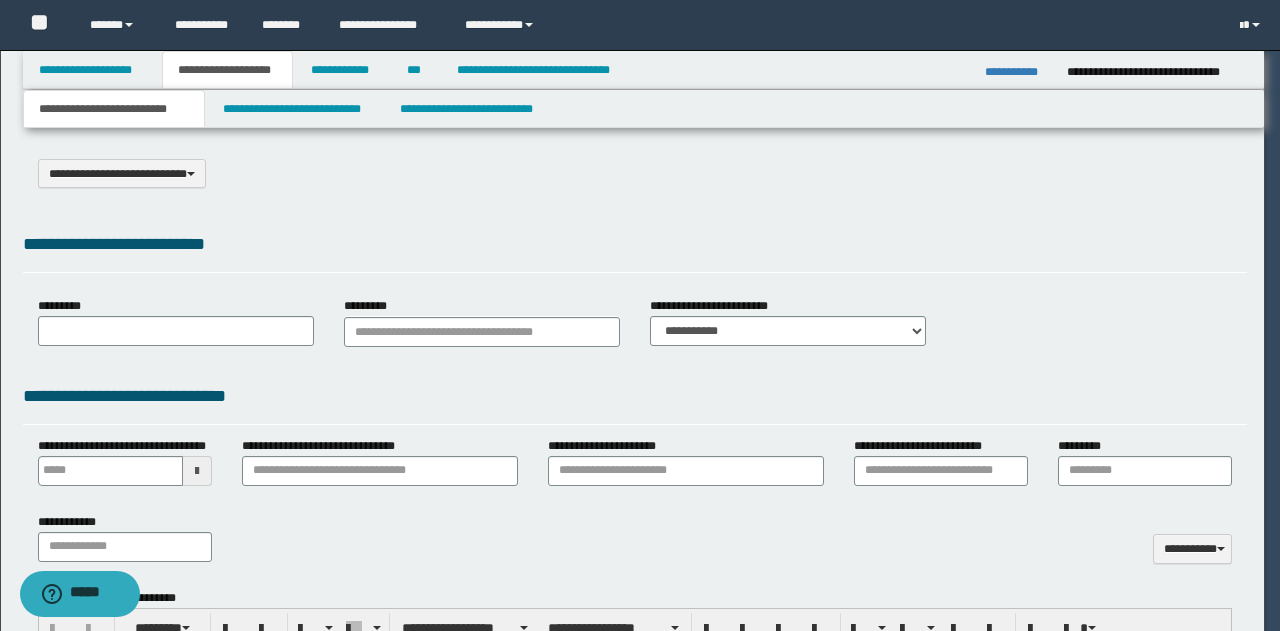 select on "*" 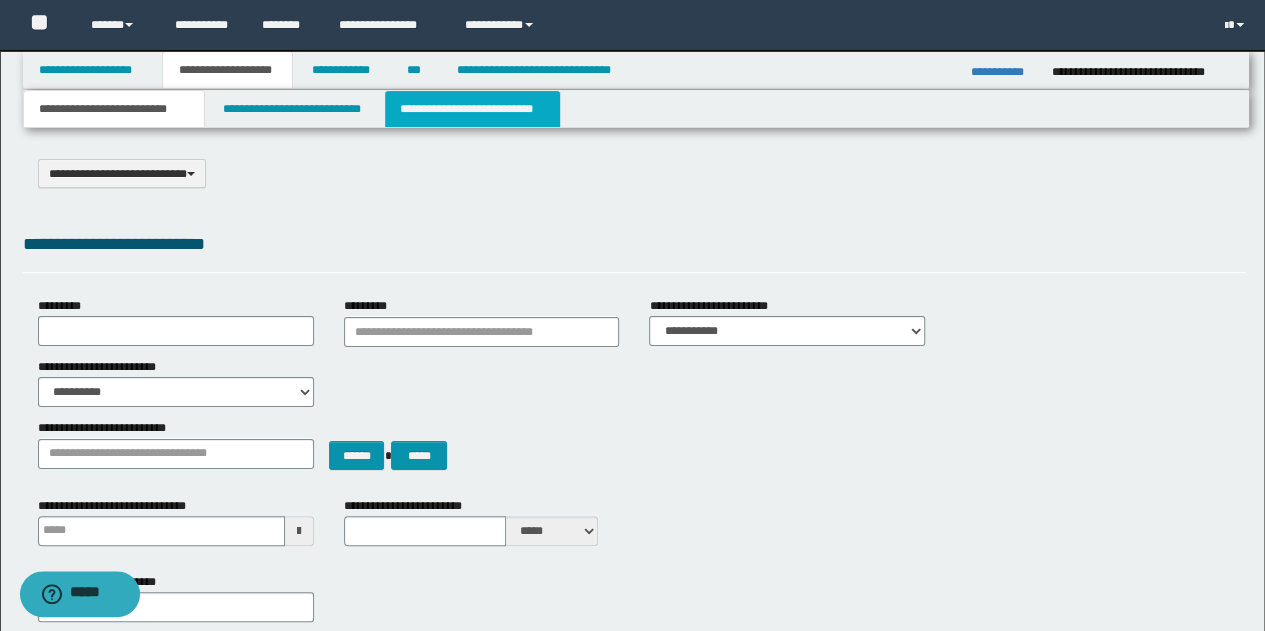 click on "**********" at bounding box center [472, 109] 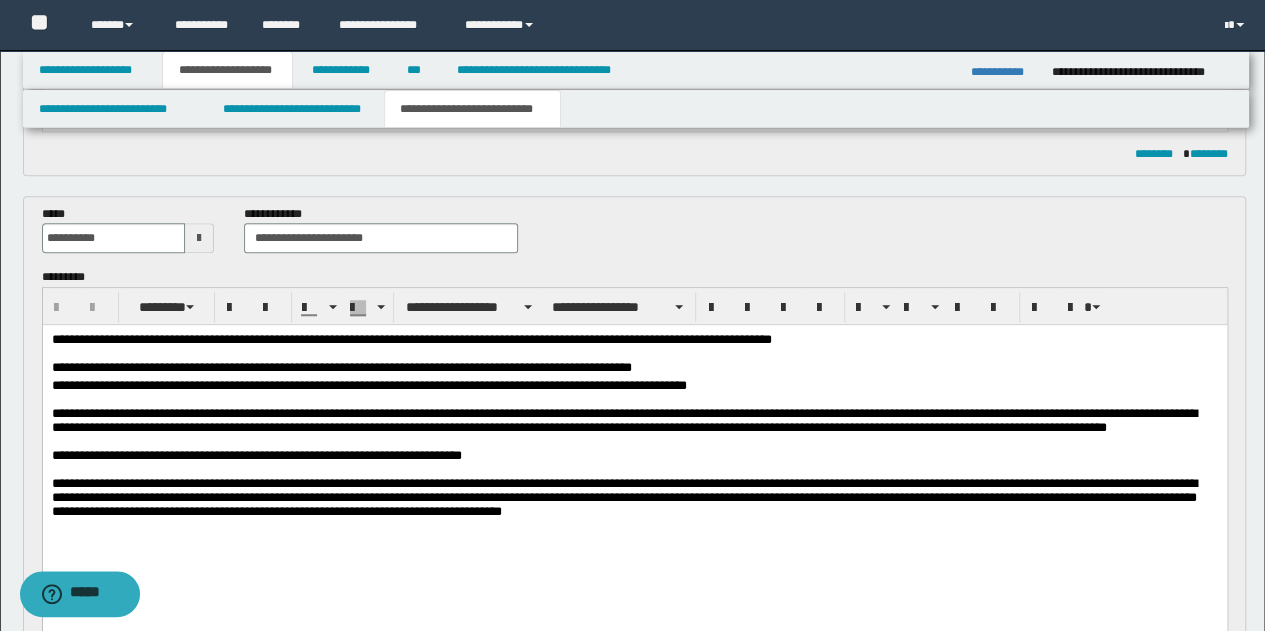scroll, scrollTop: 600, scrollLeft: 0, axis: vertical 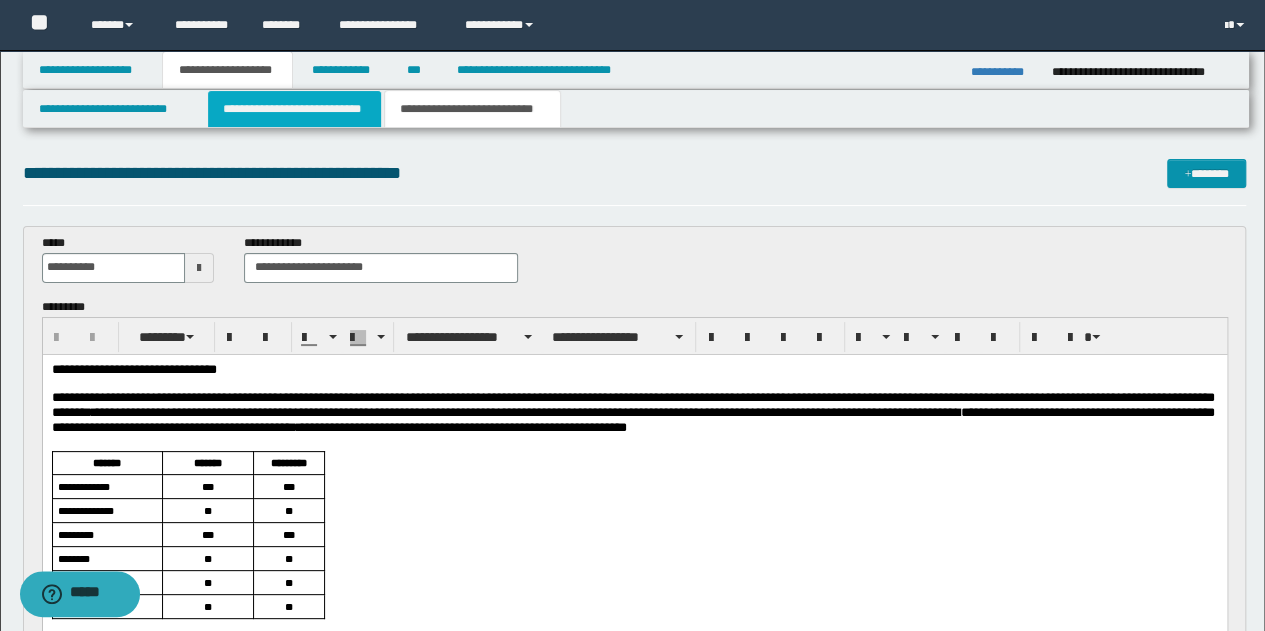 click on "**********" at bounding box center (294, 109) 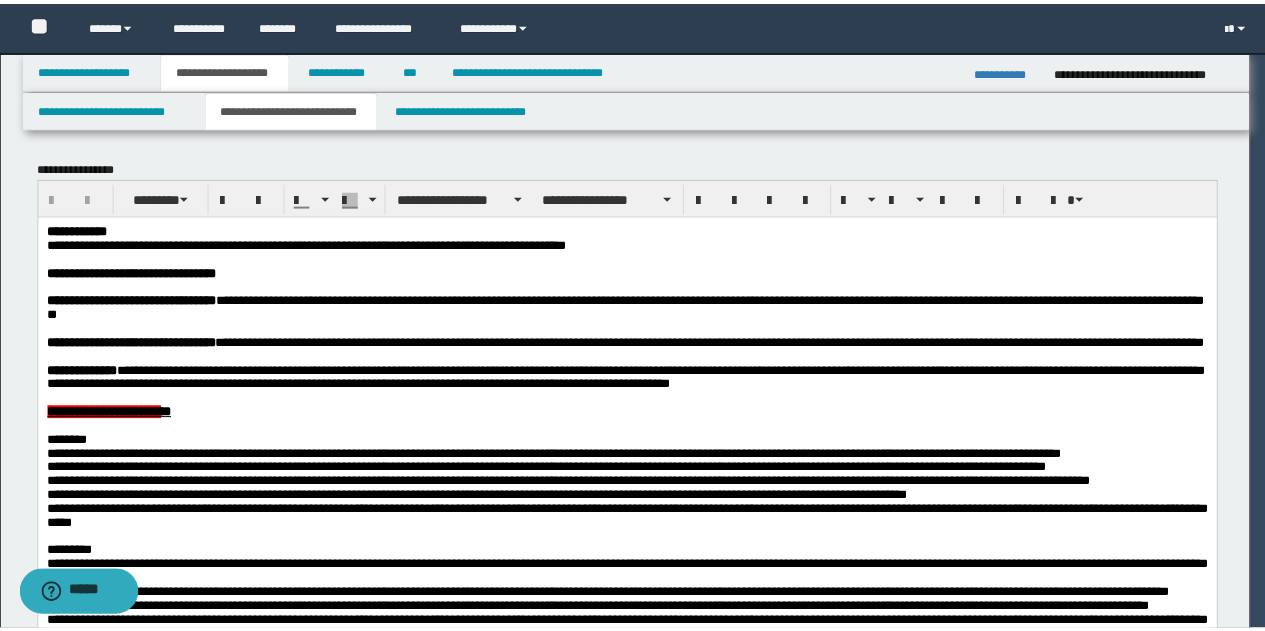 scroll, scrollTop: 0, scrollLeft: 0, axis: both 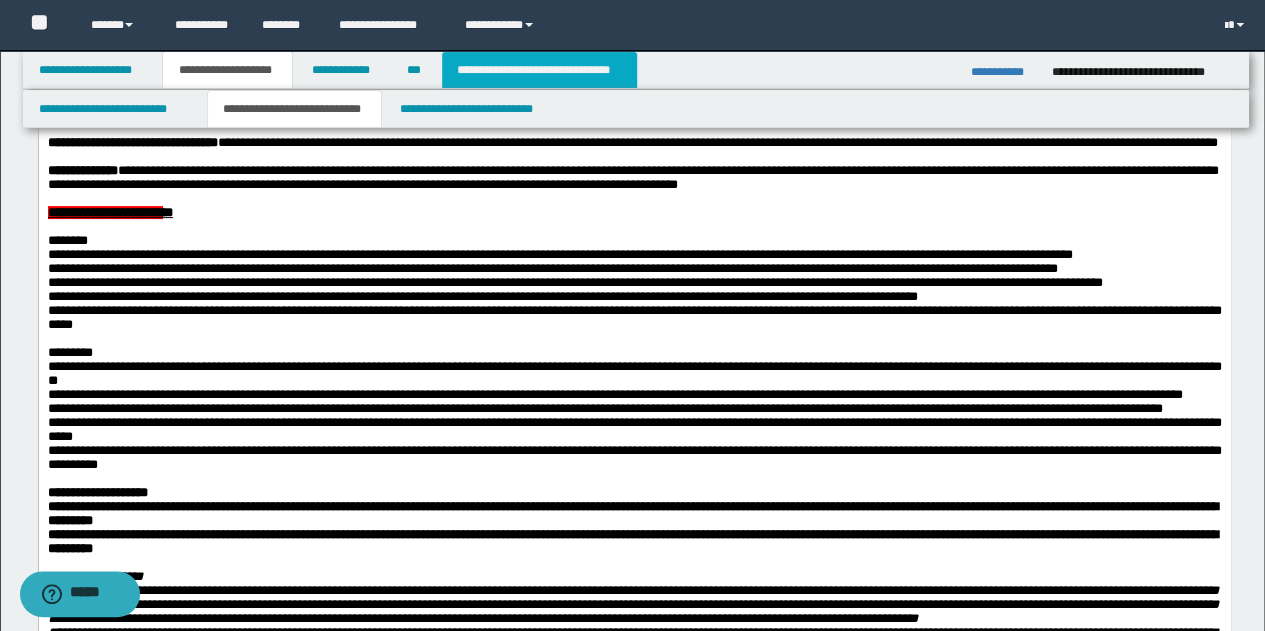 click on "**********" at bounding box center (539, 70) 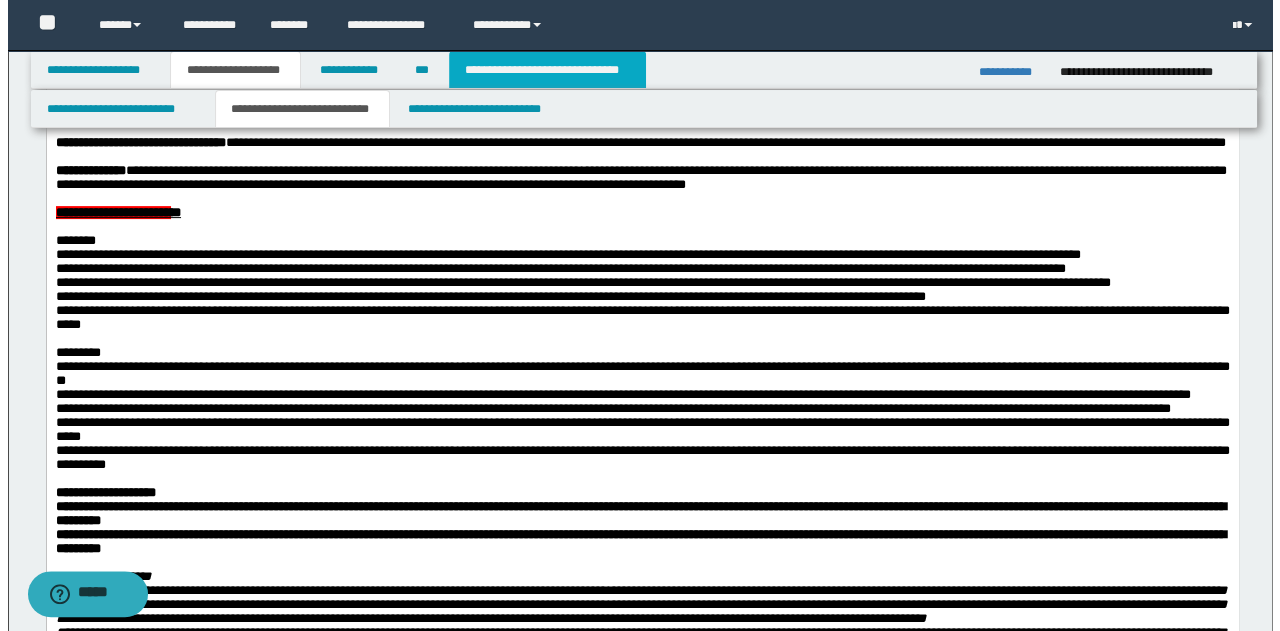 scroll, scrollTop: 0, scrollLeft: 0, axis: both 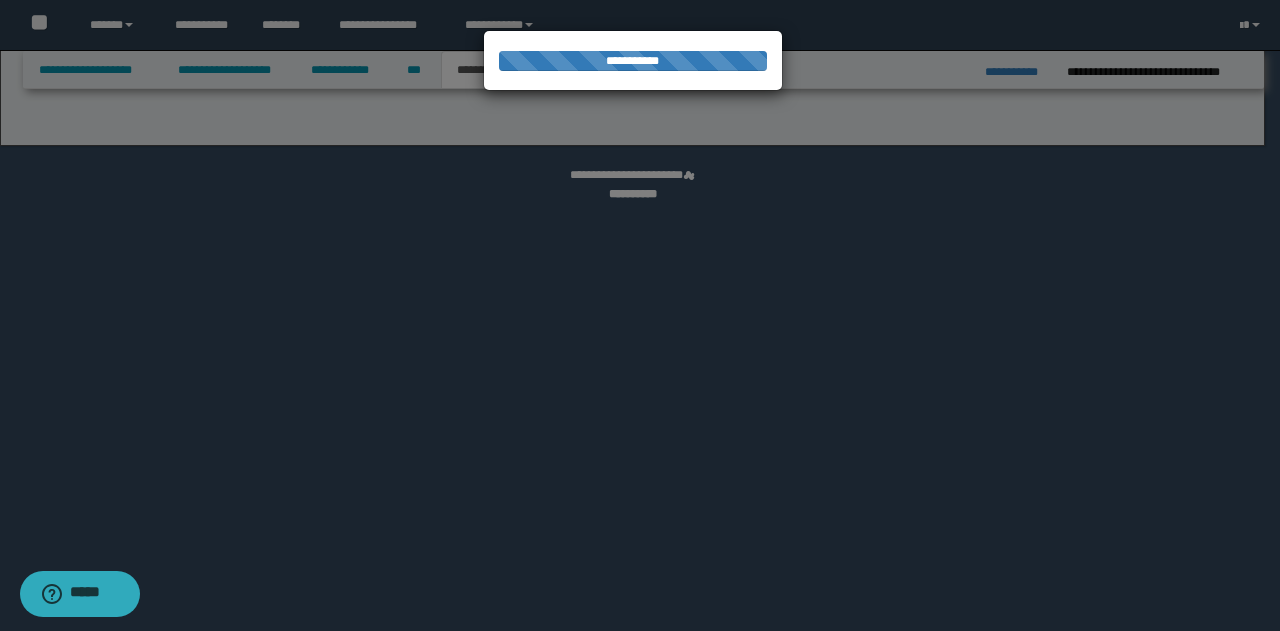 select on "*" 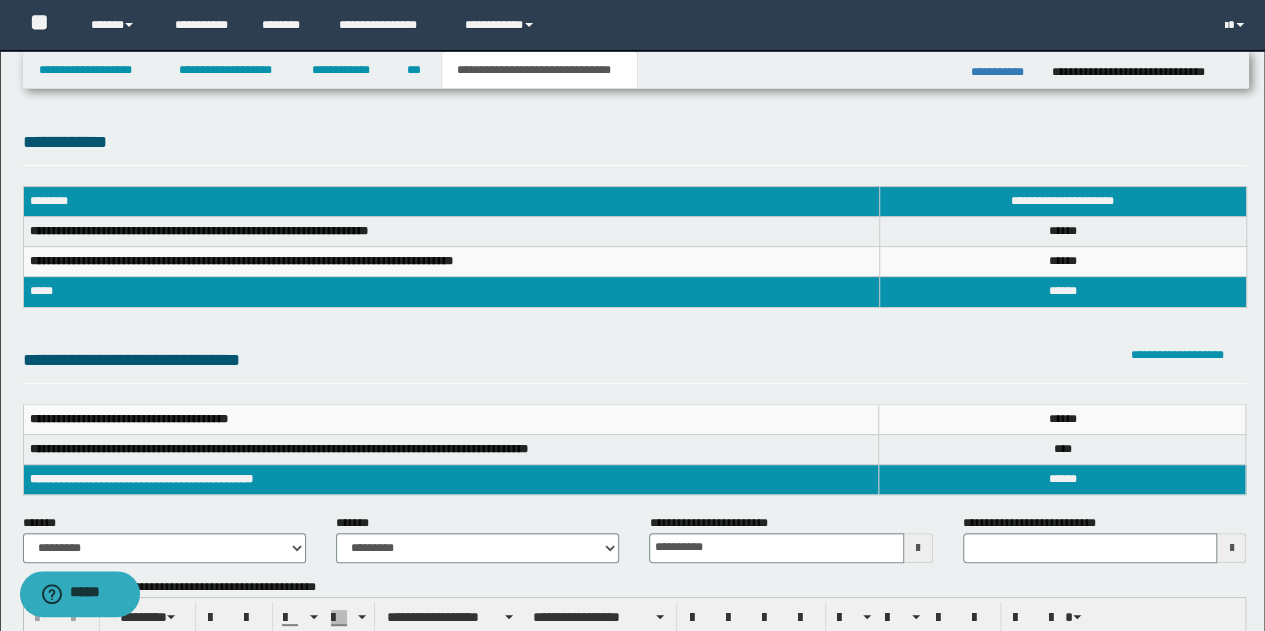 scroll, scrollTop: 100, scrollLeft: 0, axis: vertical 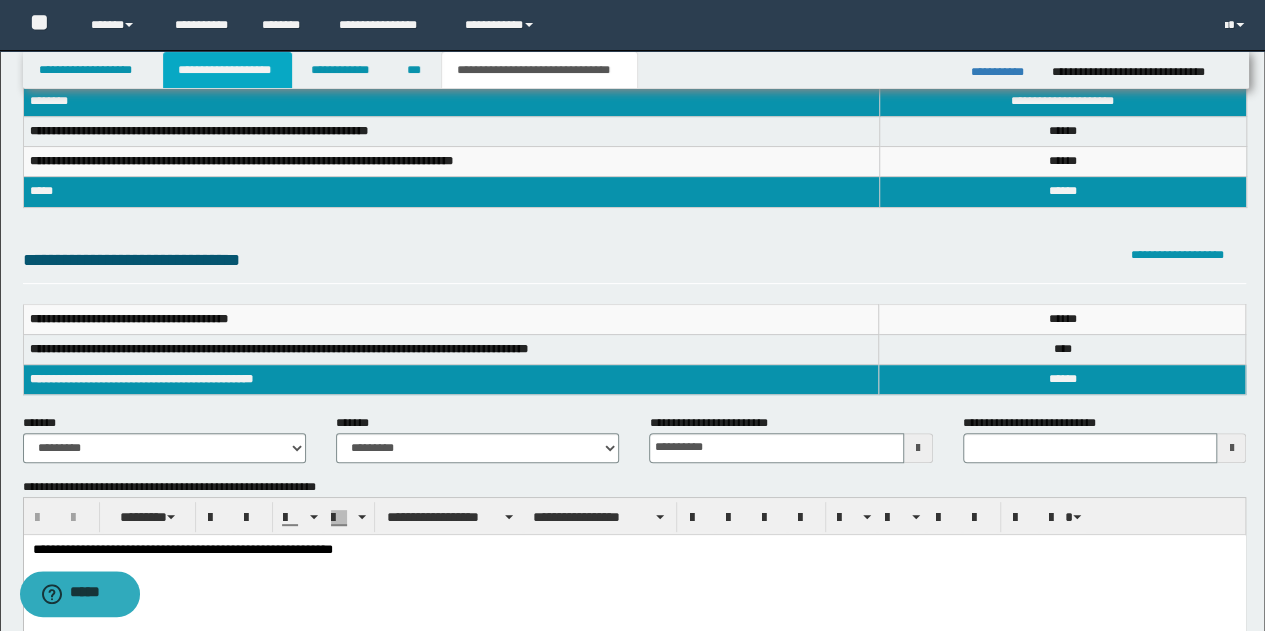click on "**********" at bounding box center [227, 70] 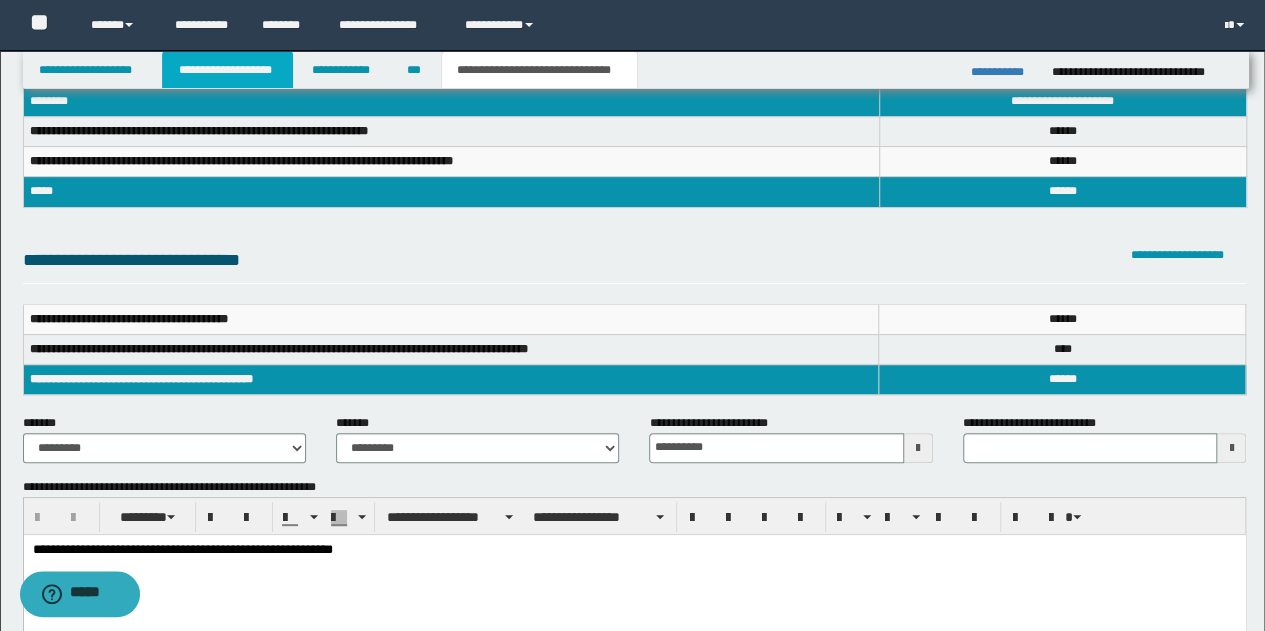 scroll, scrollTop: 130, scrollLeft: 0, axis: vertical 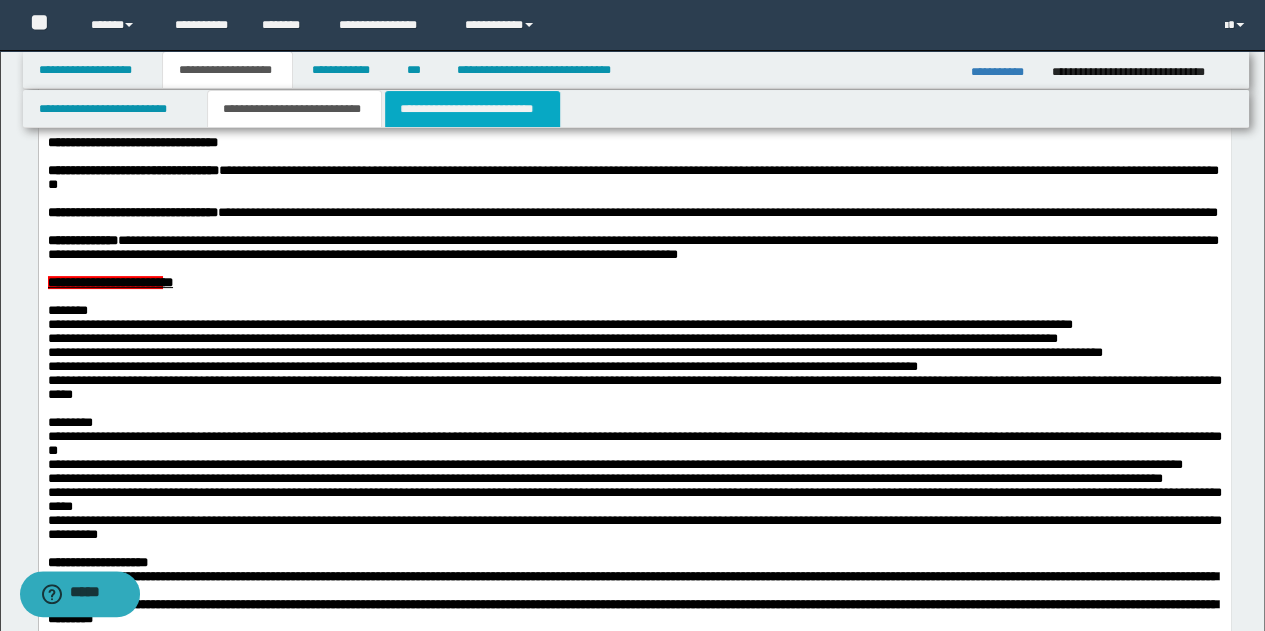 click on "**********" at bounding box center (472, 109) 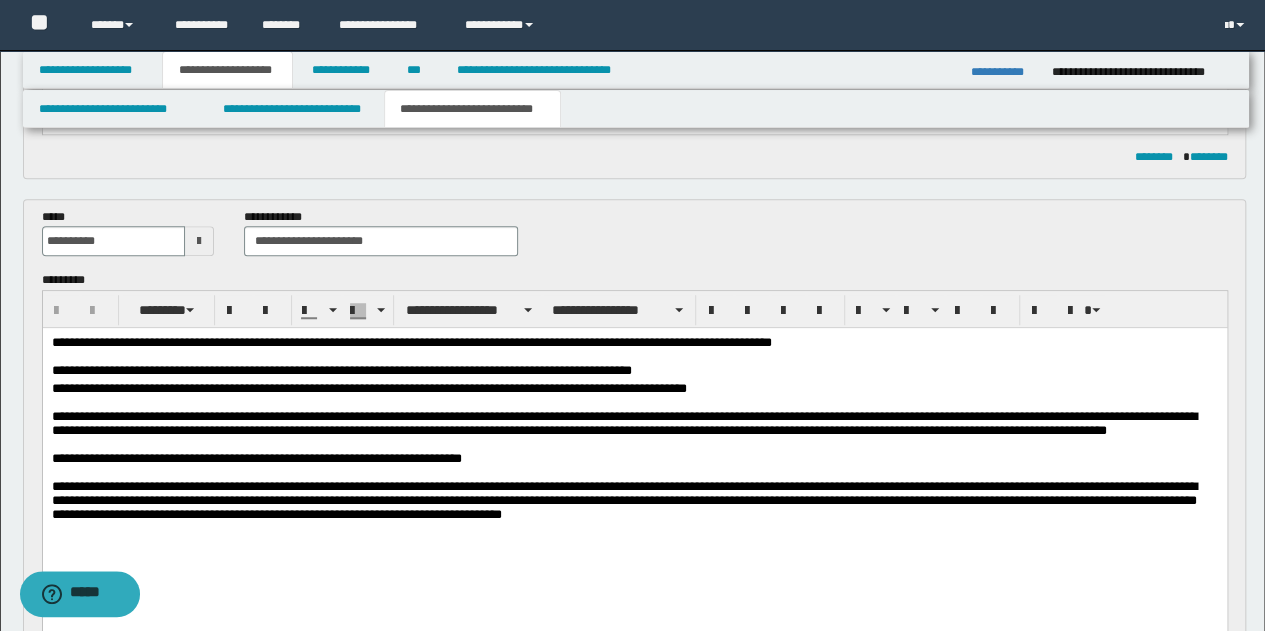 scroll, scrollTop: 730, scrollLeft: 0, axis: vertical 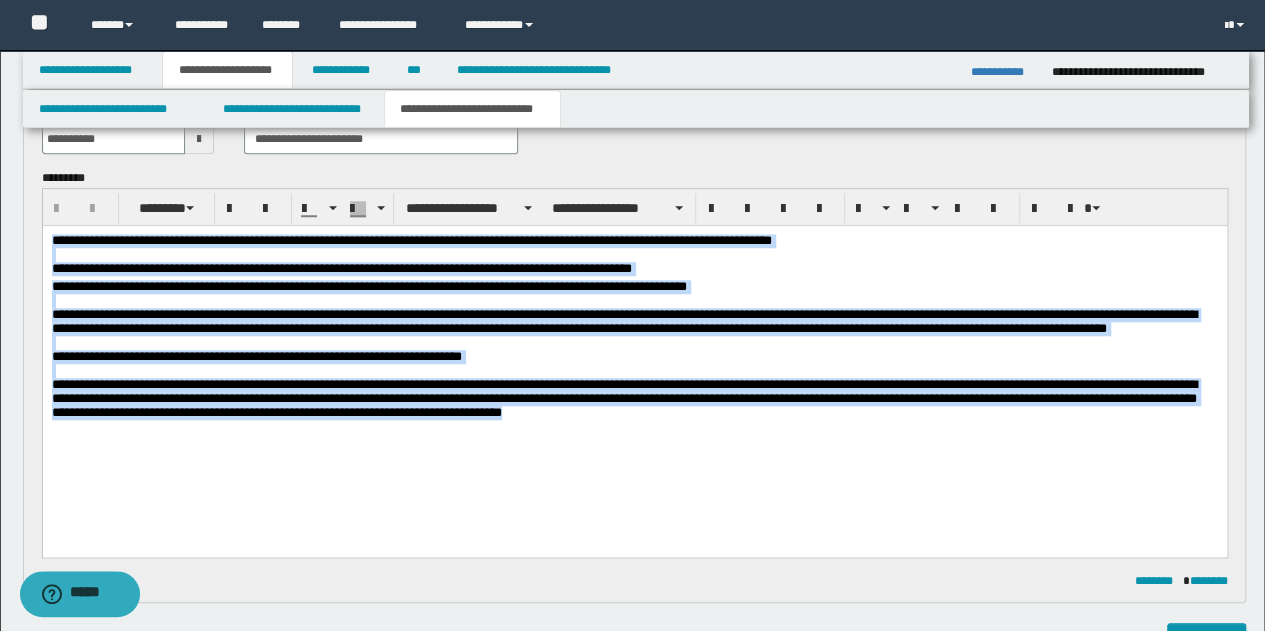 drag, startPoint x: 51, startPoint y: 236, endPoint x: 695, endPoint y: 458, distance: 681.1901 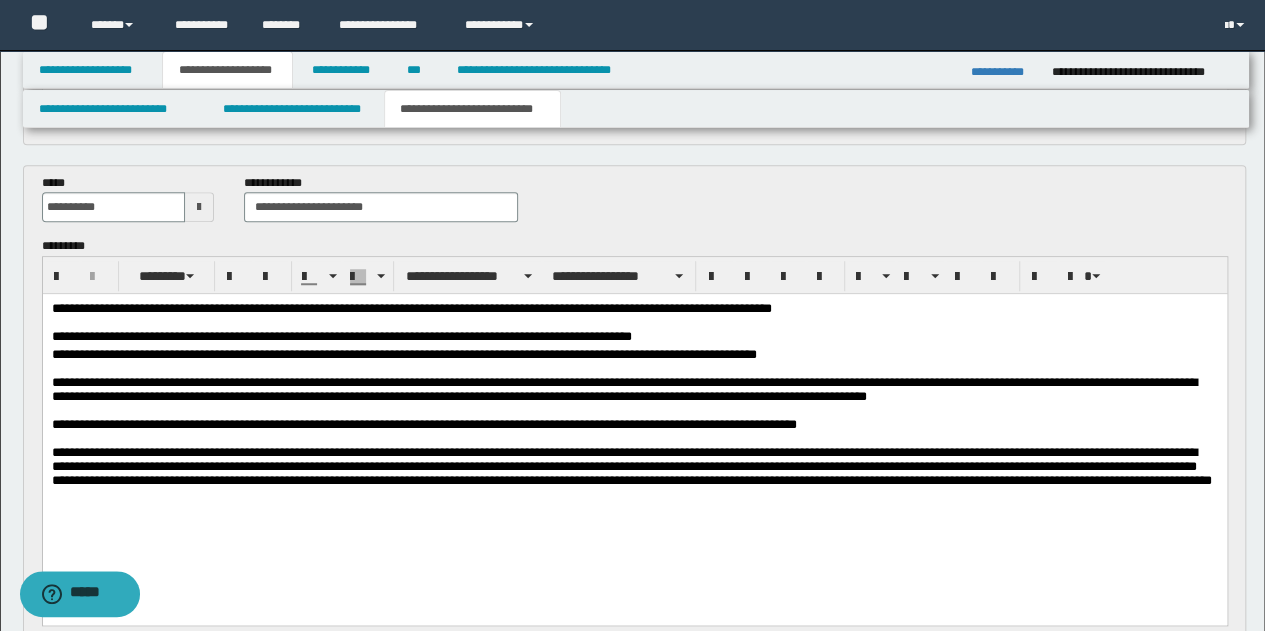 scroll, scrollTop: 630, scrollLeft: 0, axis: vertical 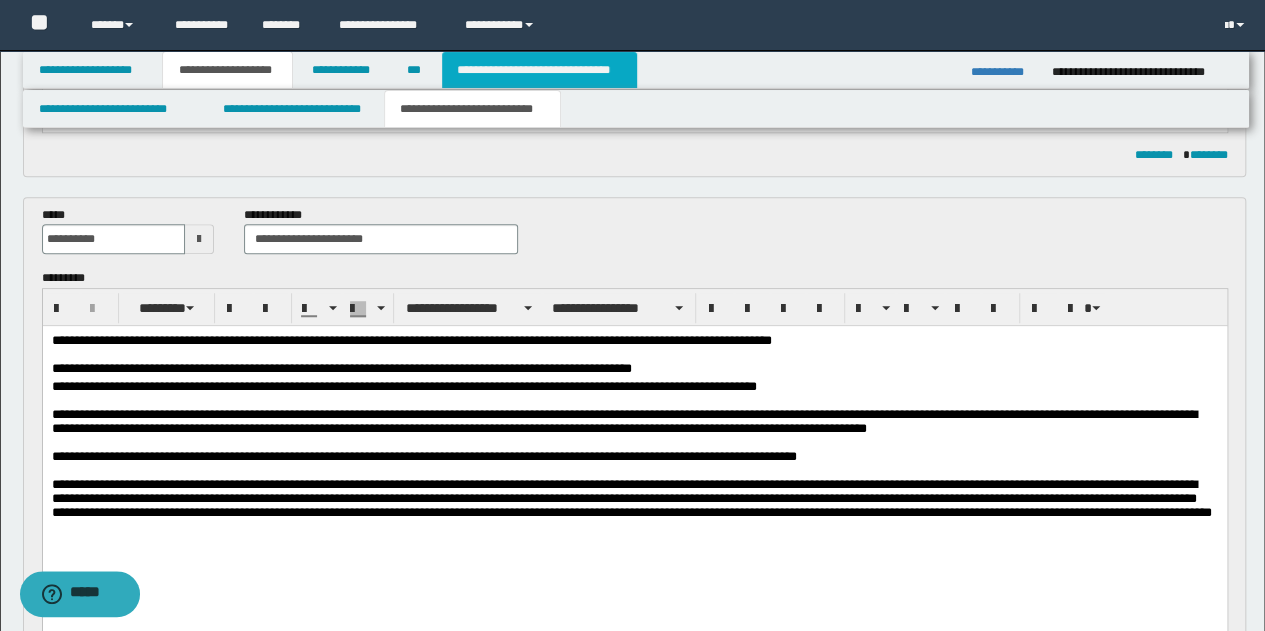 click on "**********" at bounding box center [539, 70] 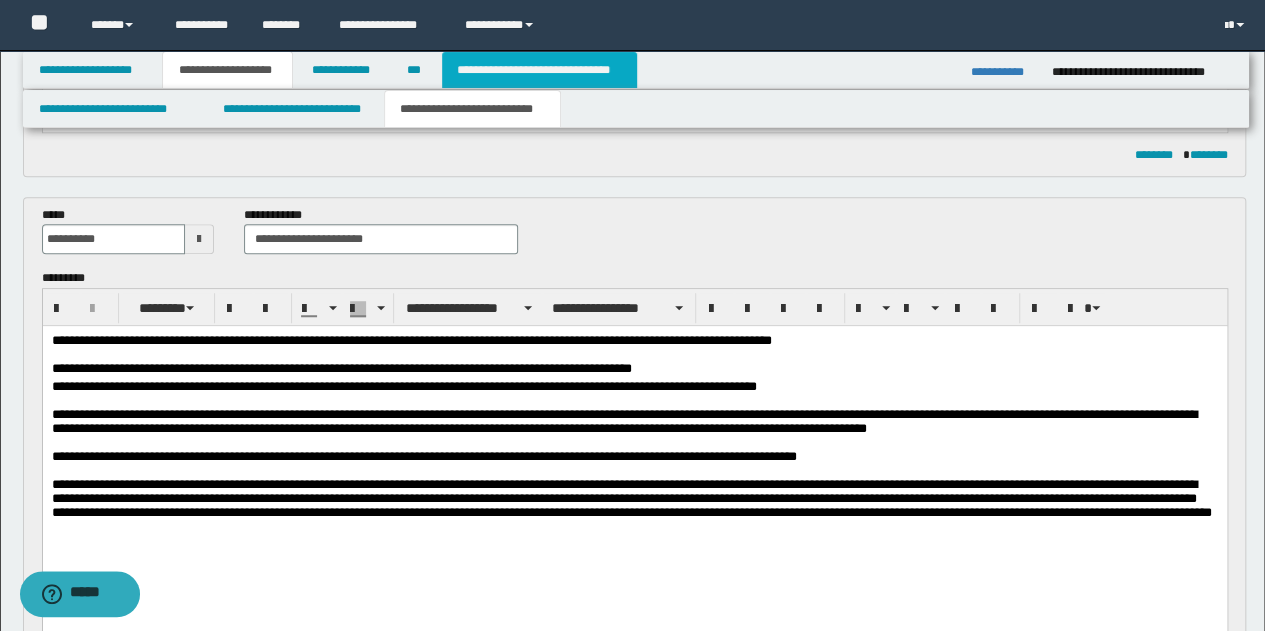 type 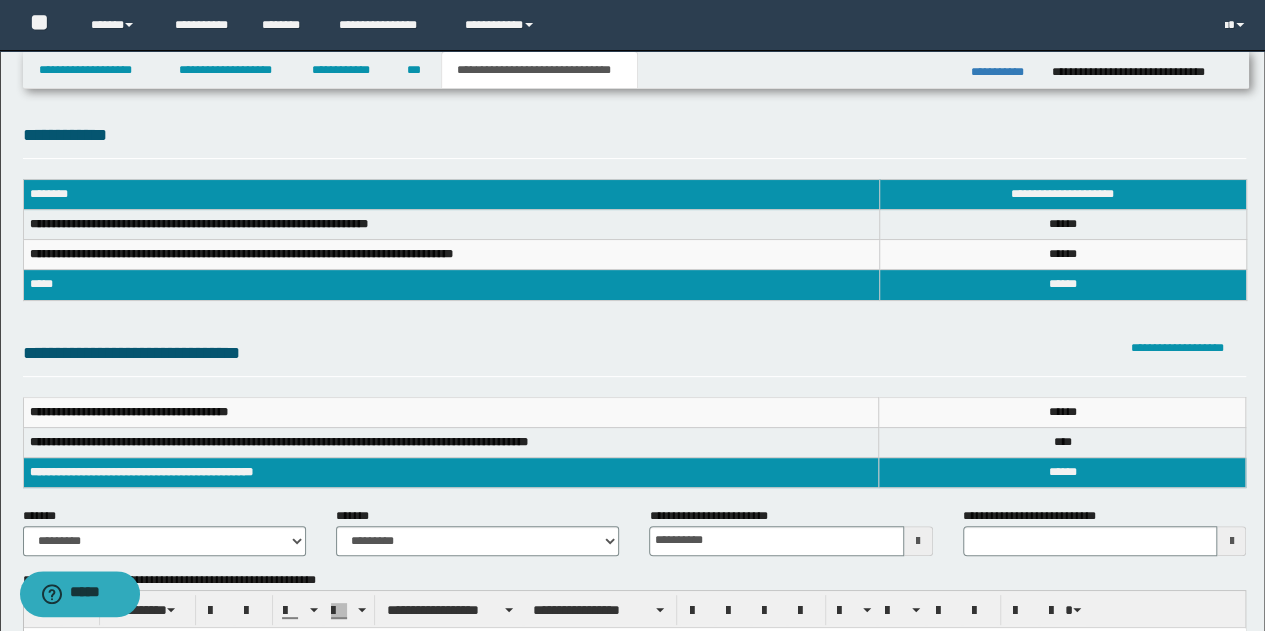 scroll, scrollTop: 0, scrollLeft: 0, axis: both 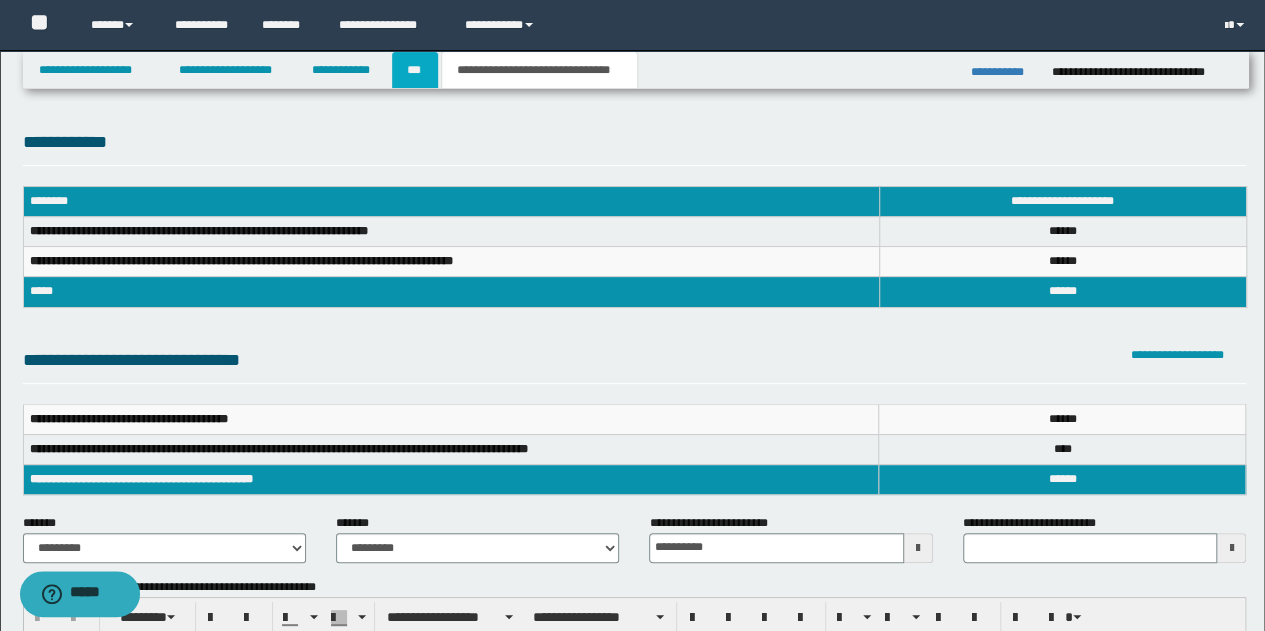 click on "***" at bounding box center (415, 70) 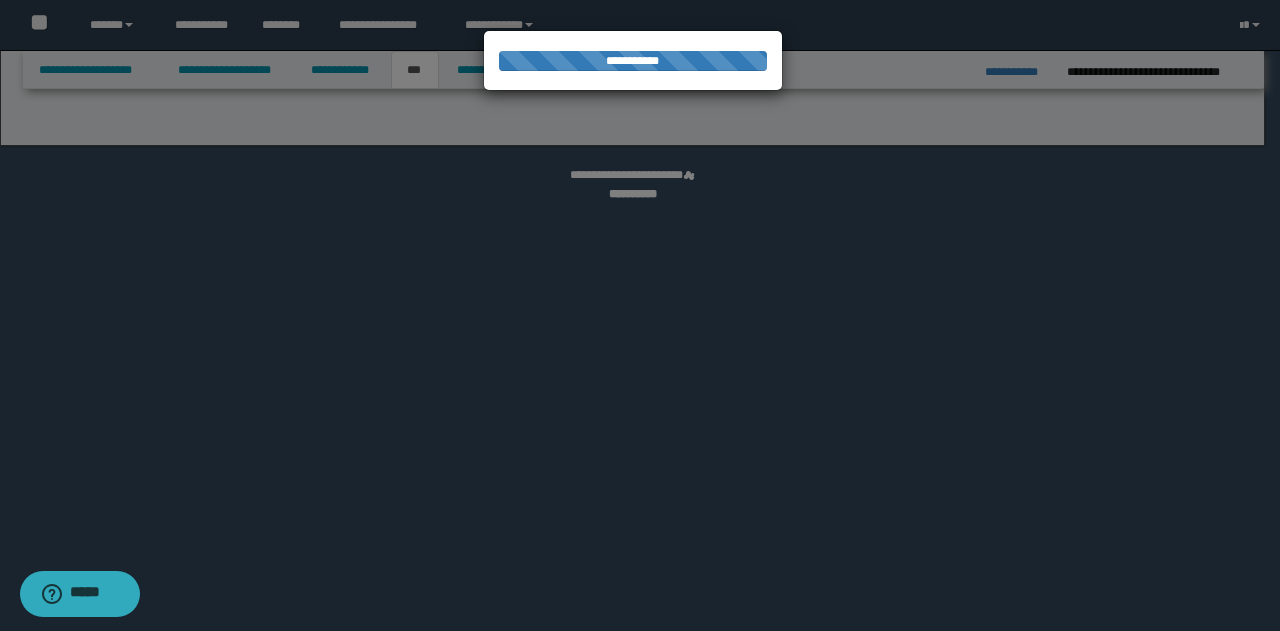 select on "*" 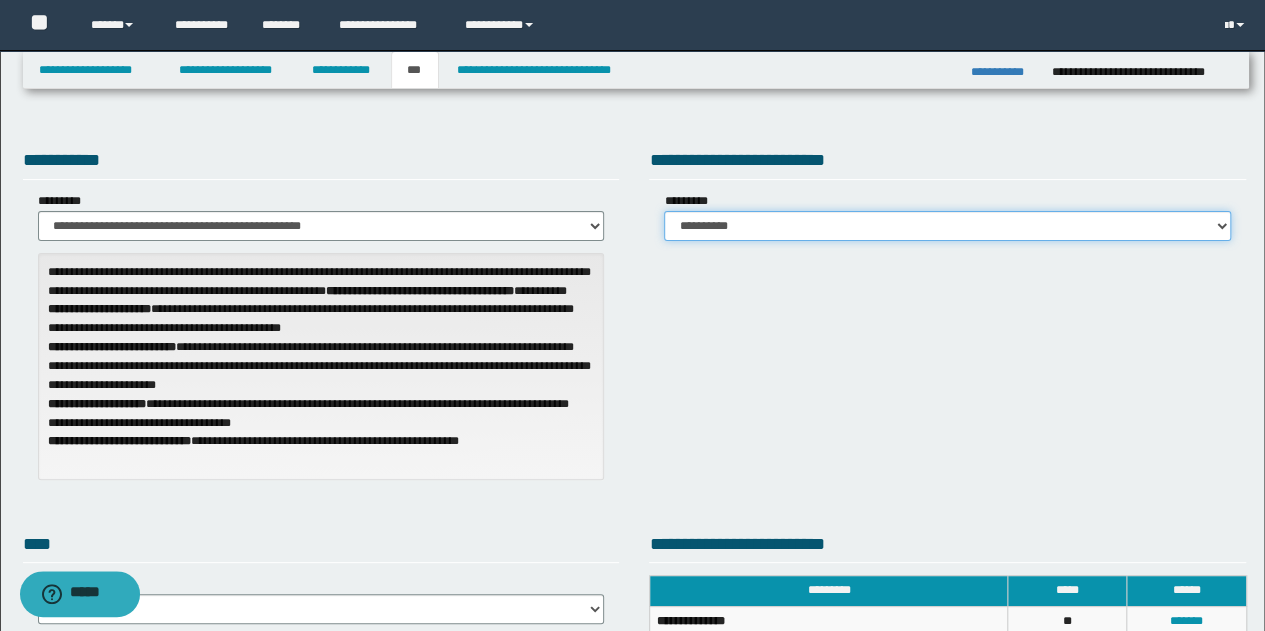 click on "**********" at bounding box center (947, 226) 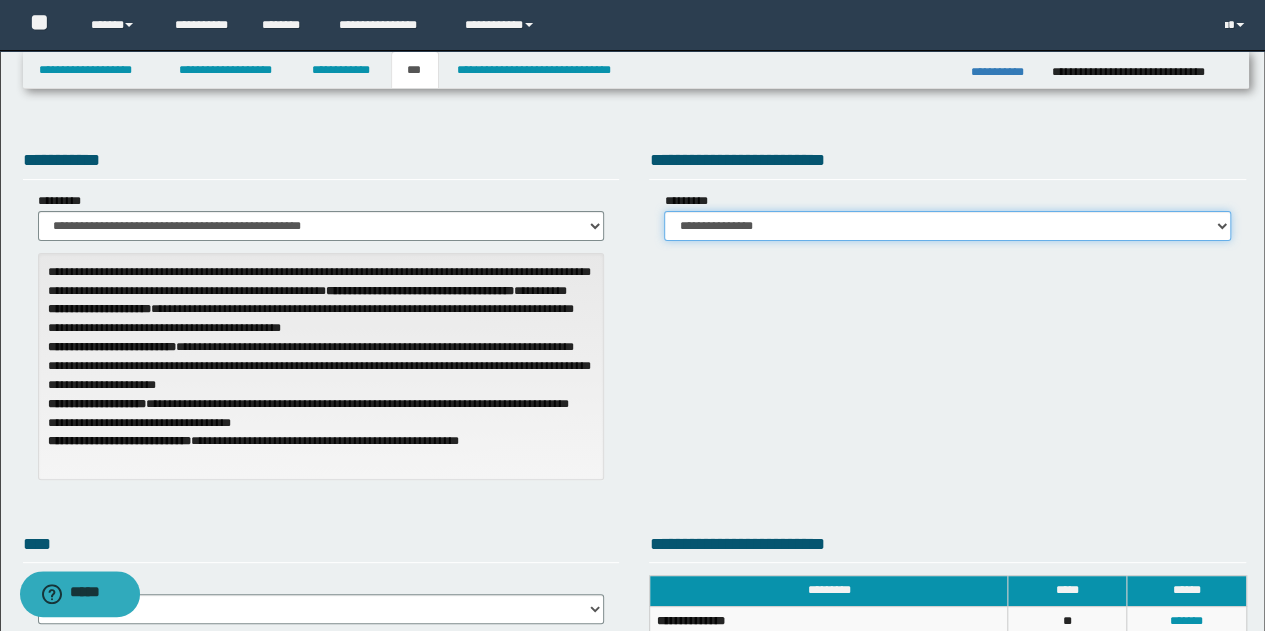 click on "**********" at bounding box center (947, 226) 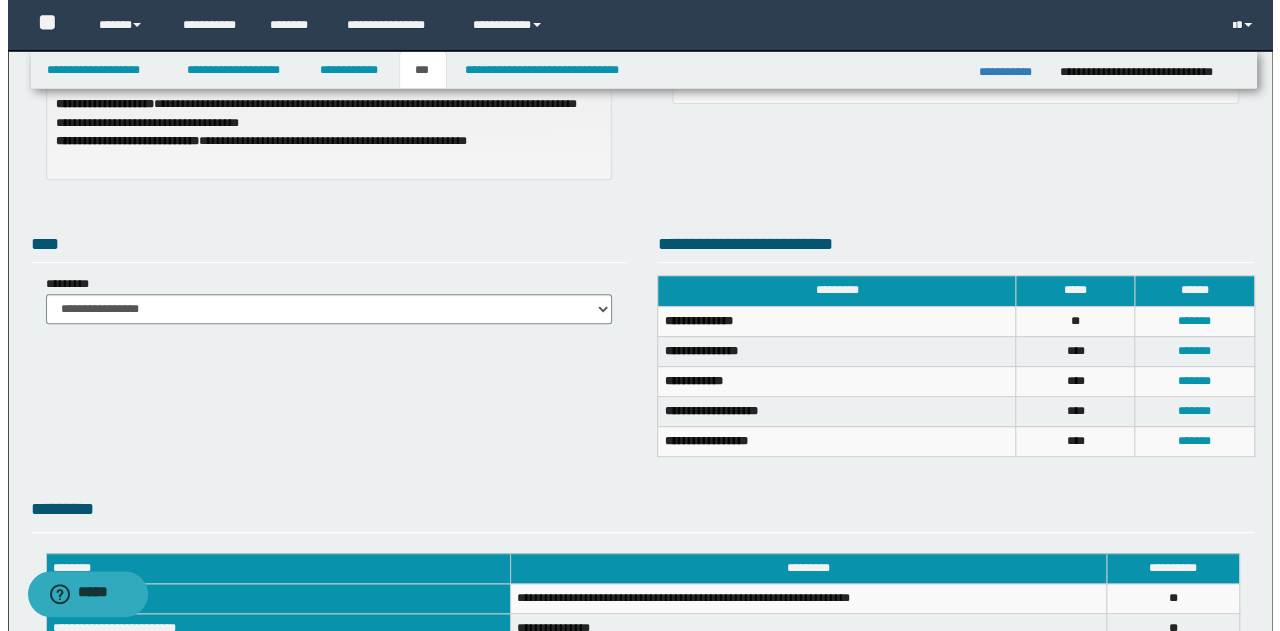 scroll, scrollTop: 400, scrollLeft: 0, axis: vertical 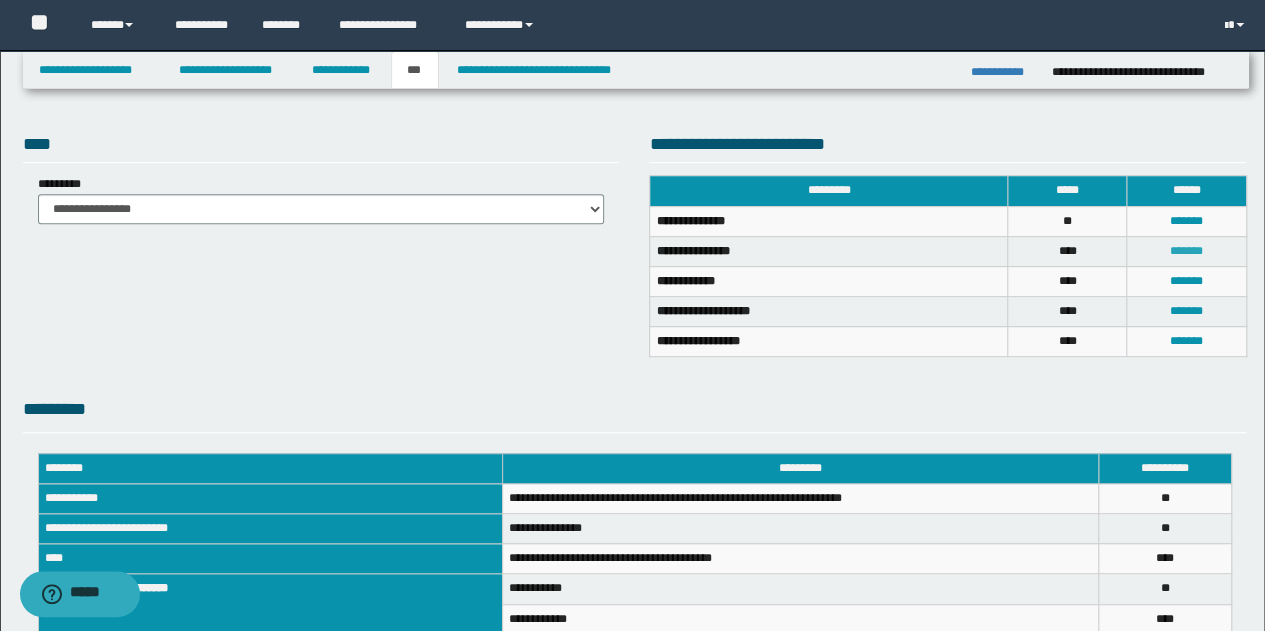 click on "*******" at bounding box center [1186, 251] 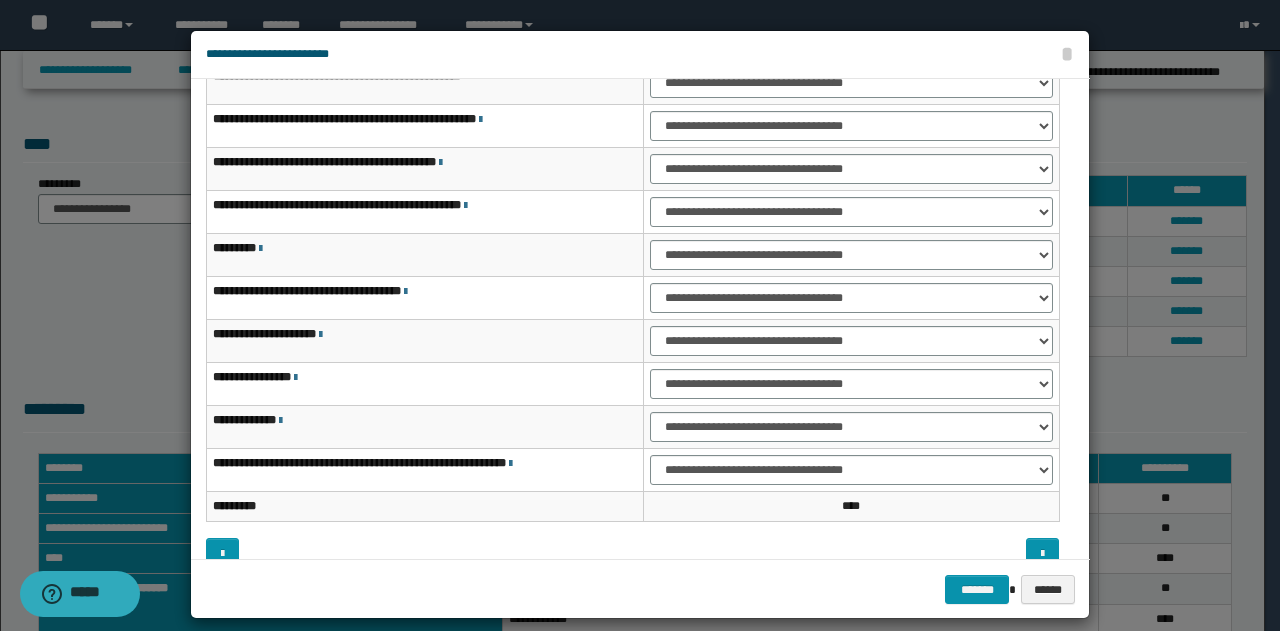 scroll, scrollTop: 116, scrollLeft: 0, axis: vertical 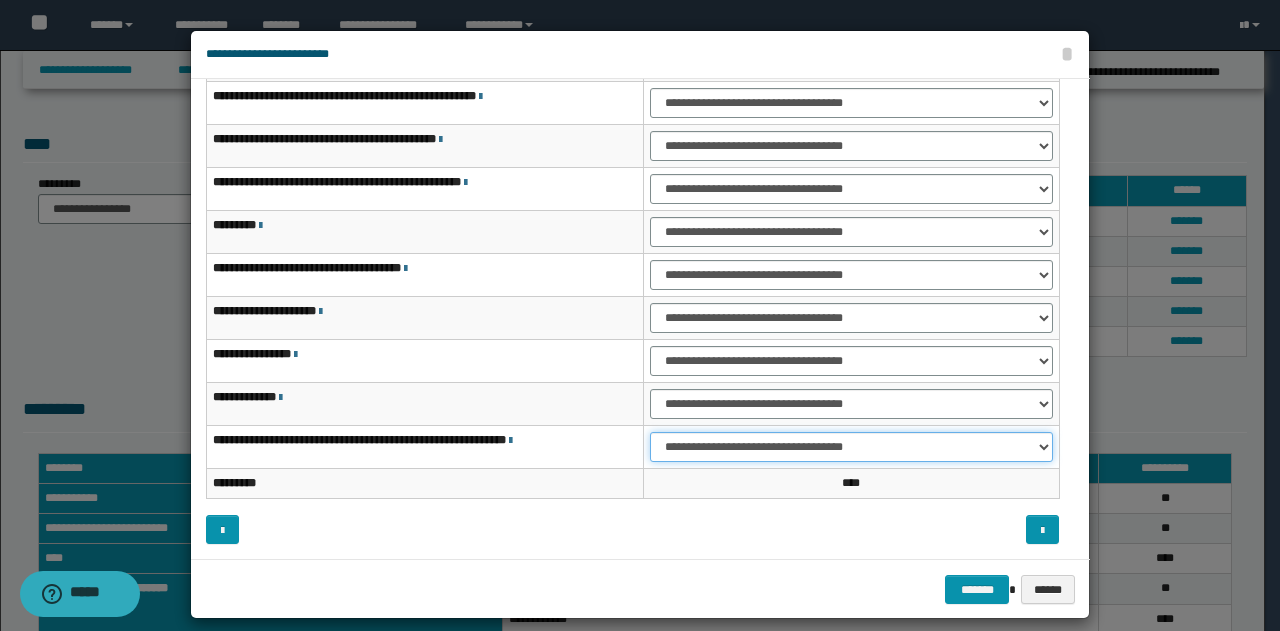 click on "**********" at bounding box center [851, 447] 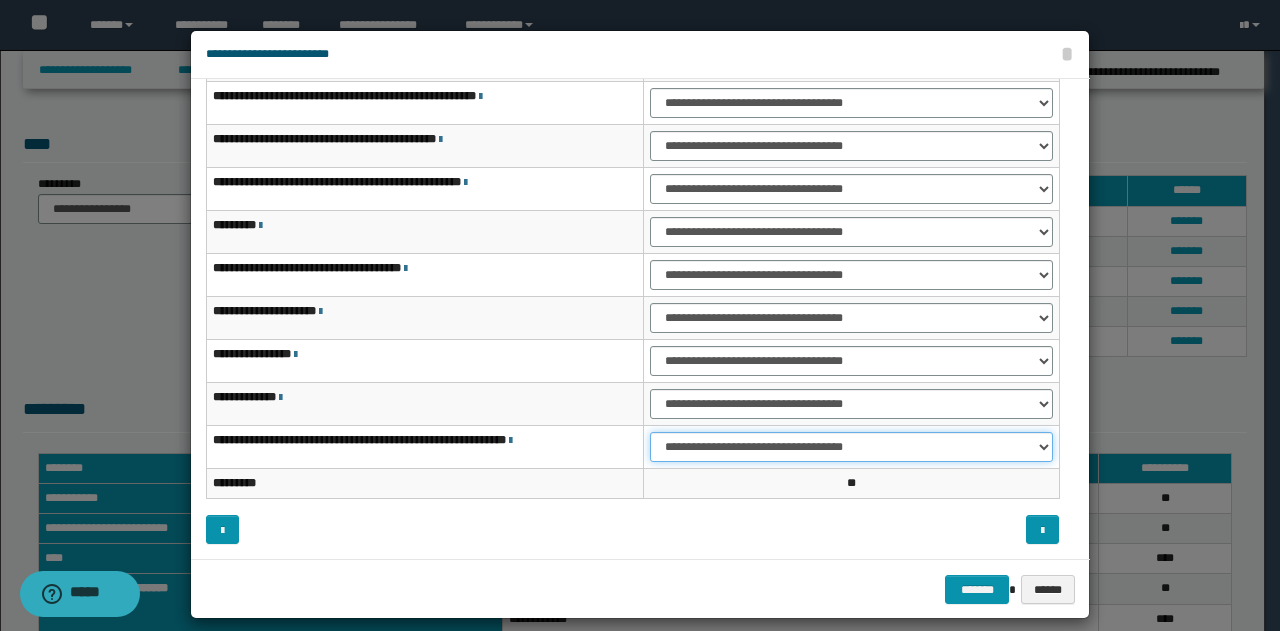 scroll, scrollTop: 18, scrollLeft: 0, axis: vertical 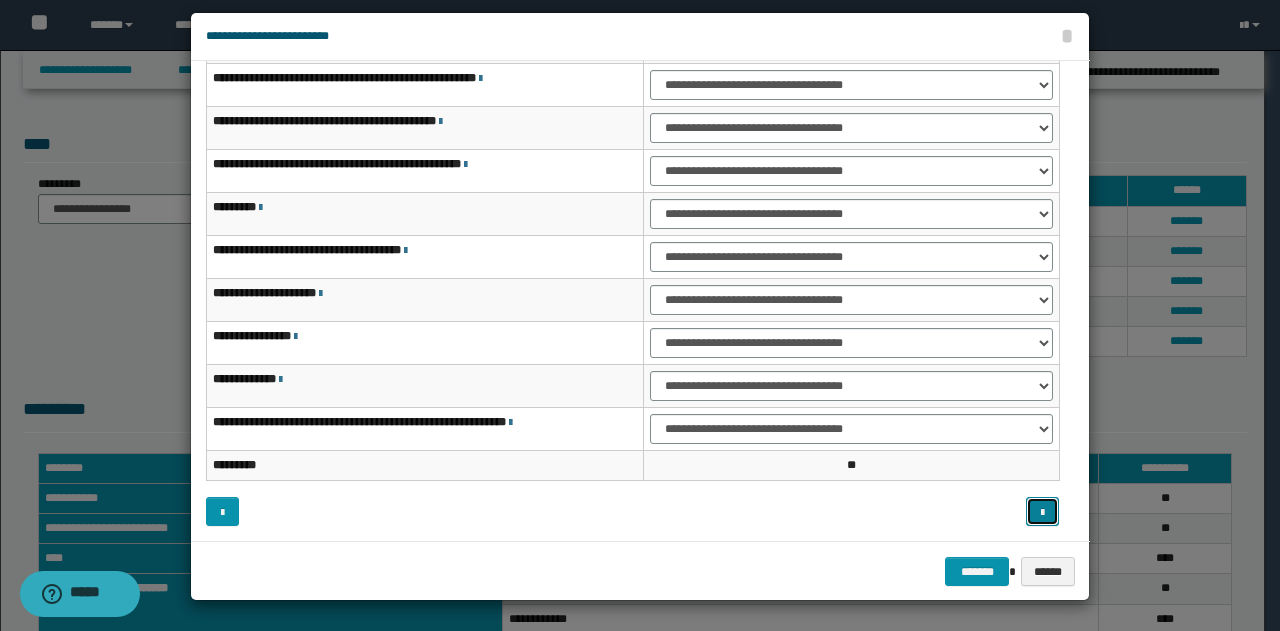 click at bounding box center (1042, 513) 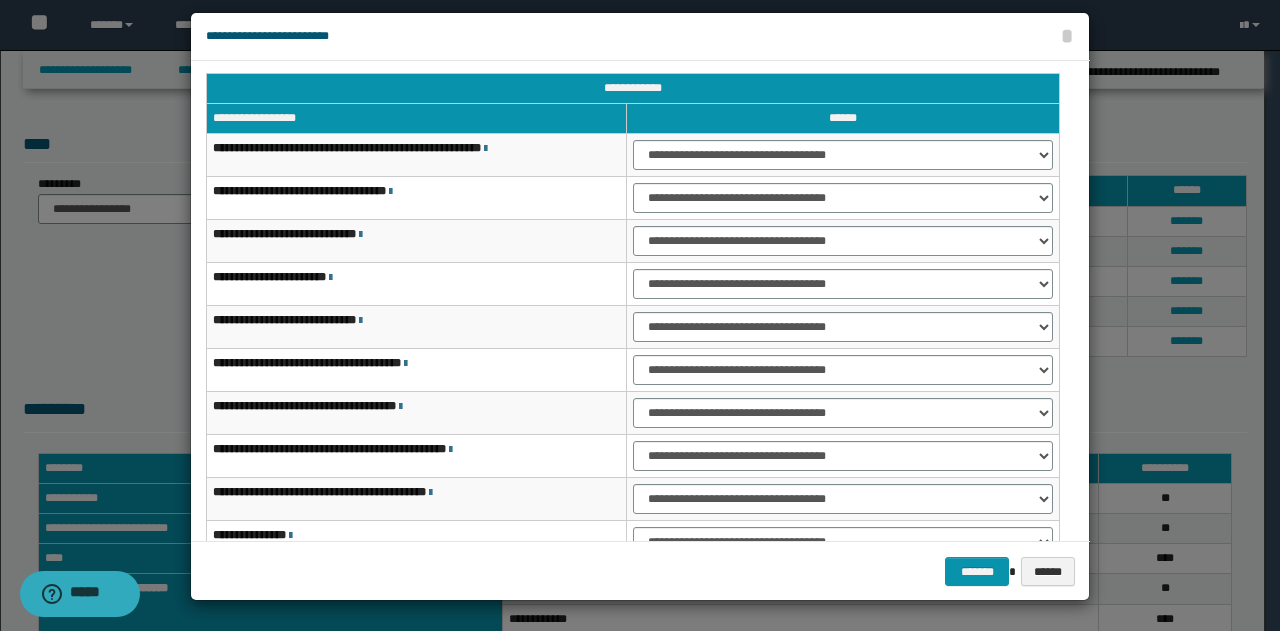 scroll, scrollTop: 0, scrollLeft: 0, axis: both 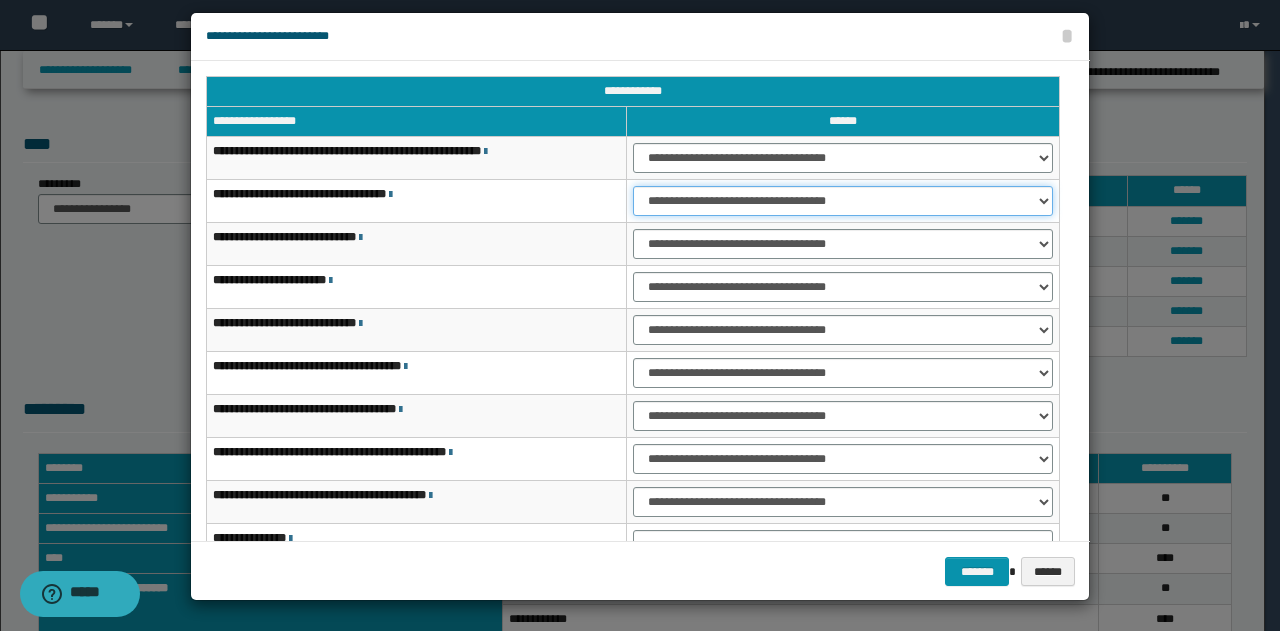 click on "**********" at bounding box center [843, 201] 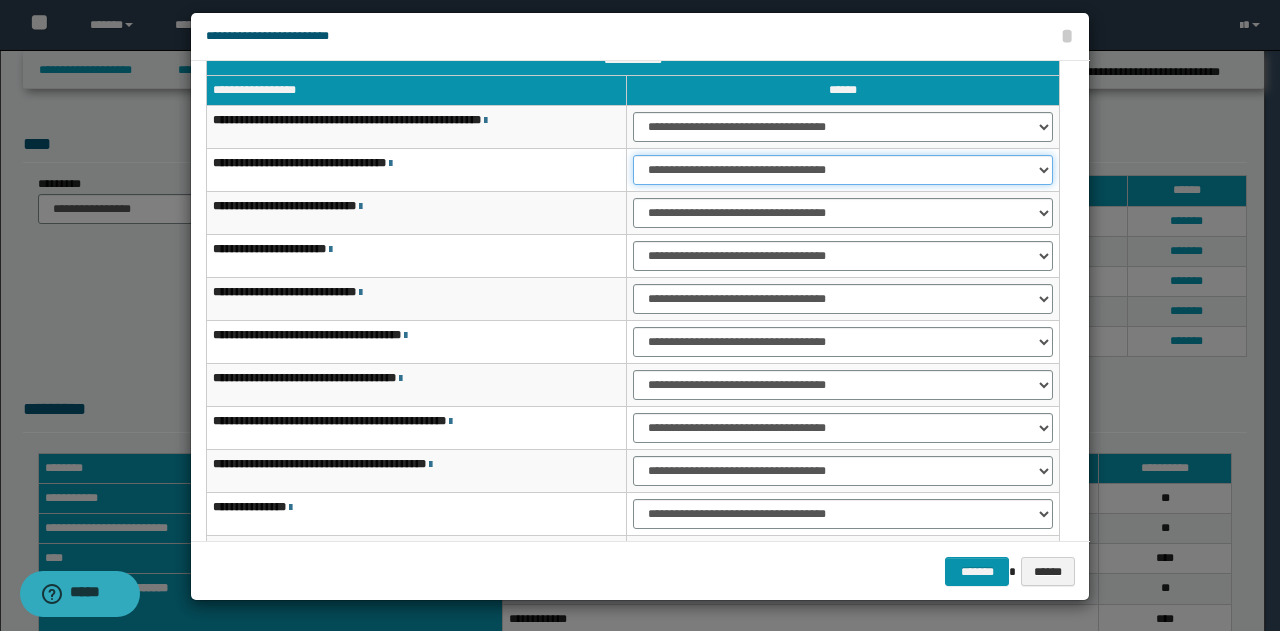 scroll, scrollTop: 0, scrollLeft: 0, axis: both 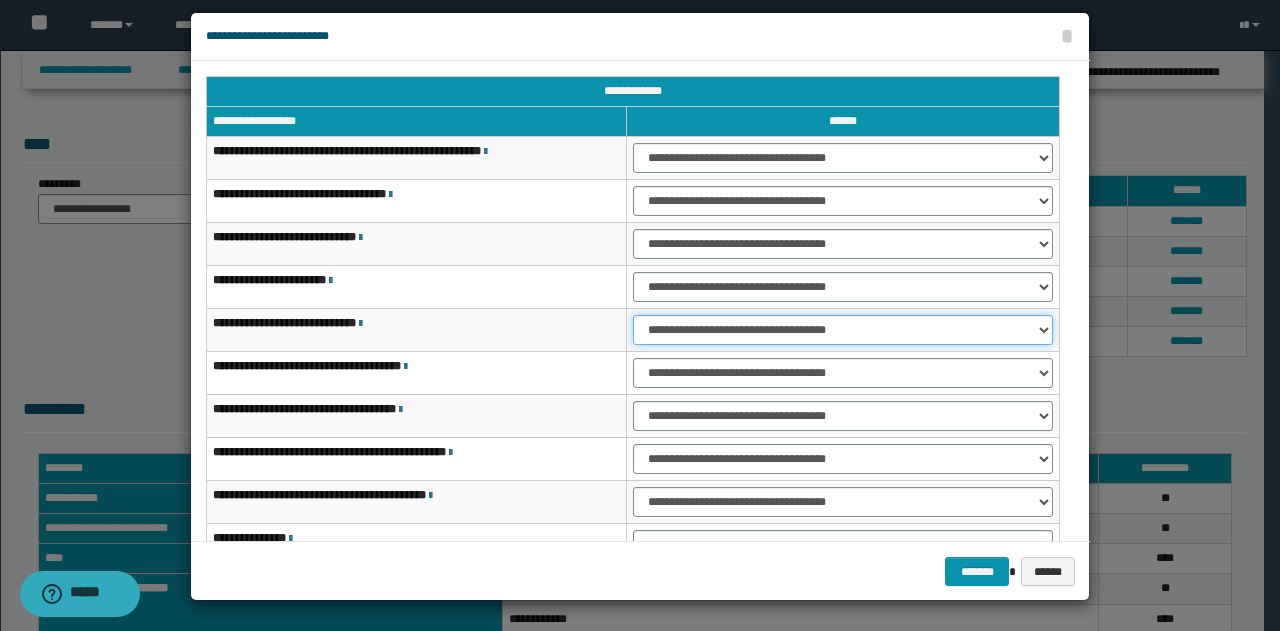click on "**********" at bounding box center (843, 330) 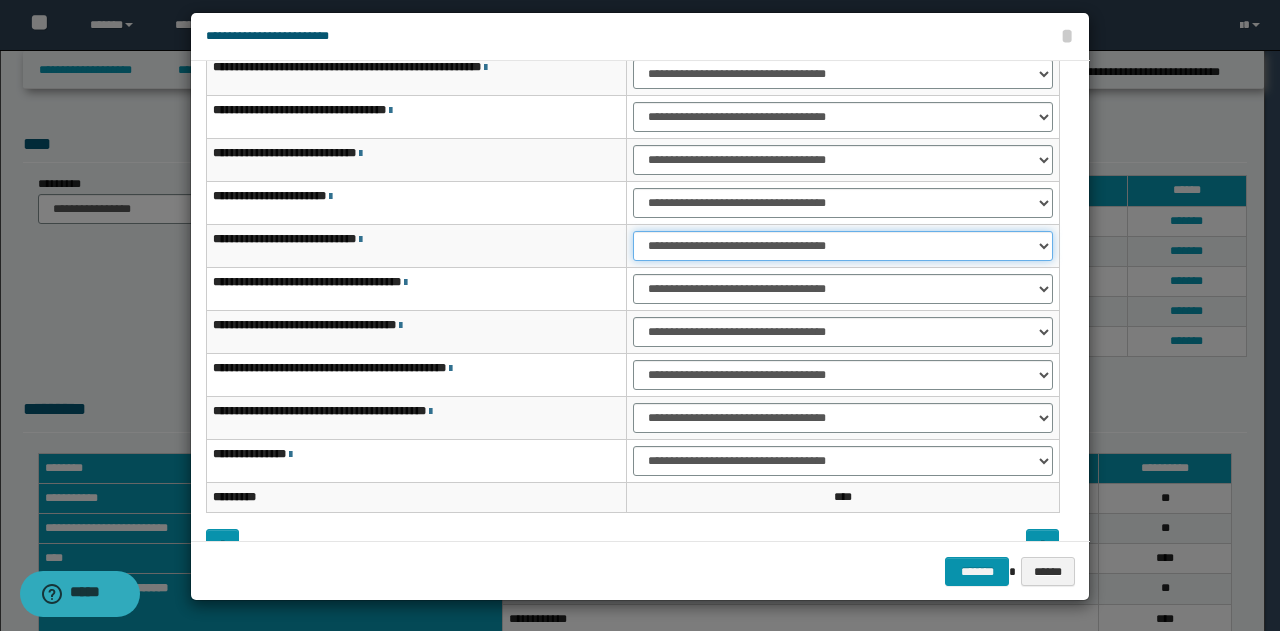 scroll, scrollTop: 116, scrollLeft: 0, axis: vertical 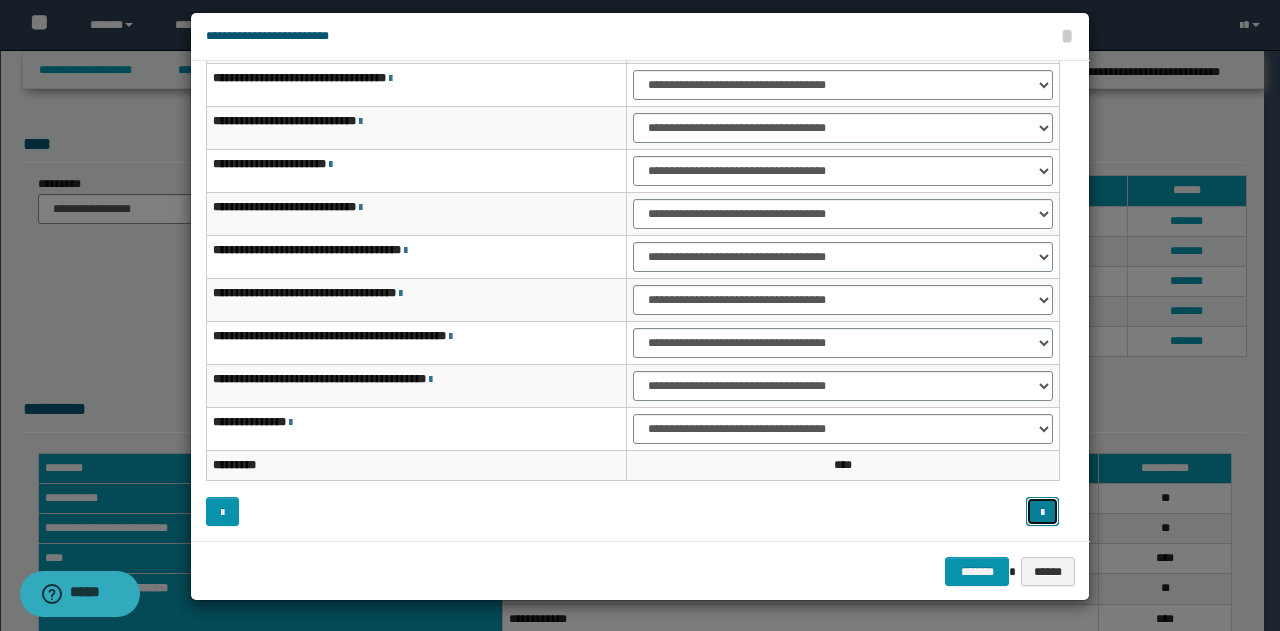 click at bounding box center [1042, 513] 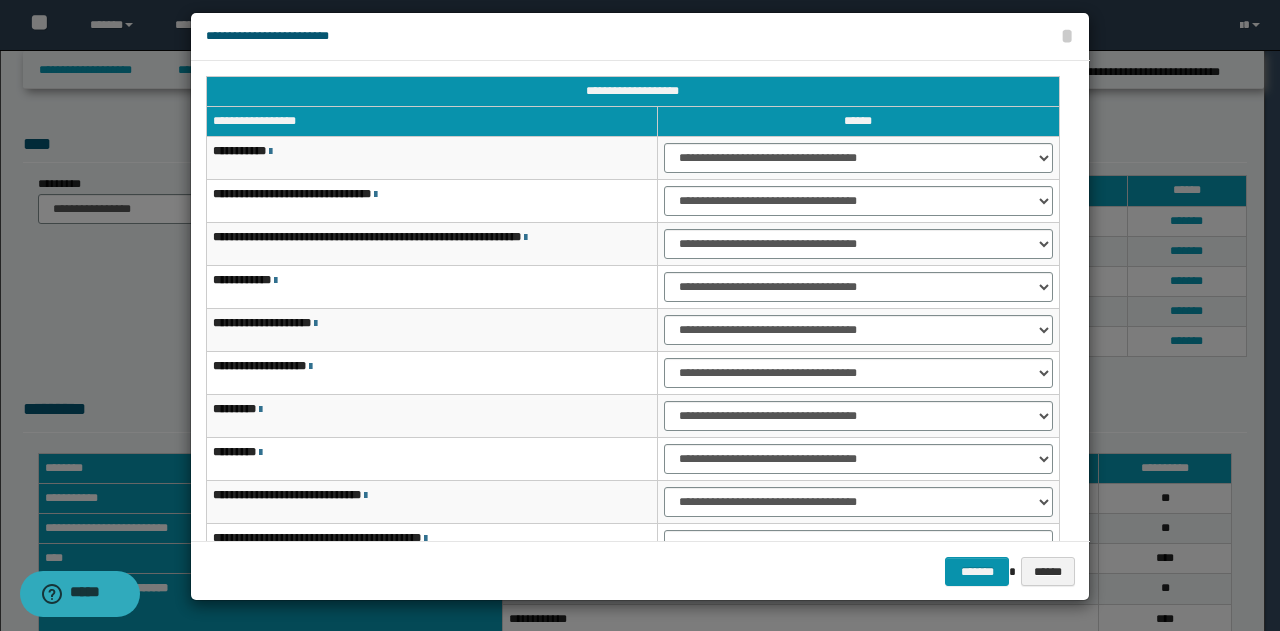 scroll, scrollTop: 116, scrollLeft: 0, axis: vertical 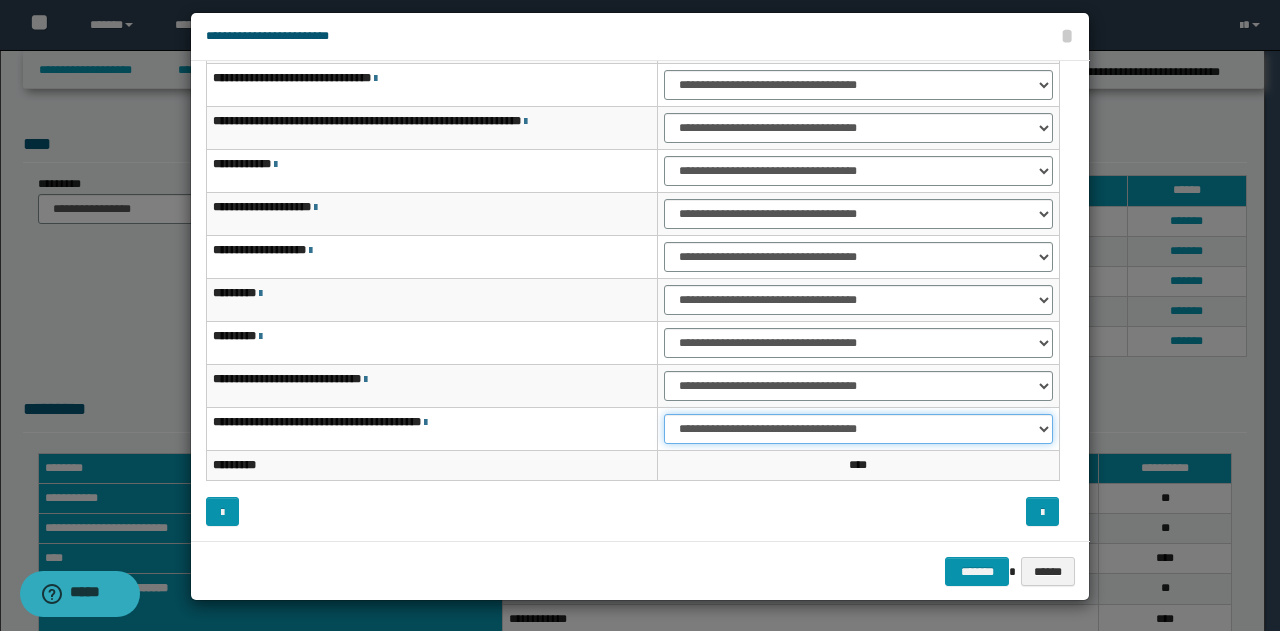 click on "**********" at bounding box center [858, 429] 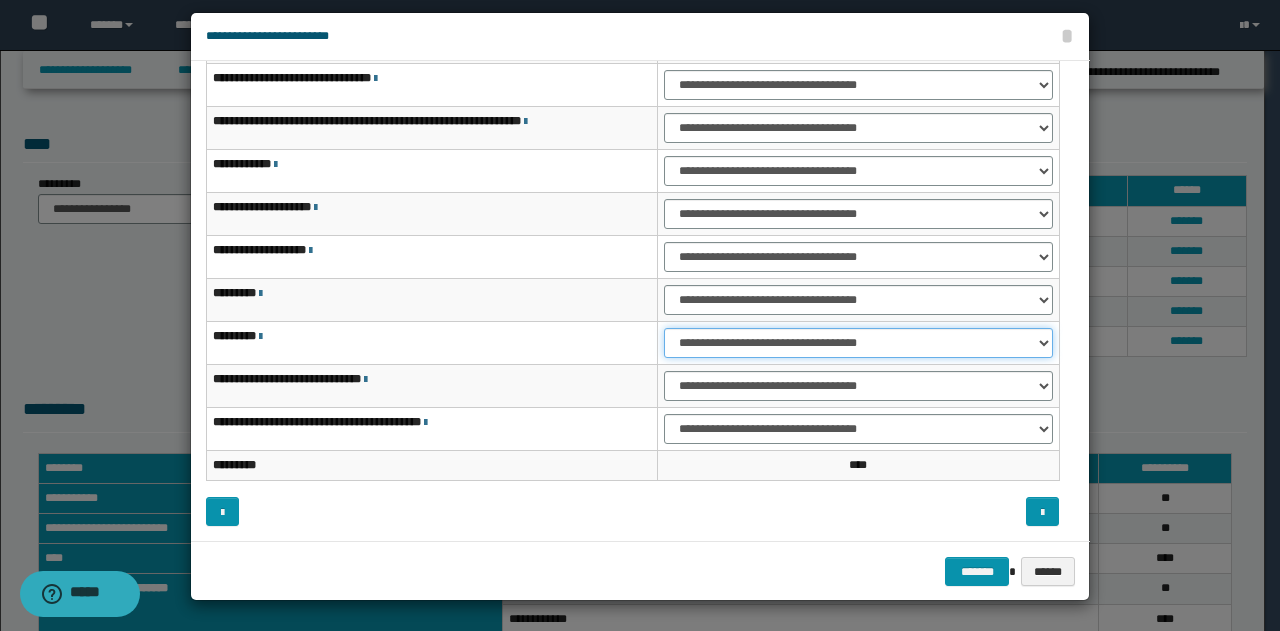click on "**********" at bounding box center [858, 343] 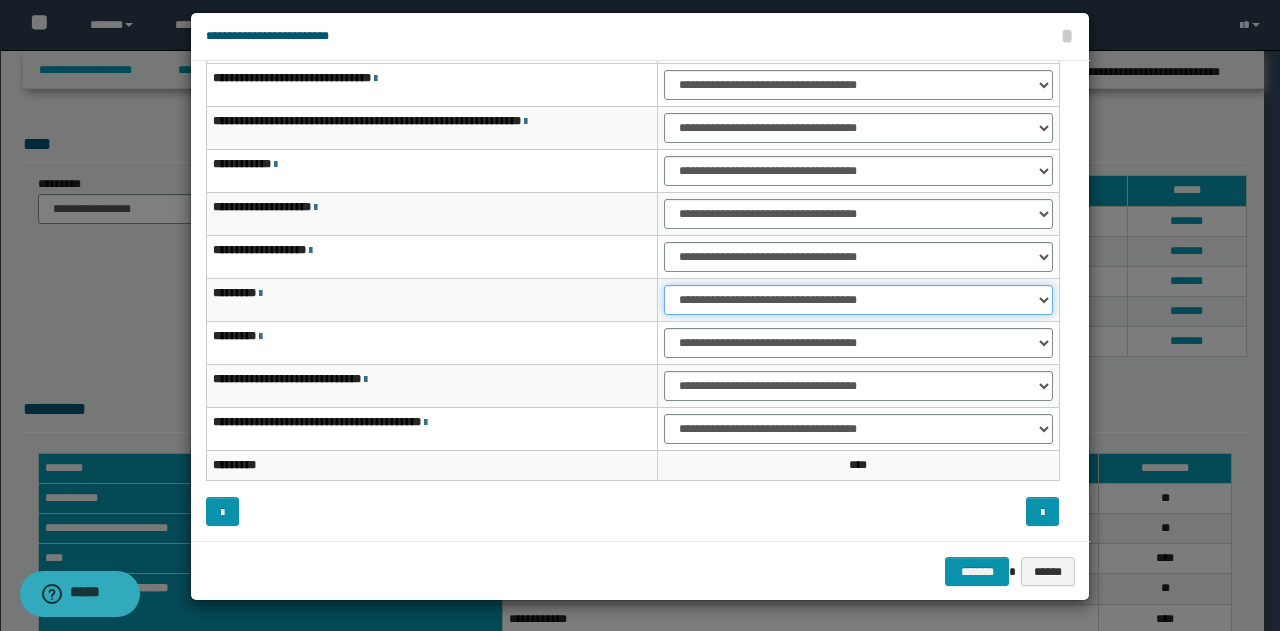 click on "**********" at bounding box center [858, 300] 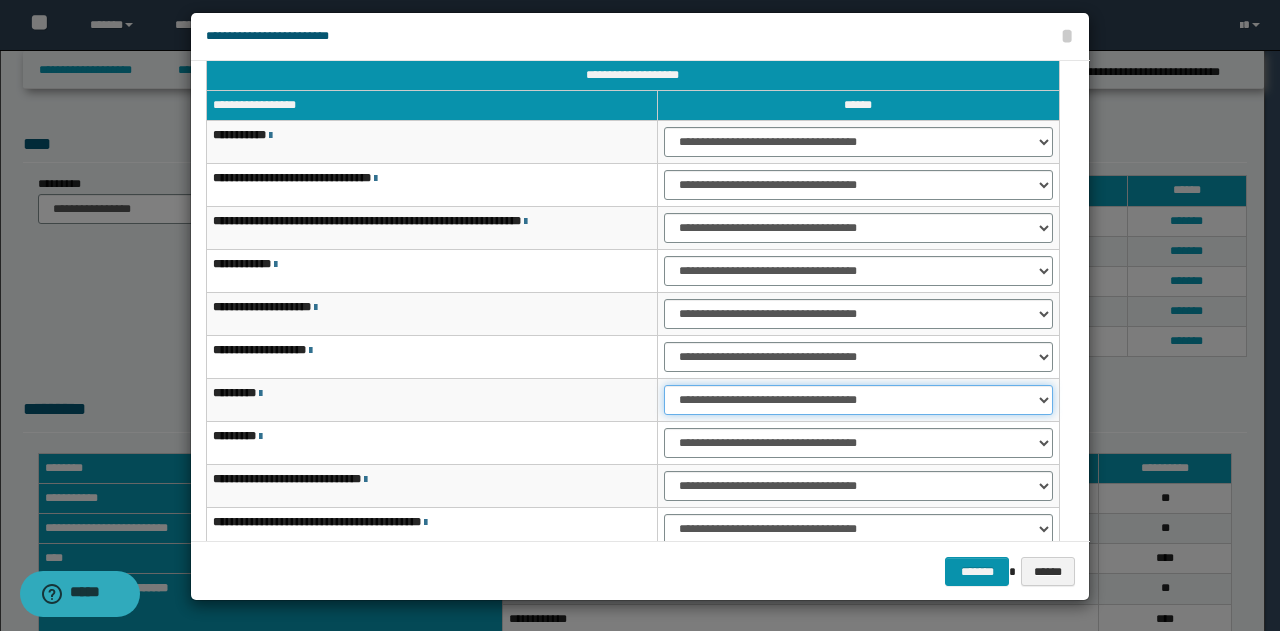 scroll, scrollTop: 116, scrollLeft: 0, axis: vertical 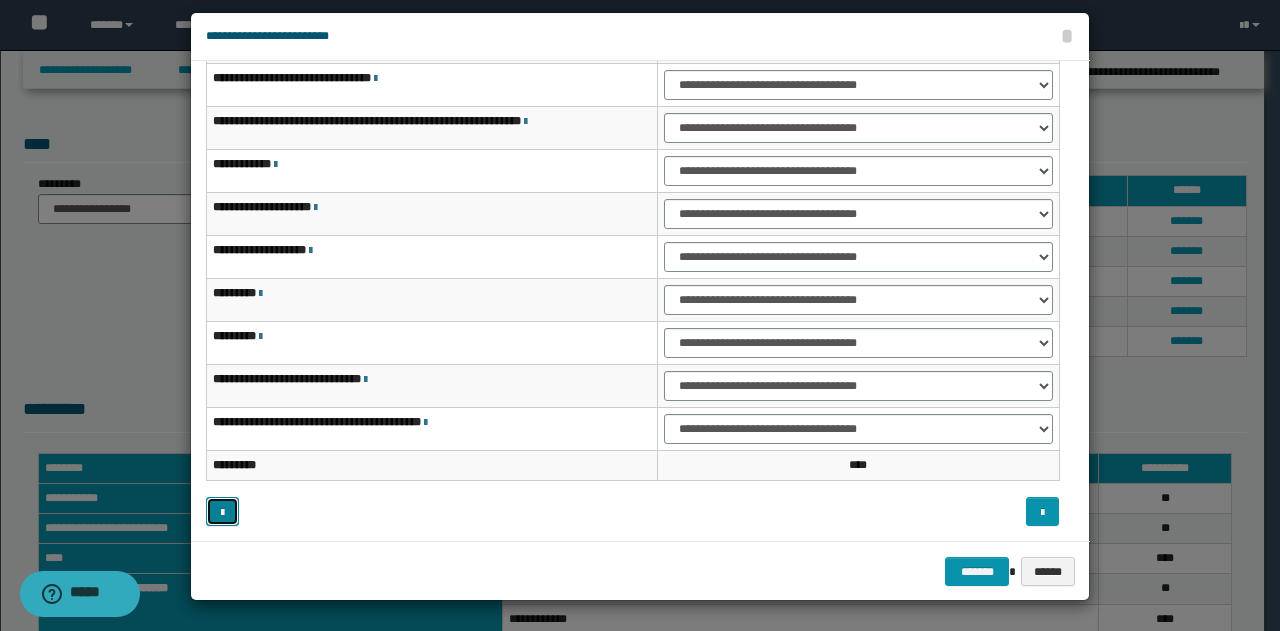 click at bounding box center (222, 513) 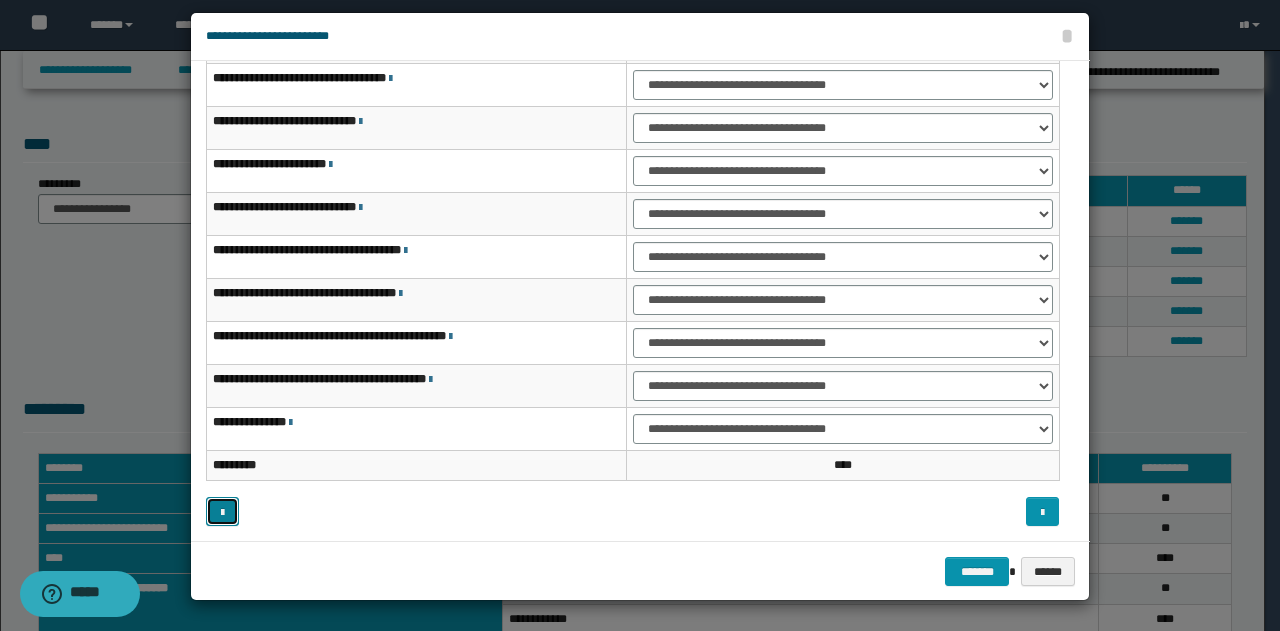 scroll, scrollTop: 16, scrollLeft: 0, axis: vertical 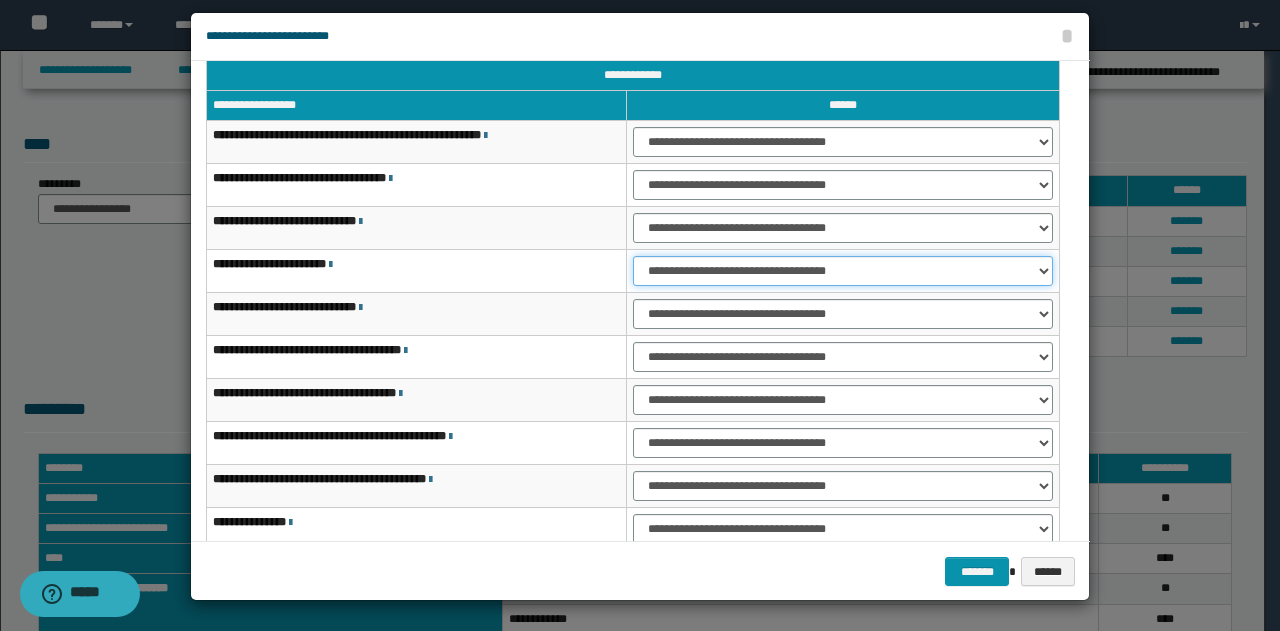 click on "**********" at bounding box center (843, 271) 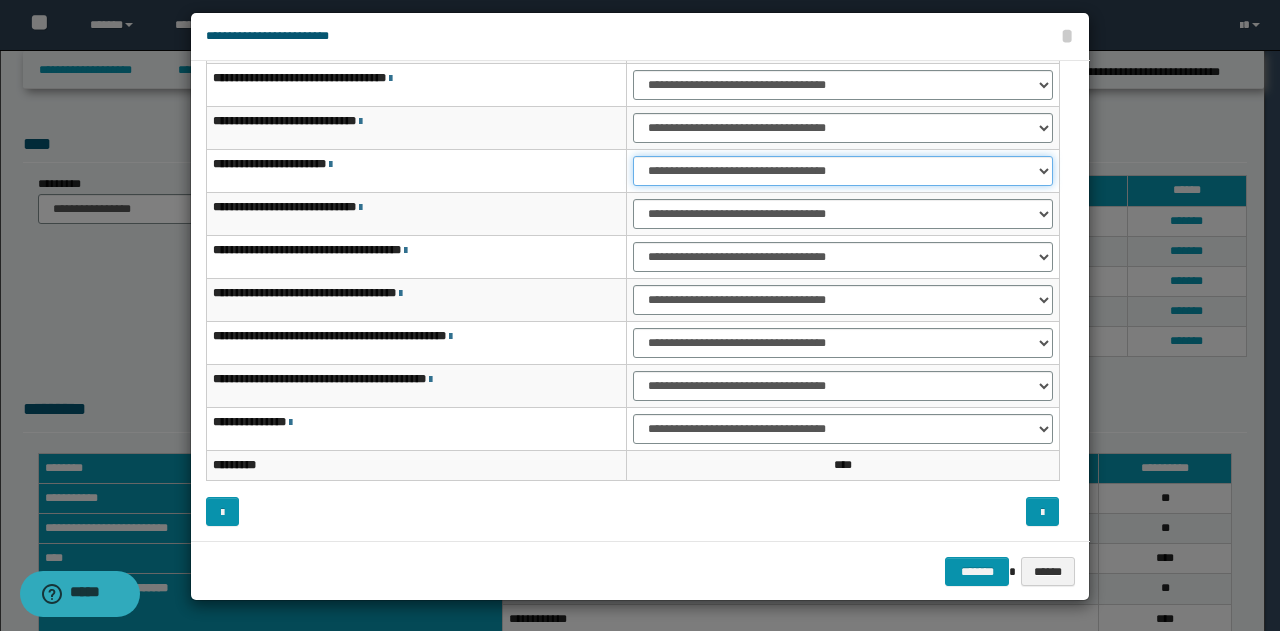 scroll, scrollTop: 16, scrollLeft: 0, axis: vertical 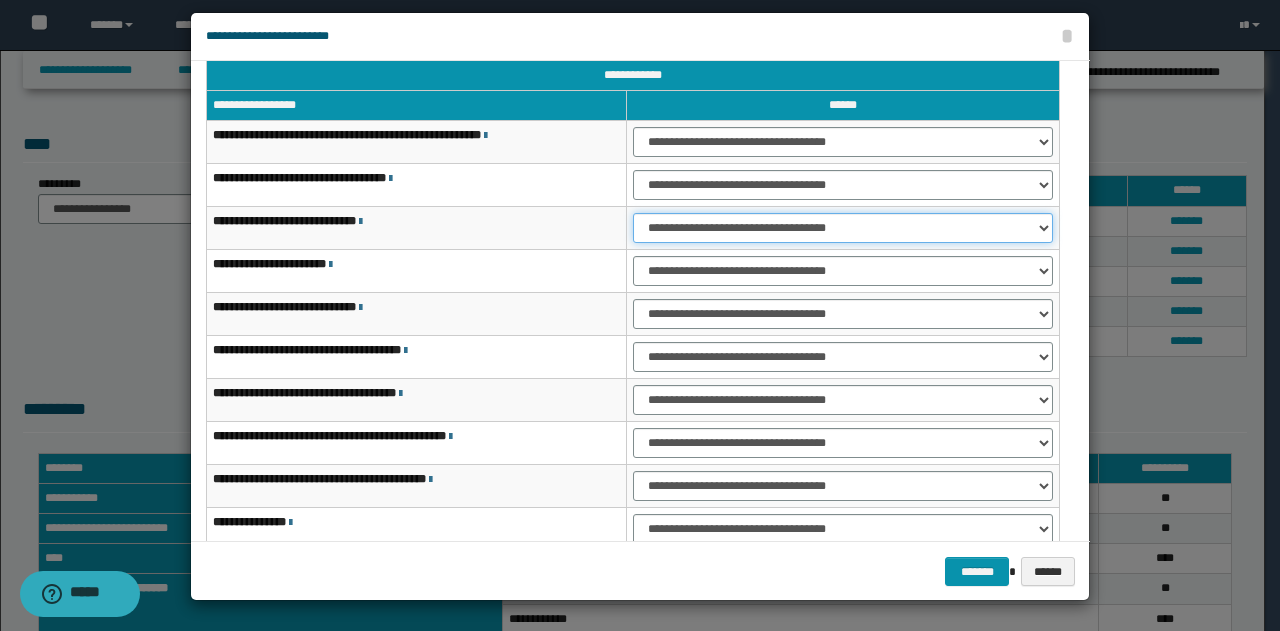drag, startPoint x: 1040, startPoint y: 227, endPoint x: 1007, endPoint y: 225, distance: 33.06055 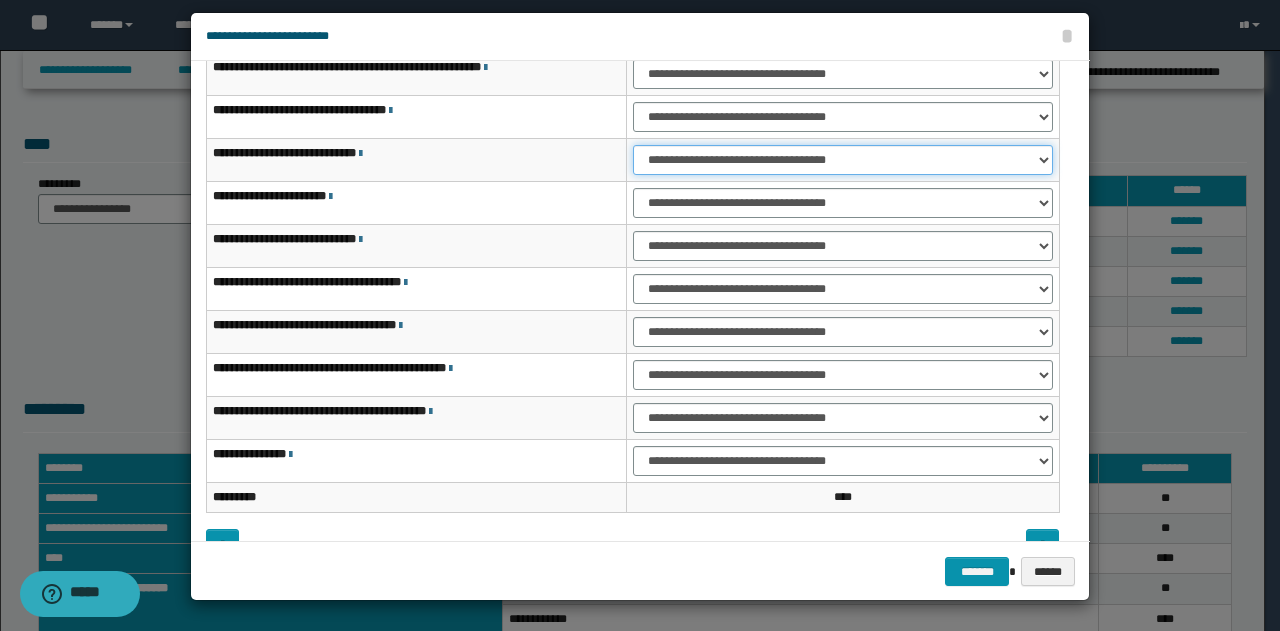 scroll, scrollTop: 116, scrollLeft: 0, axis: vertical 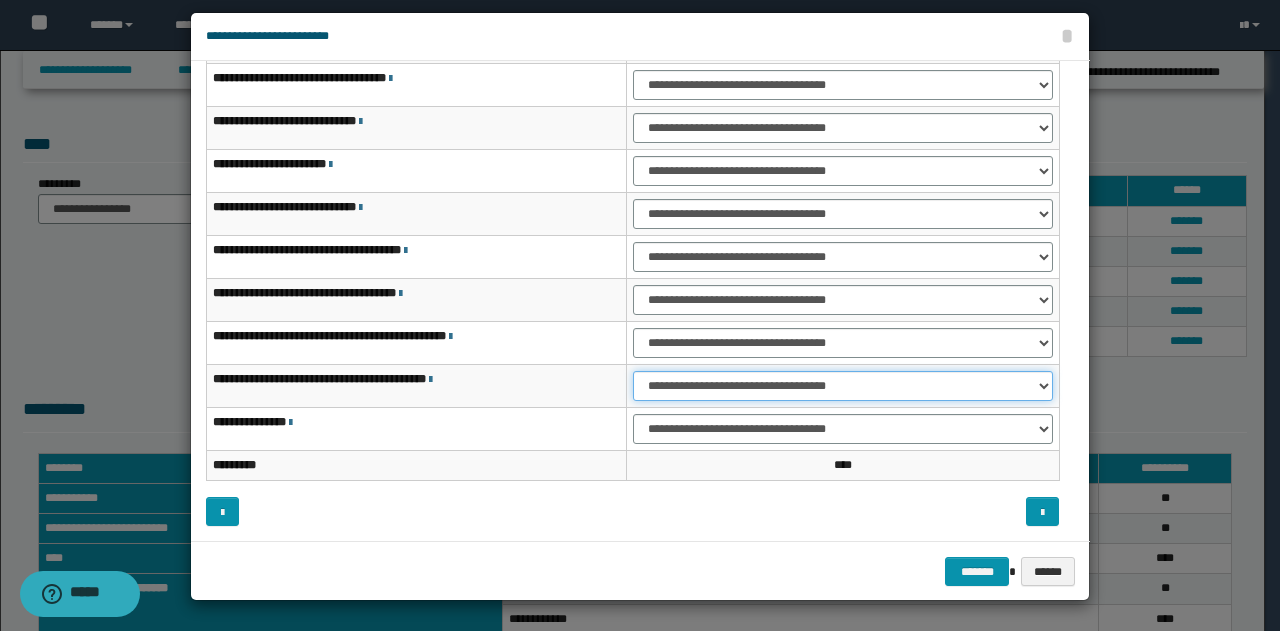 click on "**********" at bounding box center [843, 386] 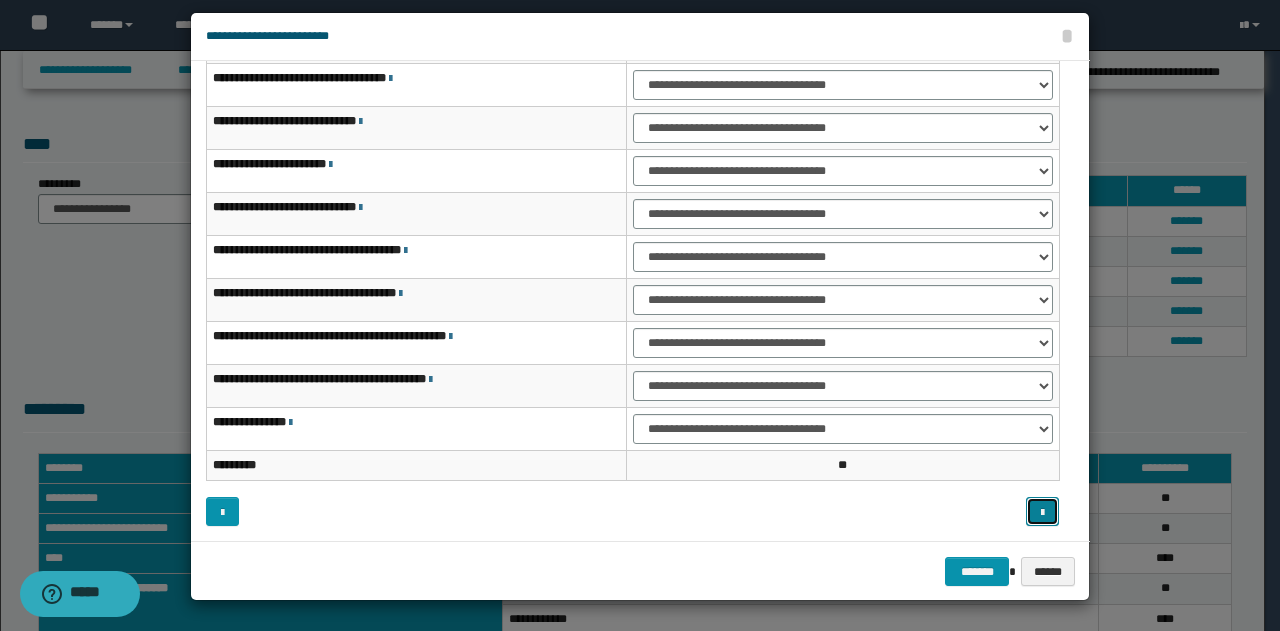 click at bounding box center (1042, 513) 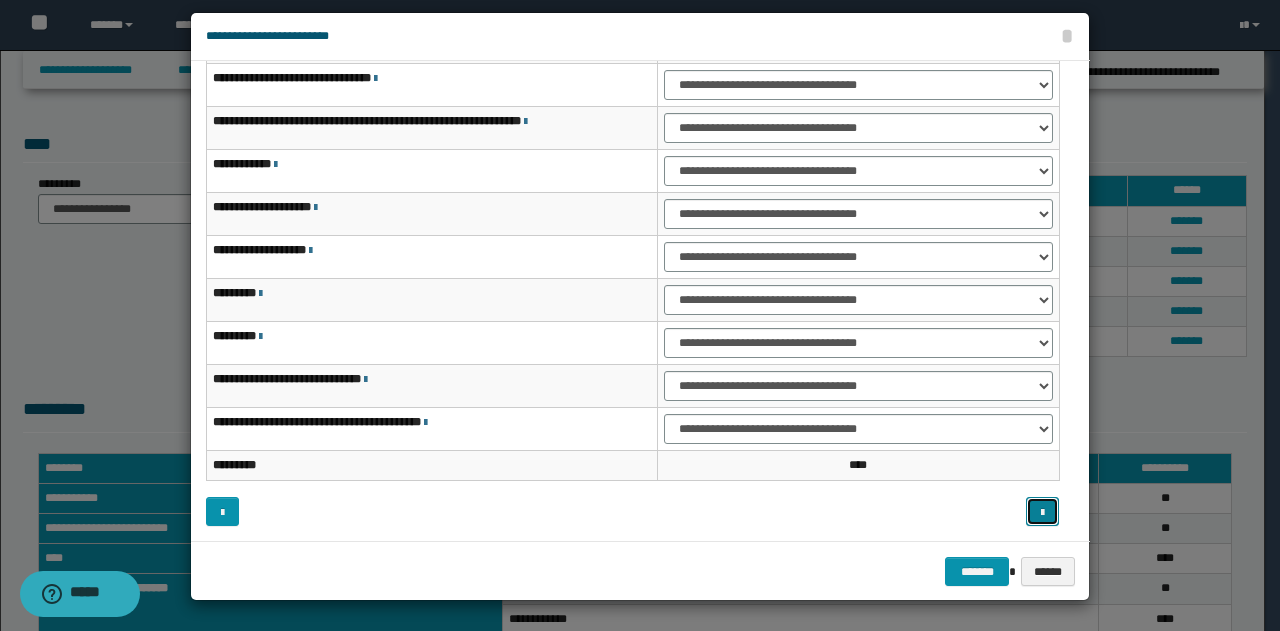 click at bounding box center [1042, 513] 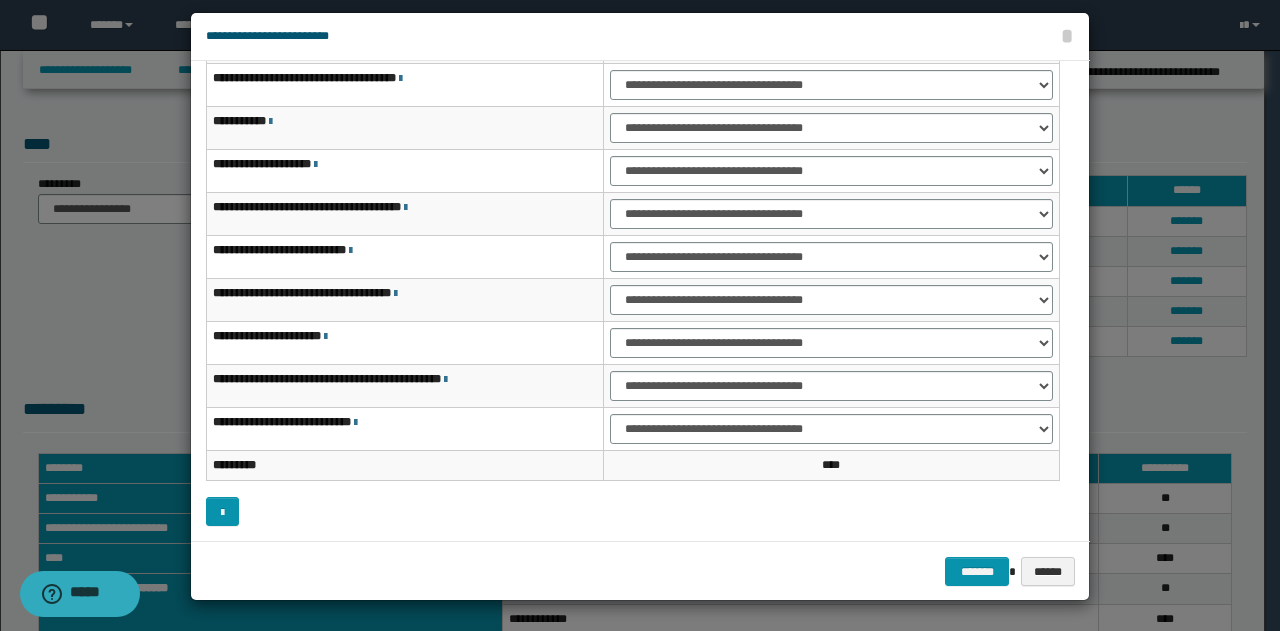 scroll, scrollTop: 16, scrollLeft: 0, axis: vertical 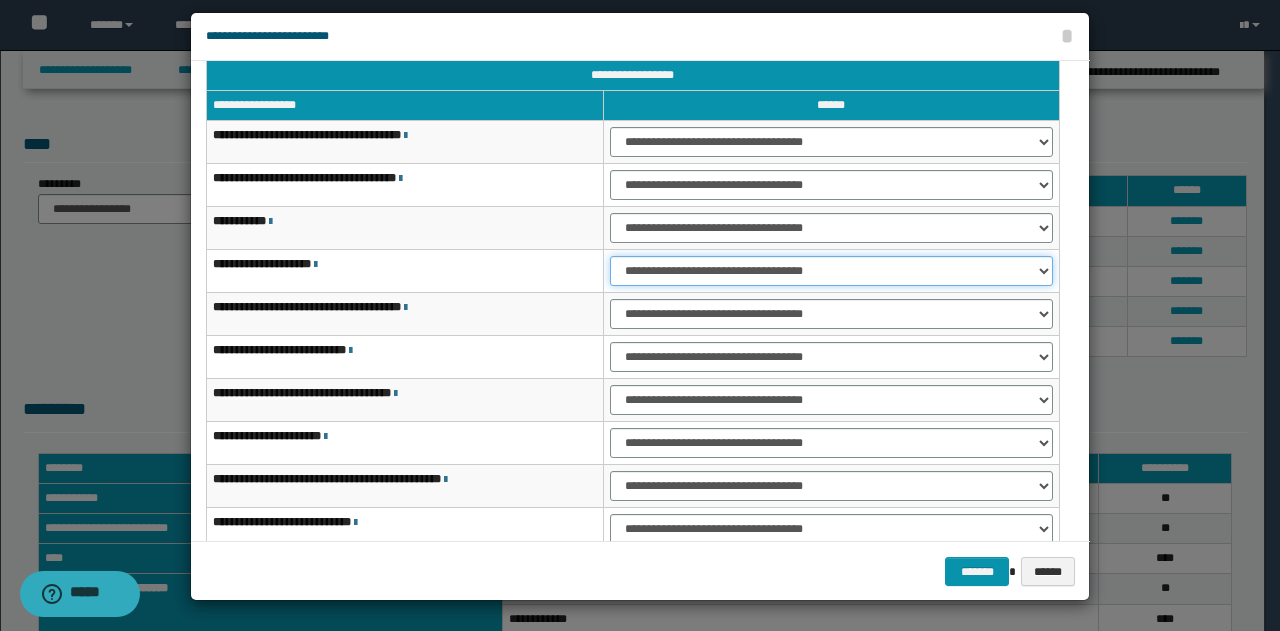click on "**********" at bounding box center (831, 271) 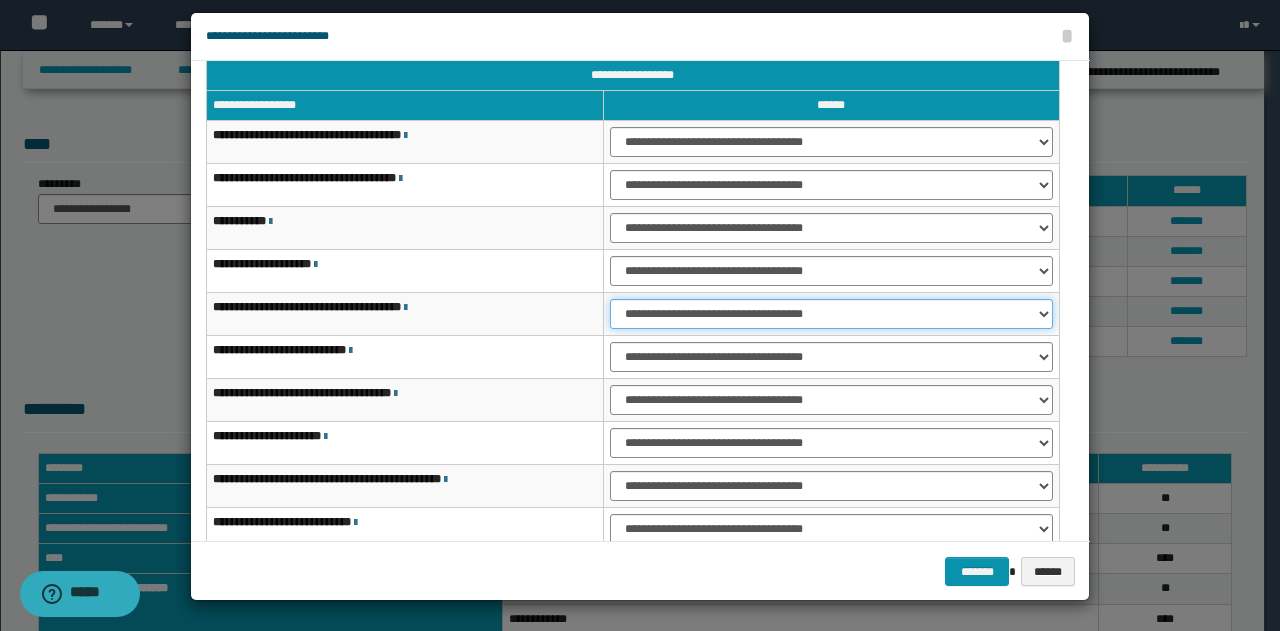 click on "**********" at bounding box center (831, 314) 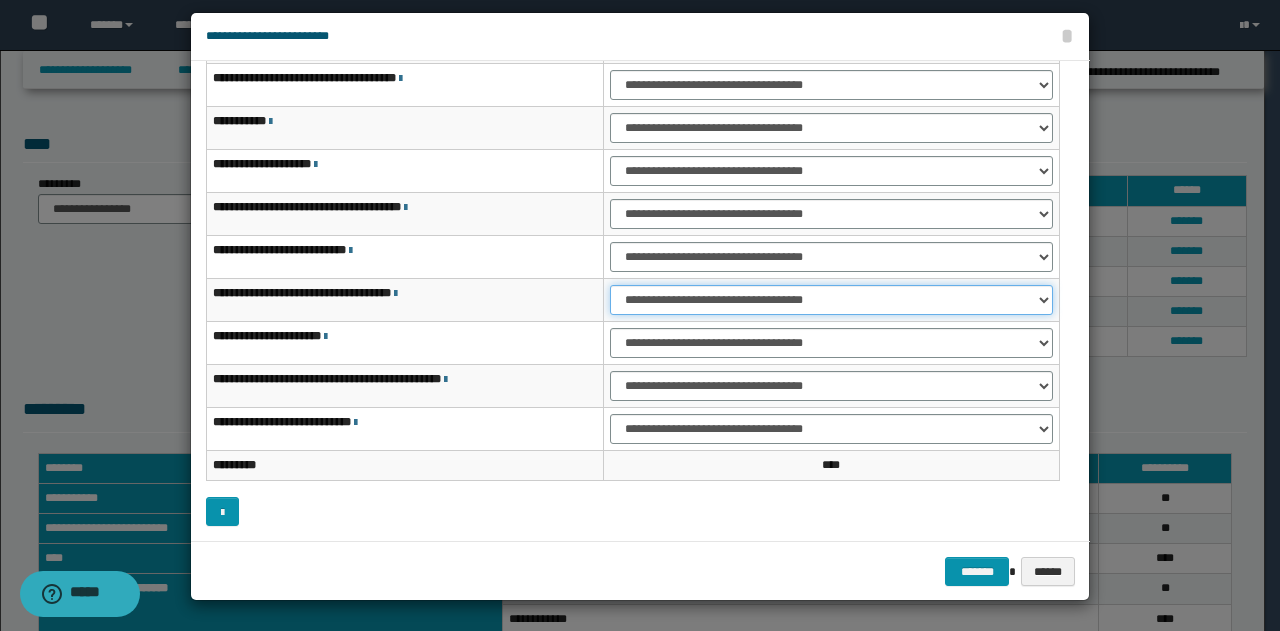 drag, startPoint x: 1036, startPoint y: 297, endPoint x: 1020, endPoint y: 297, distance: 16 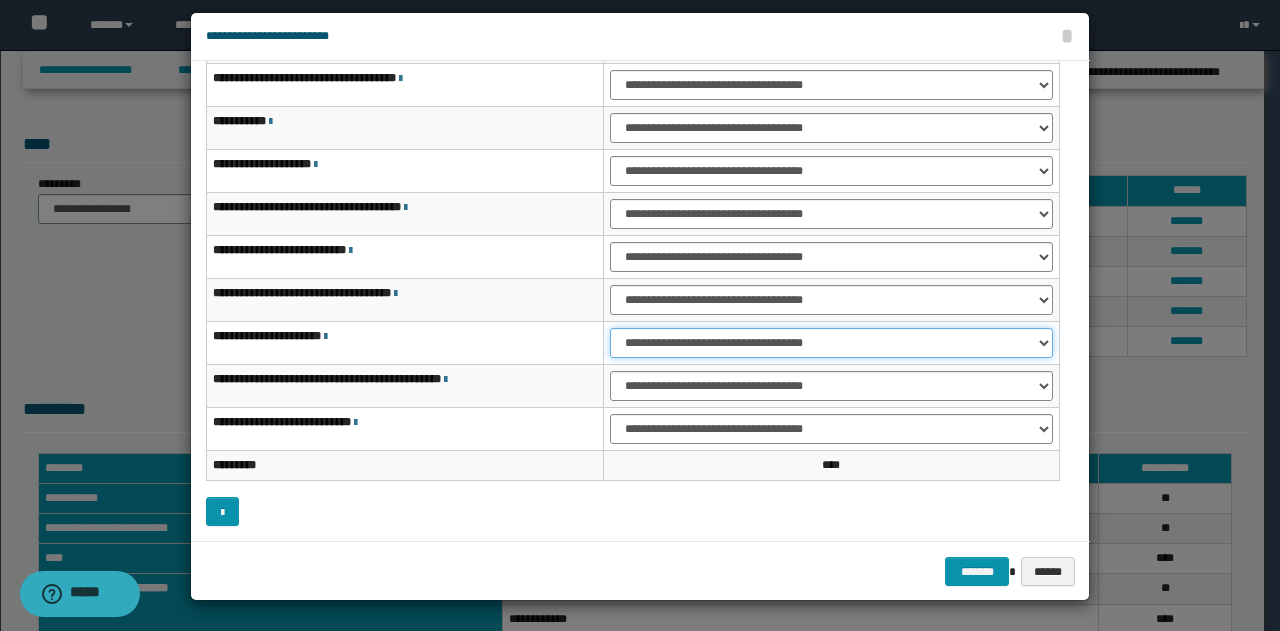 click on "**********" at bounding box center [831, 343] 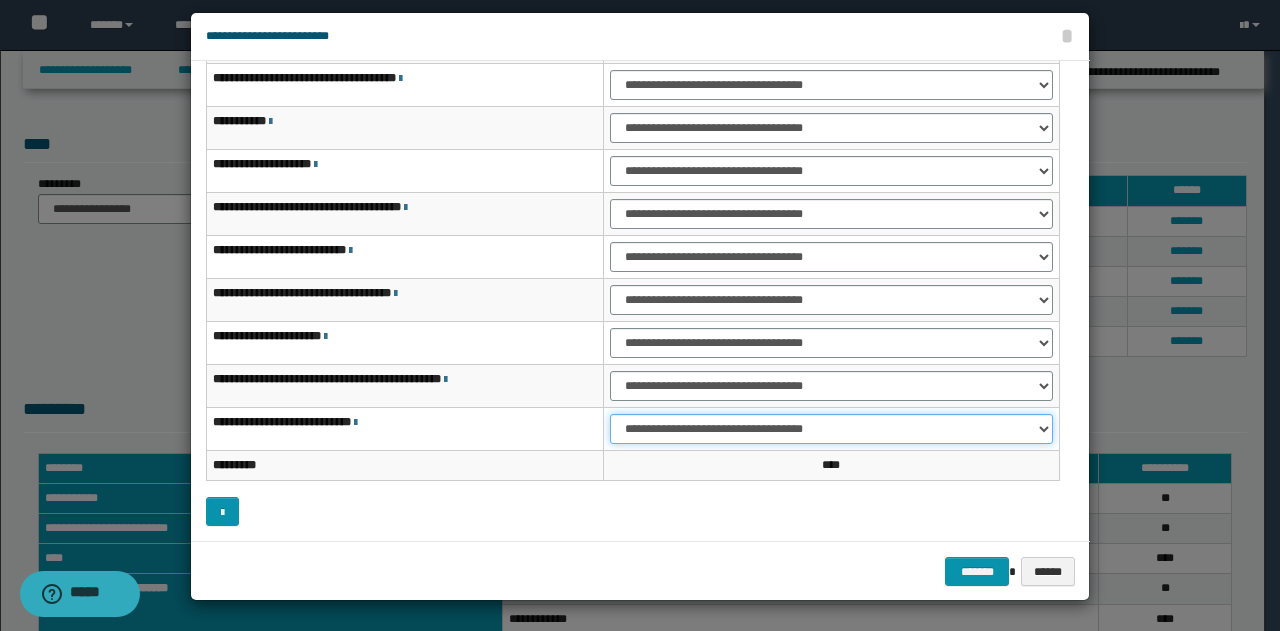 click on "**********" at bounding box center [831, 429] 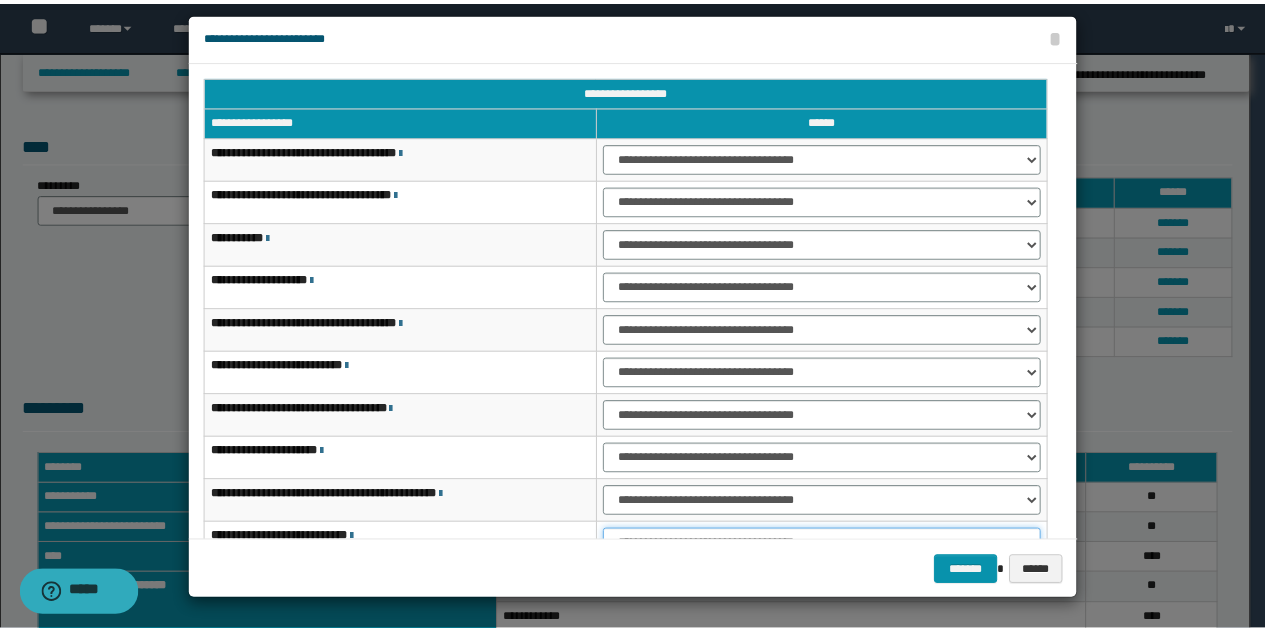 scroll, scrollTop: 116, scrollLeft: 0, axis: vertical 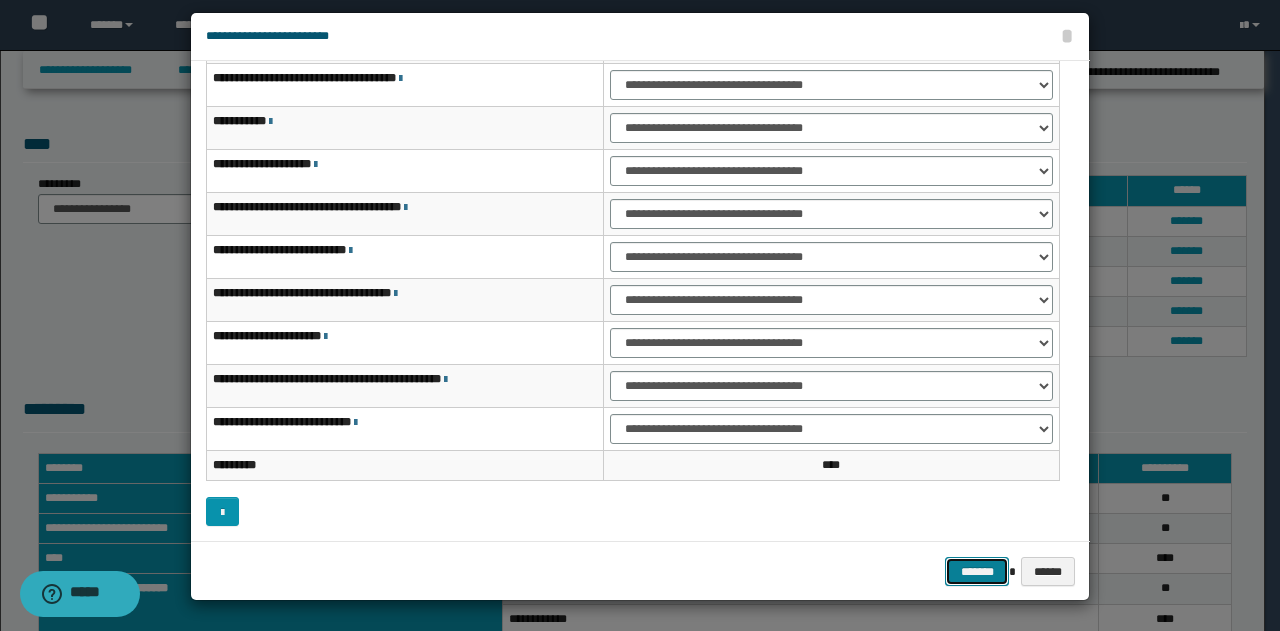 click on "*******" at bounding box center [977, 571] 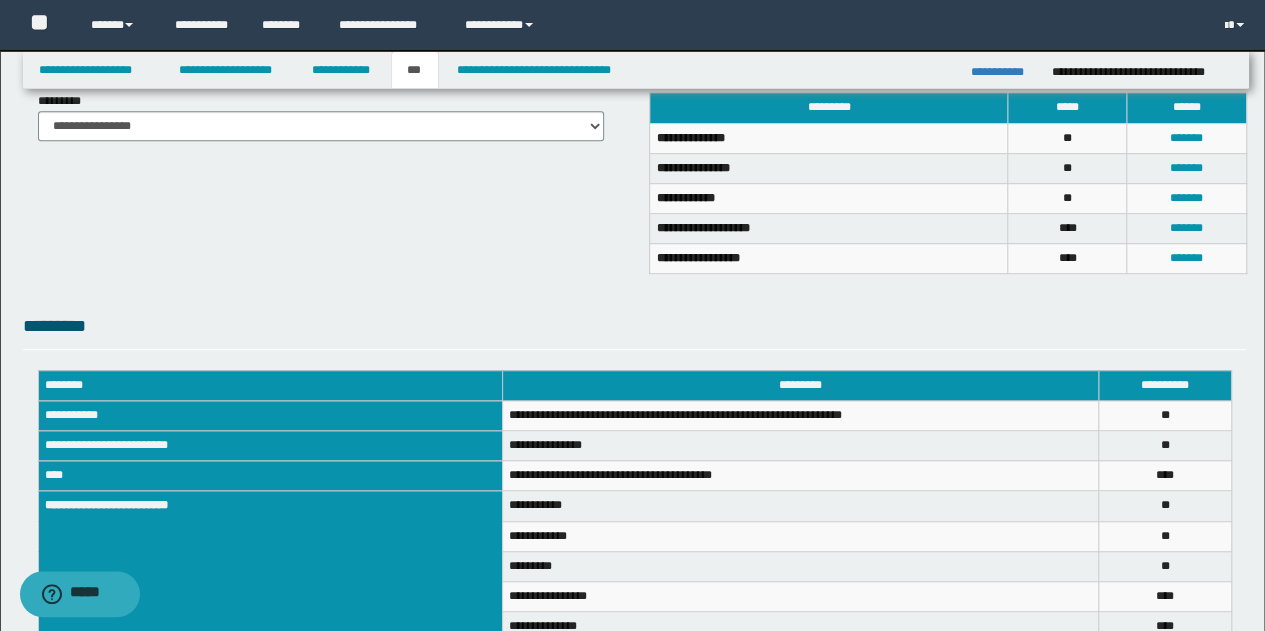 scroll, scrollTop: 400, scrollLeft: 0, axis: vertical 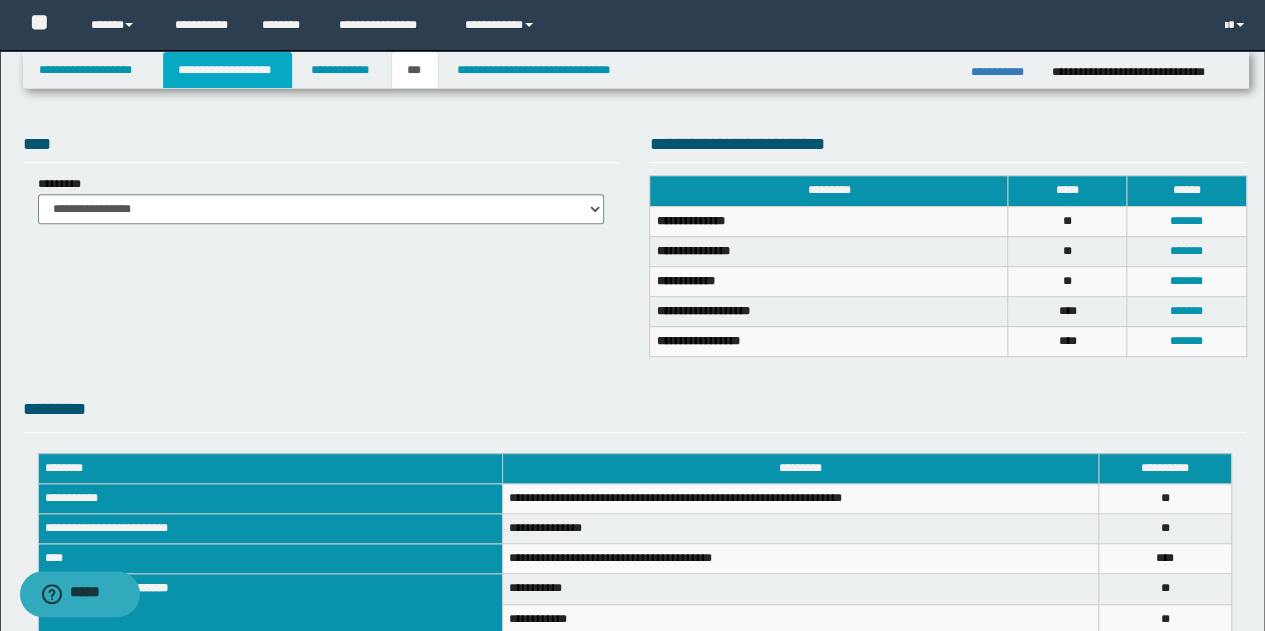 click on "**********" at bounding box center [227, 70] 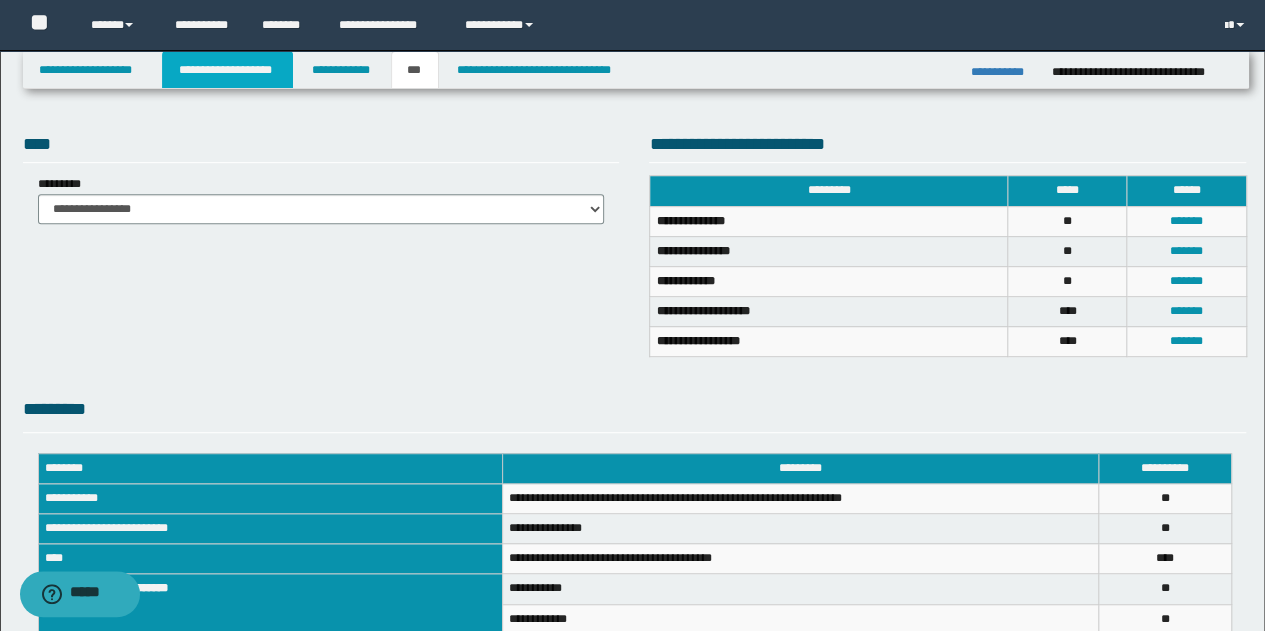 scroll, scrollTop: 430, scrollLeft: 0, axis: vertical 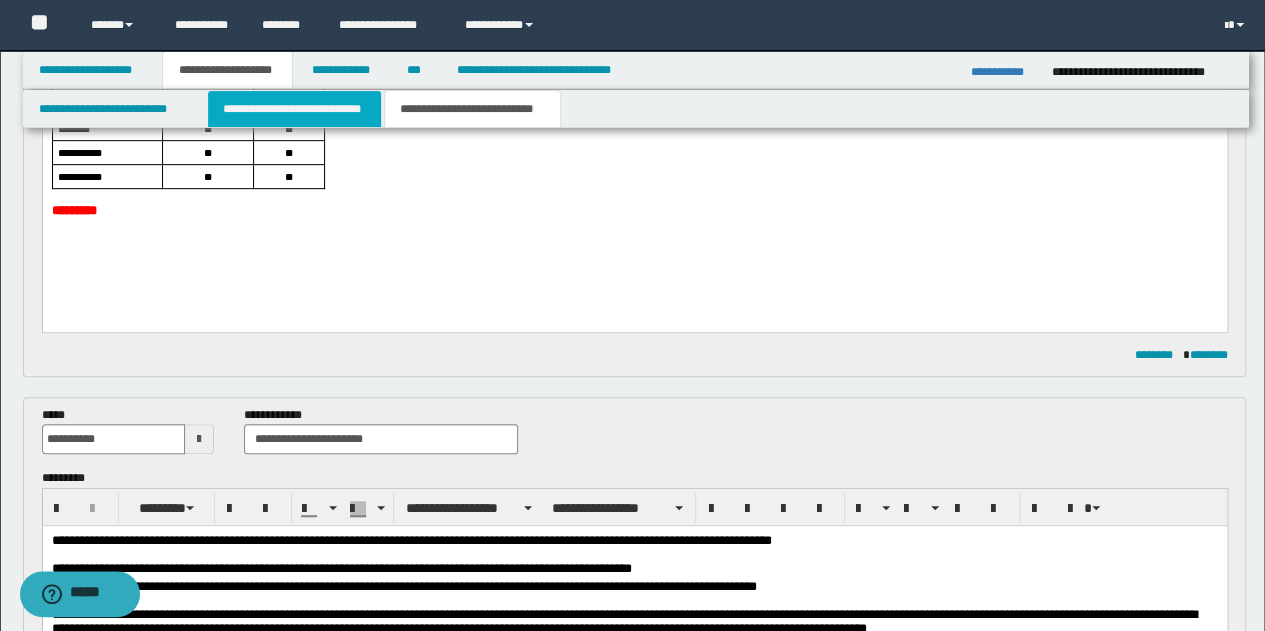 click on "**********" at bounding box center [294, 109] 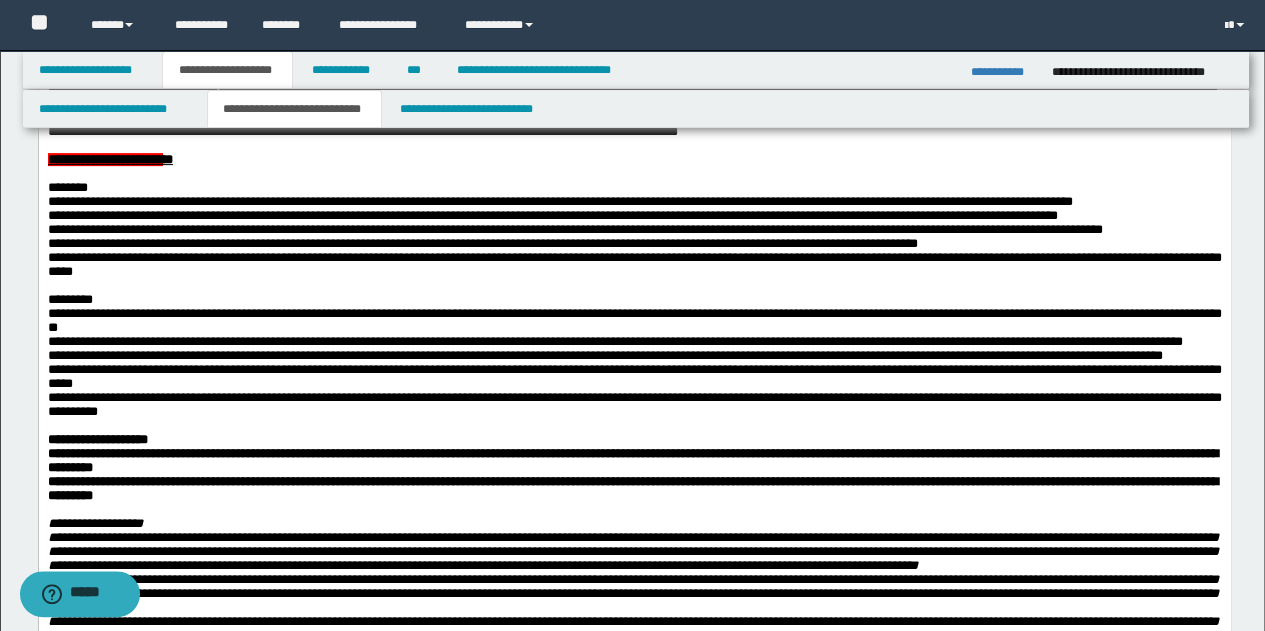 scroll, scrollTop: 230, scrollLeft: 0, axis: vertical 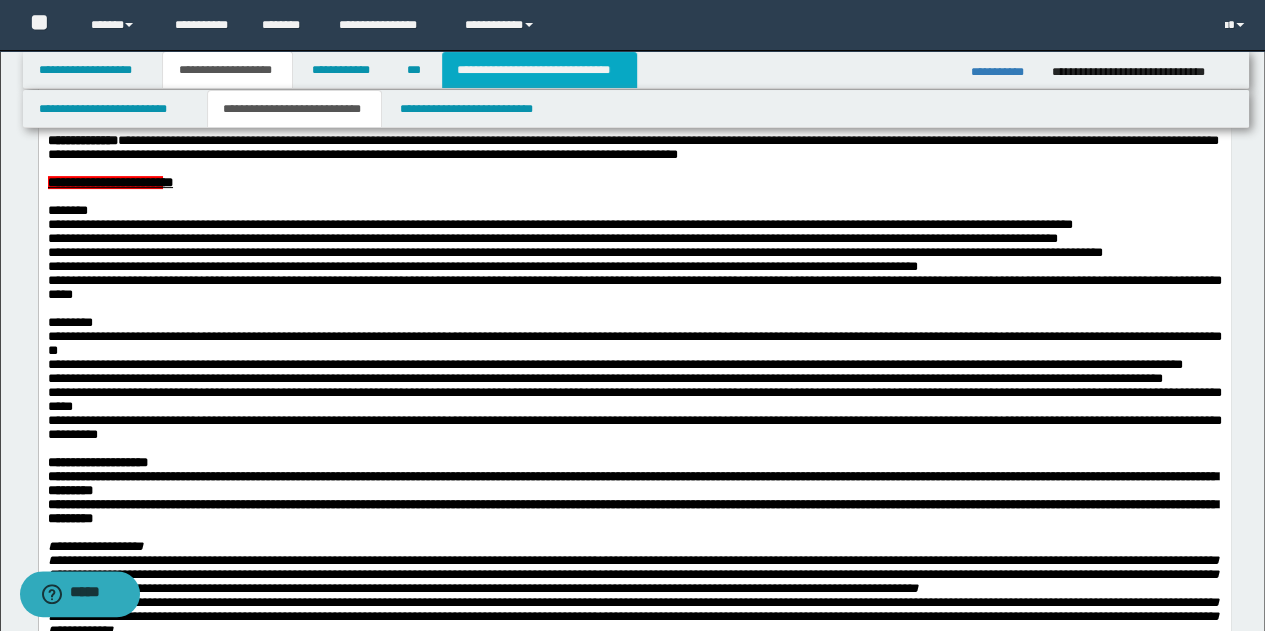 click on "**********" at bounding box center [539, 70] 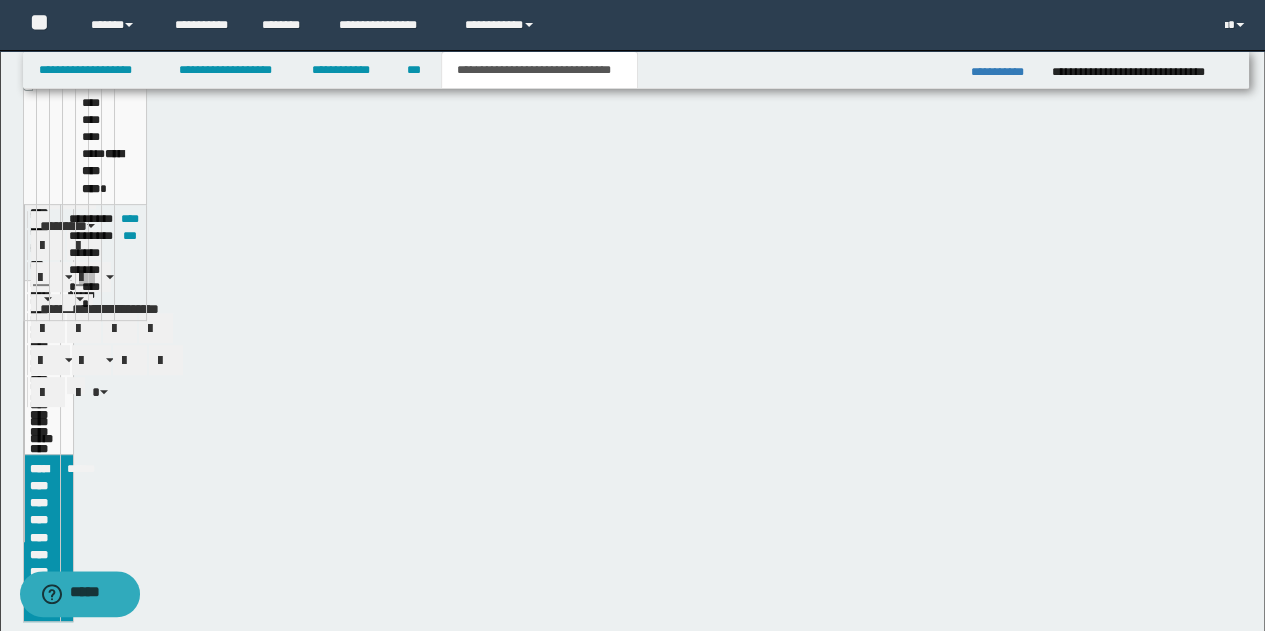 scroll, scrollTop: 200, scrollLeft: 0, axis: vertical 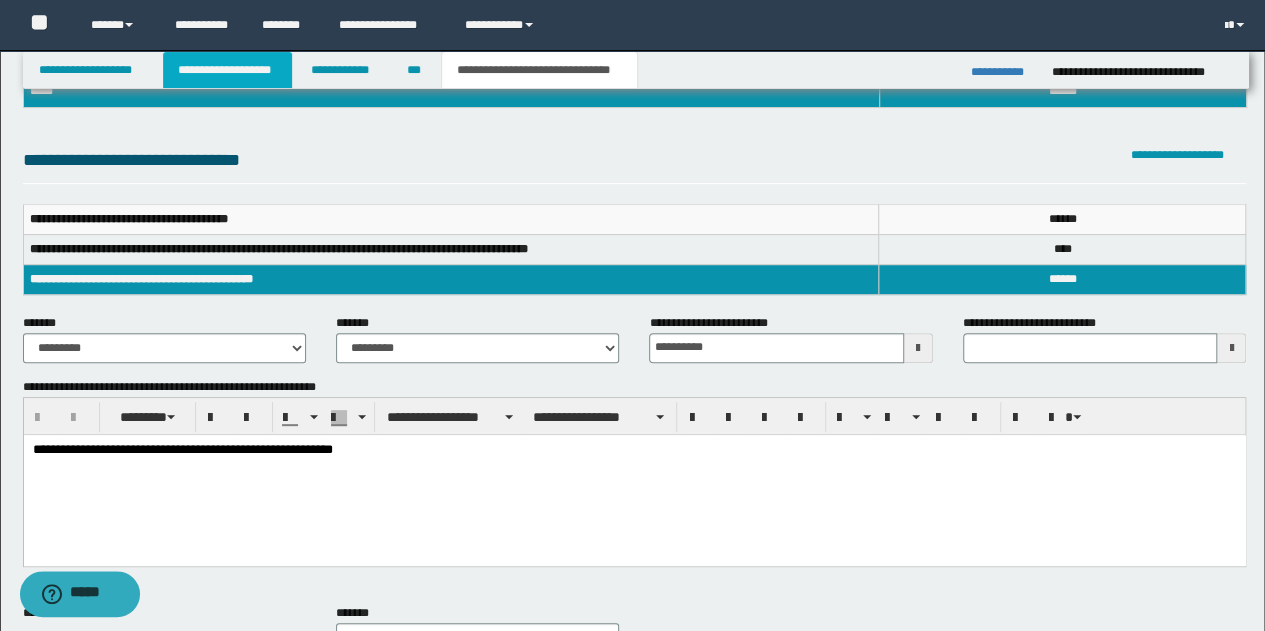 click on "**********" at bounding box center (227, 70) 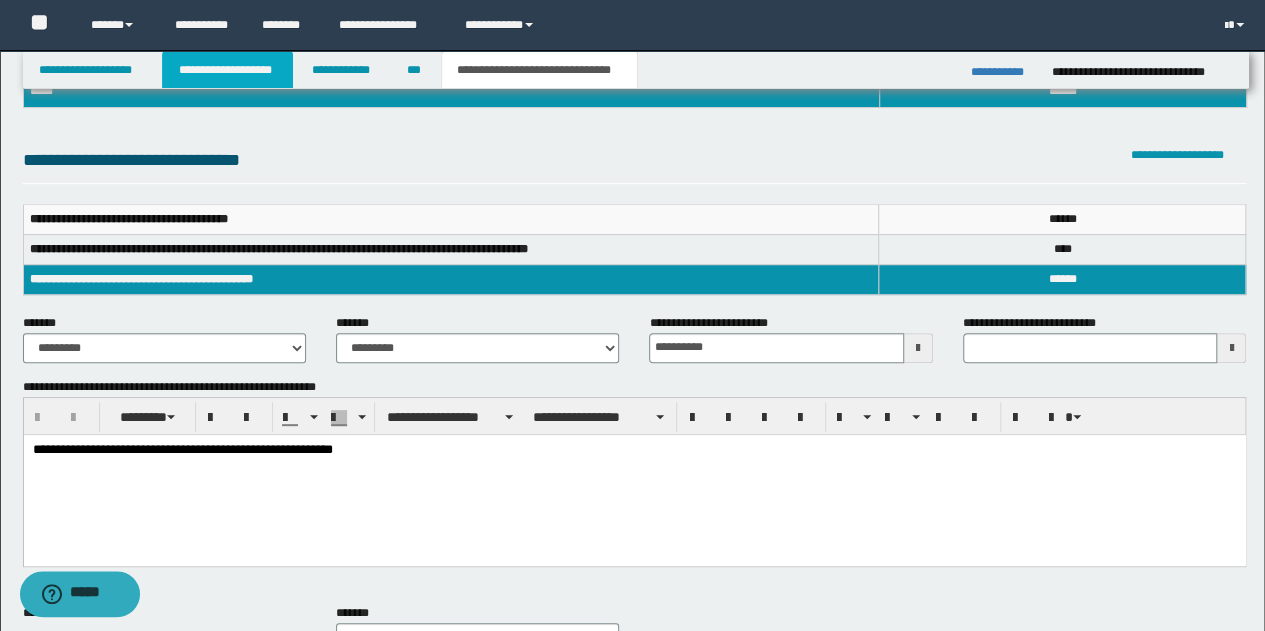 scroll, scrollTop: 230, scrollLeft: 0, axis: vertical 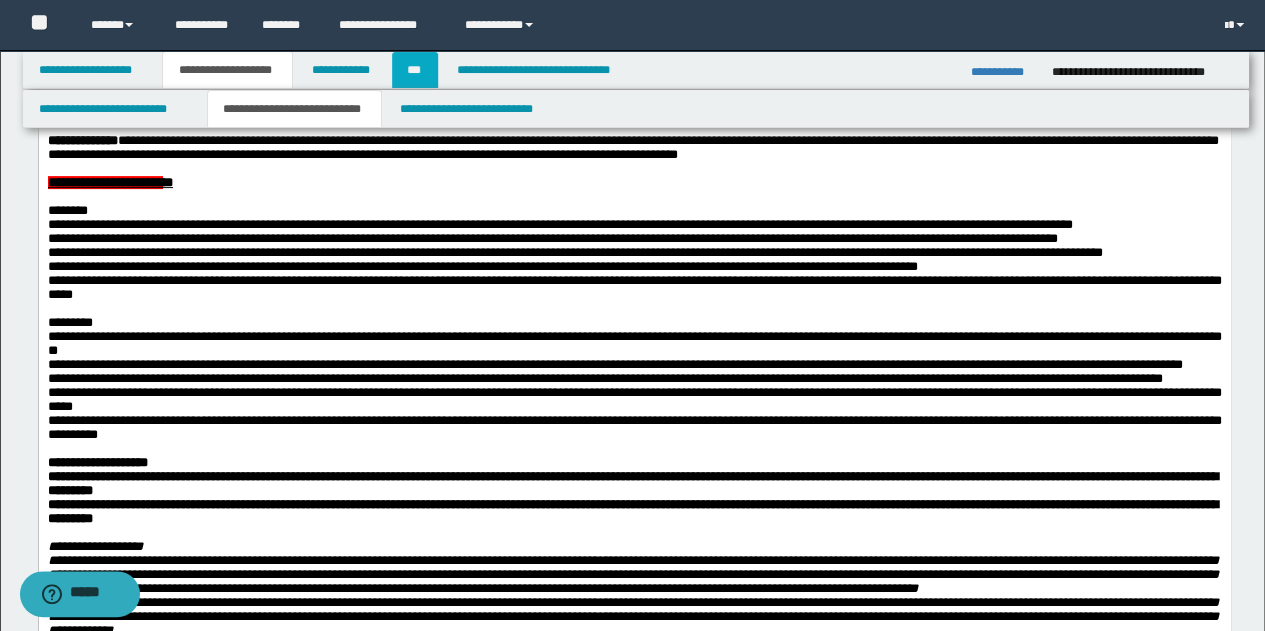 click on "***" at bounding box center [415, 70] 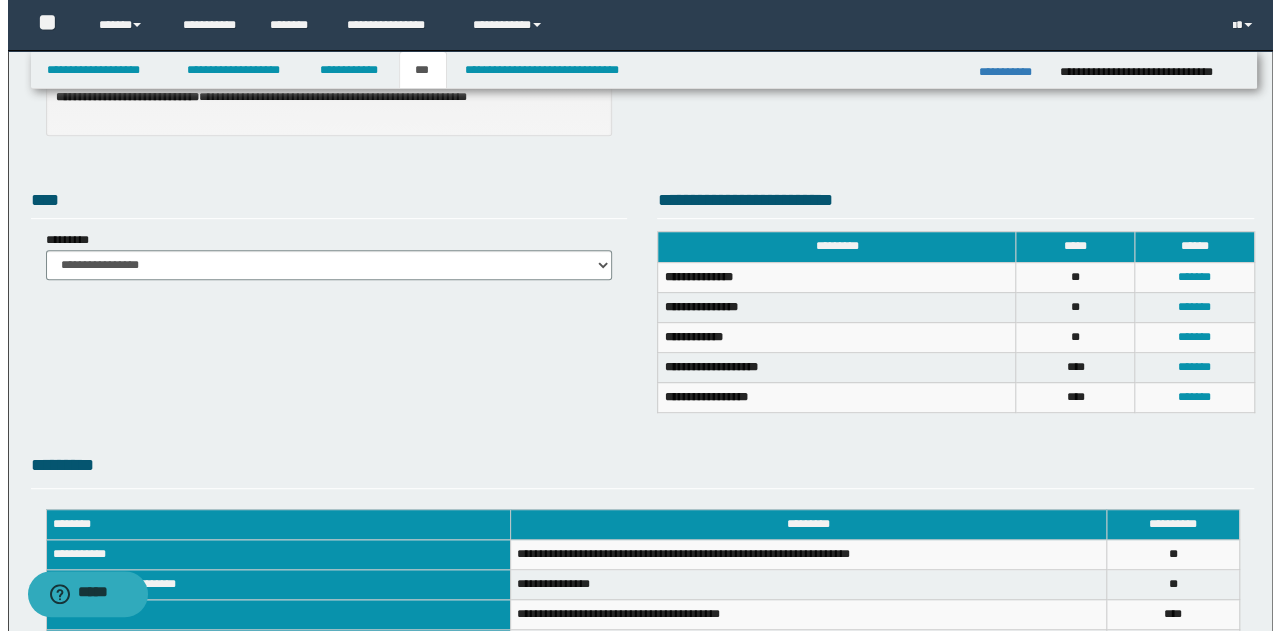 scroll, scrollTop: 400, scrollLeft: 0, axis: vertical 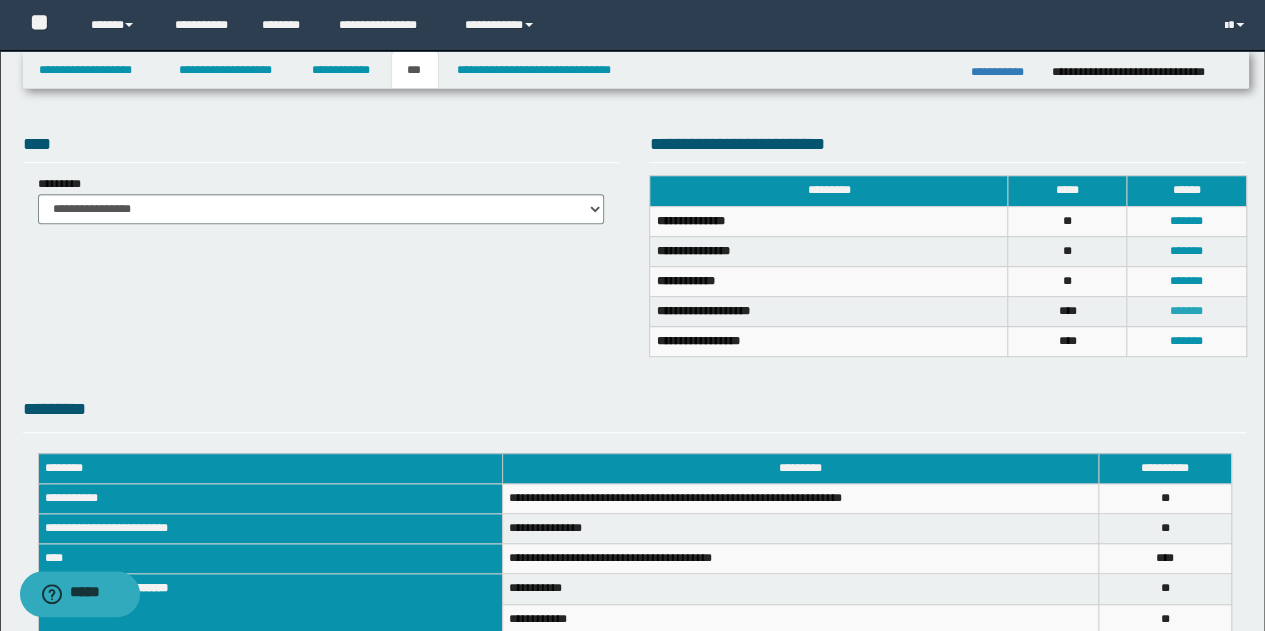 click on "*******" at bounding box center [1186, 311] 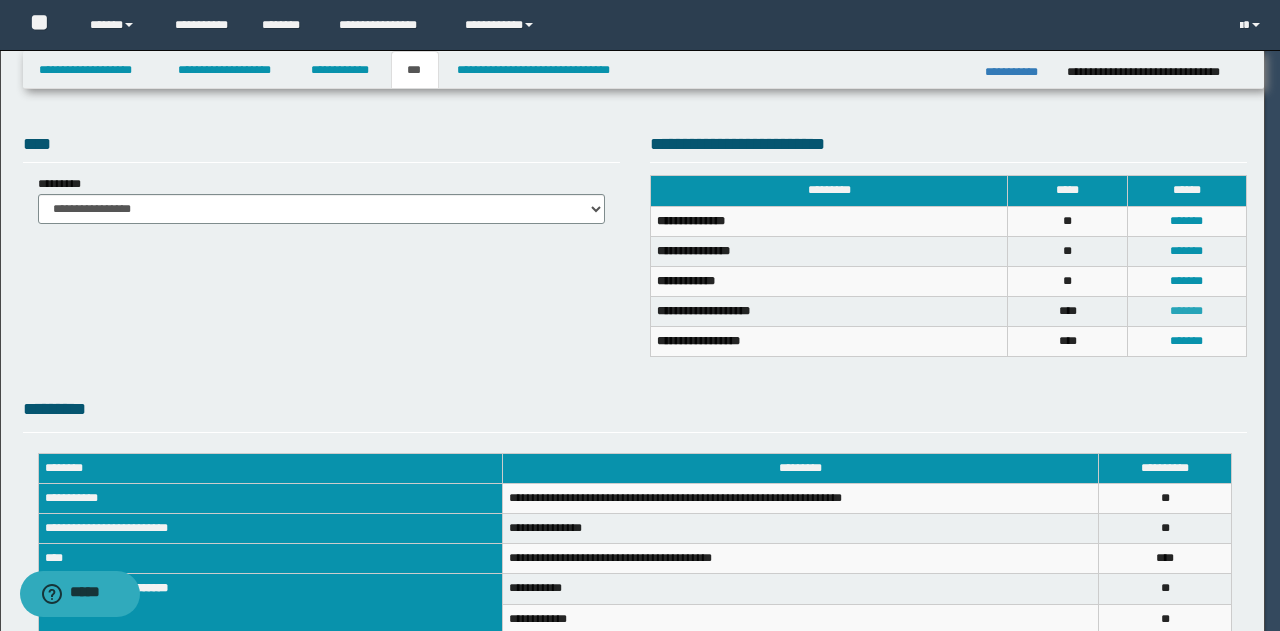 scroll, scrollTop: 0, scrollLeft: 0, axis: both 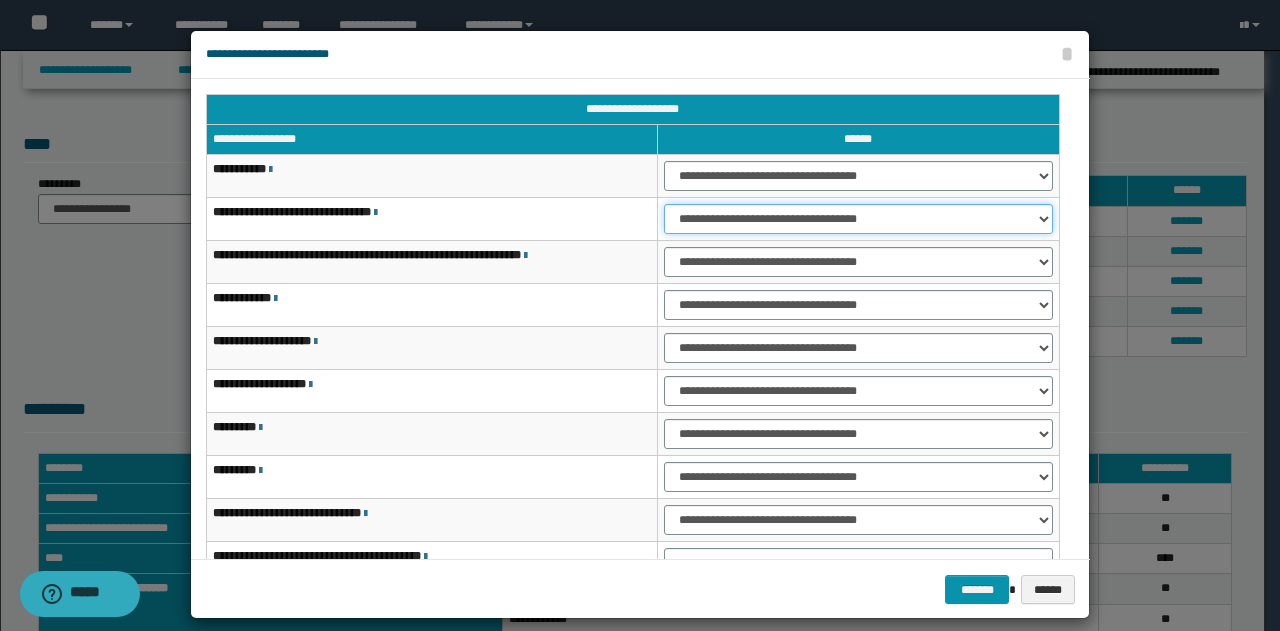 click on "**********" at bounding box center (858, 219) 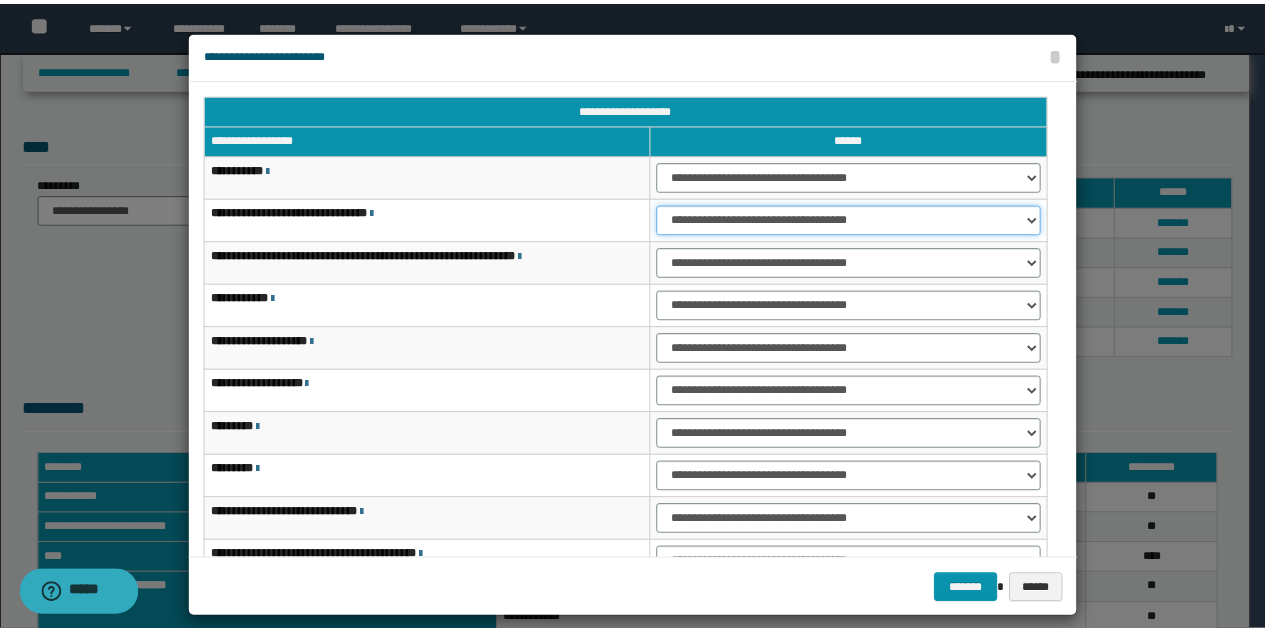 scroll, scrollTop: 116, scrollLeft: 0, axis: vertical 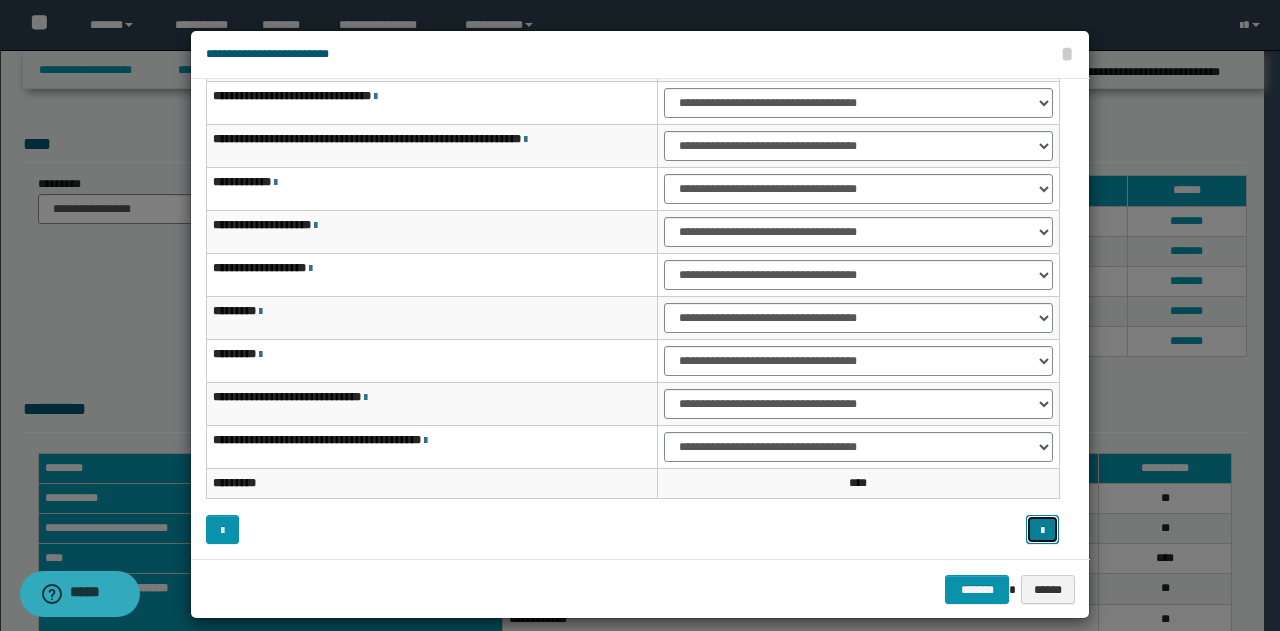 click at bounding box center (1042, 531) 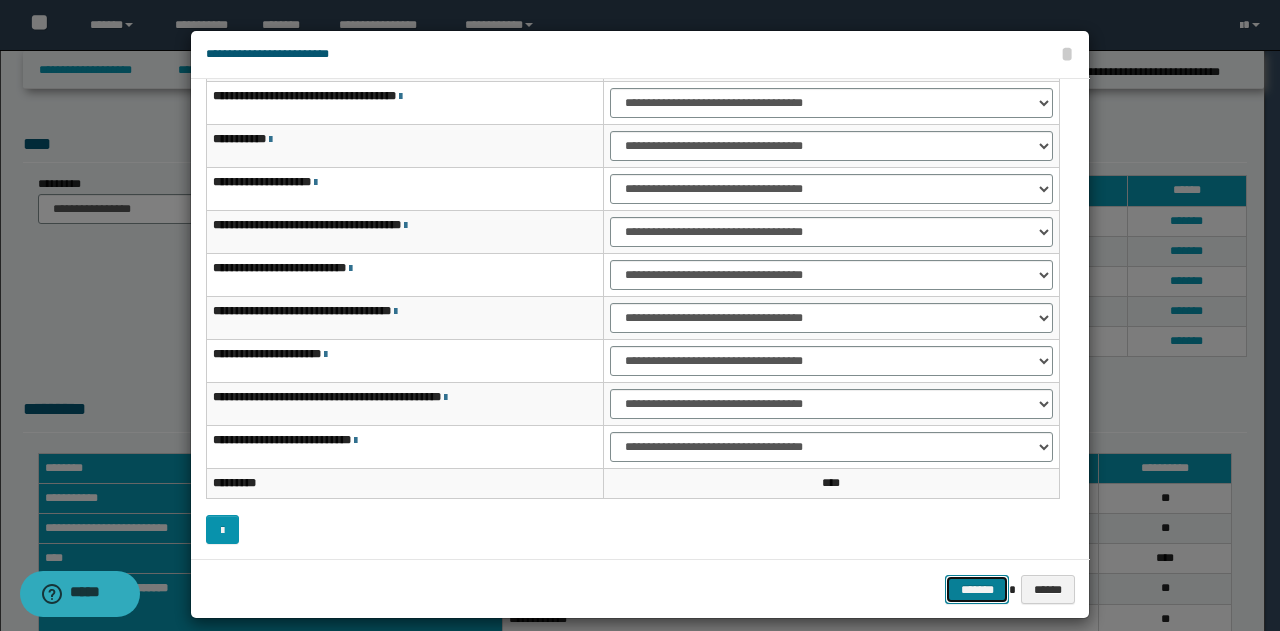 click on "*******" at bounding box center [977, 589] 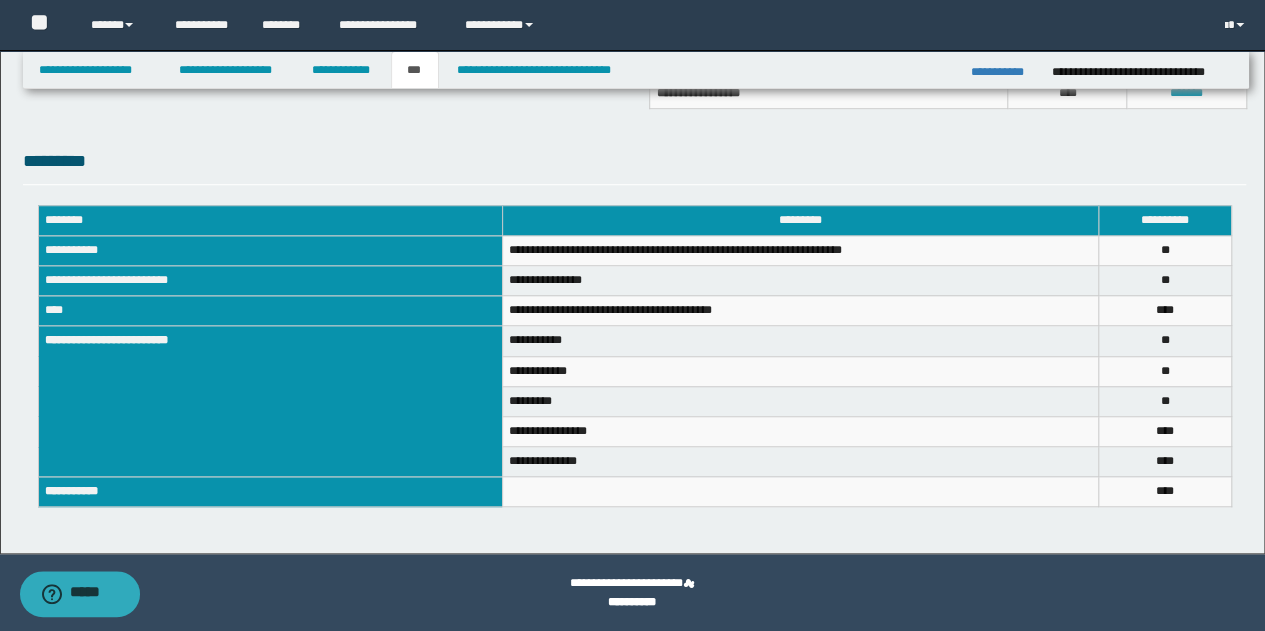 scroll, scrollTop: 248, scrollLeft: 0, axis: vertical 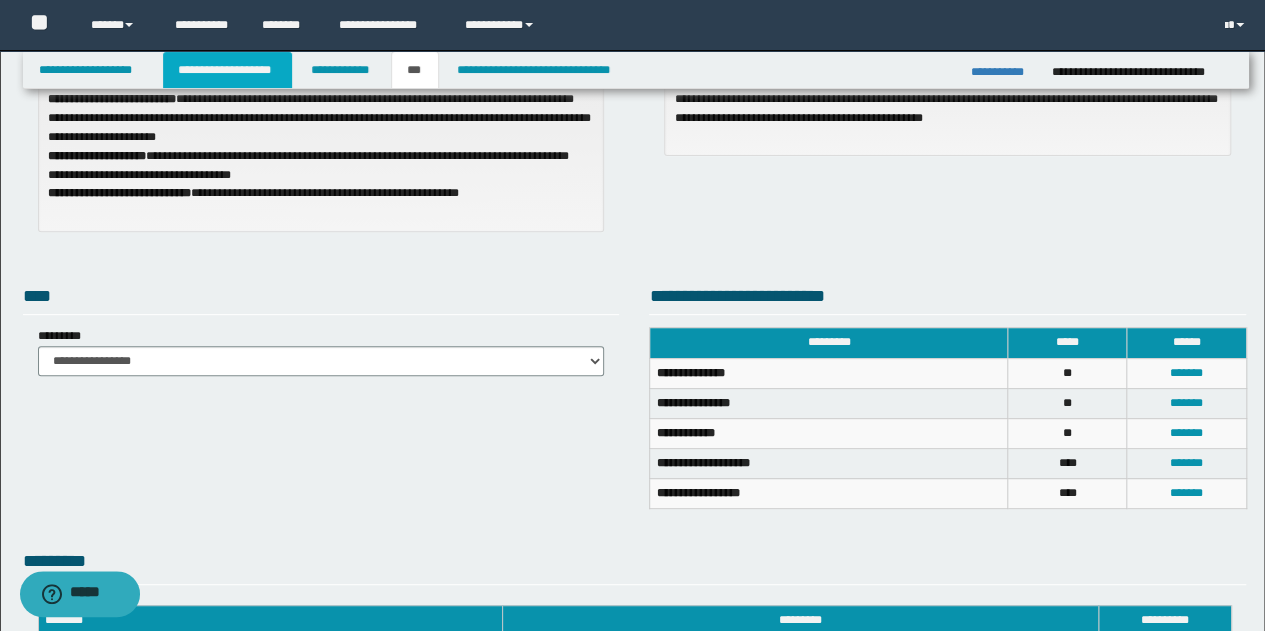click on "**********" at bounding box center (227, 70) 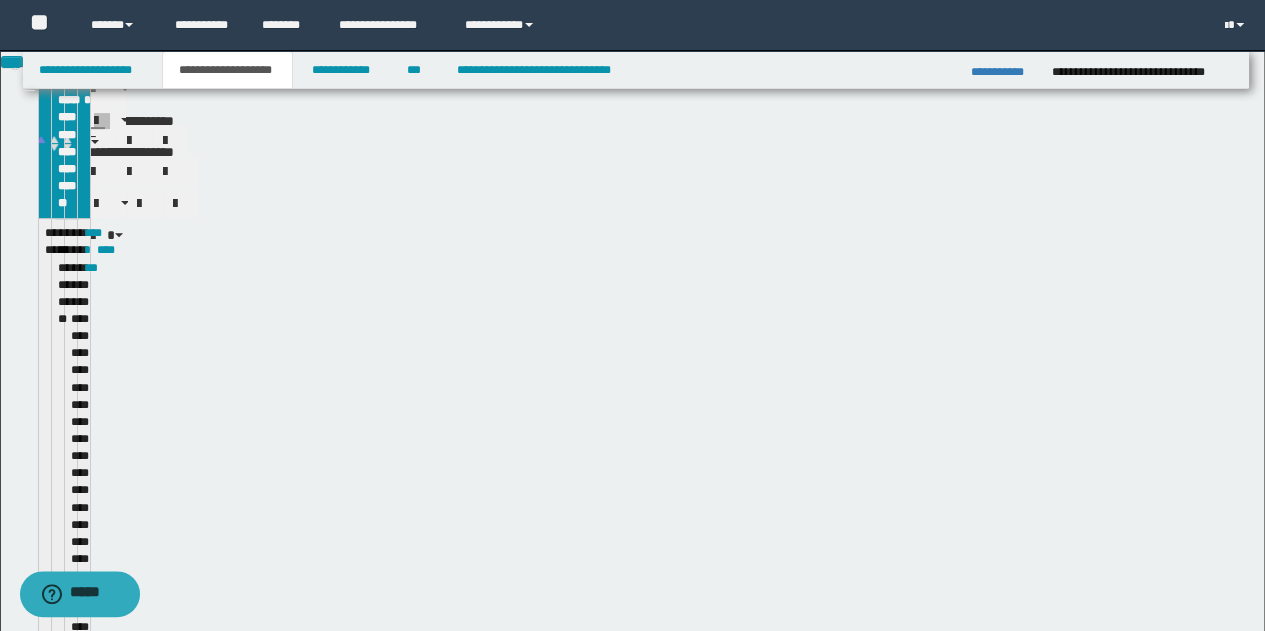 scroll, scrollTop: 278, scrollLeft: 0, axis: vertical 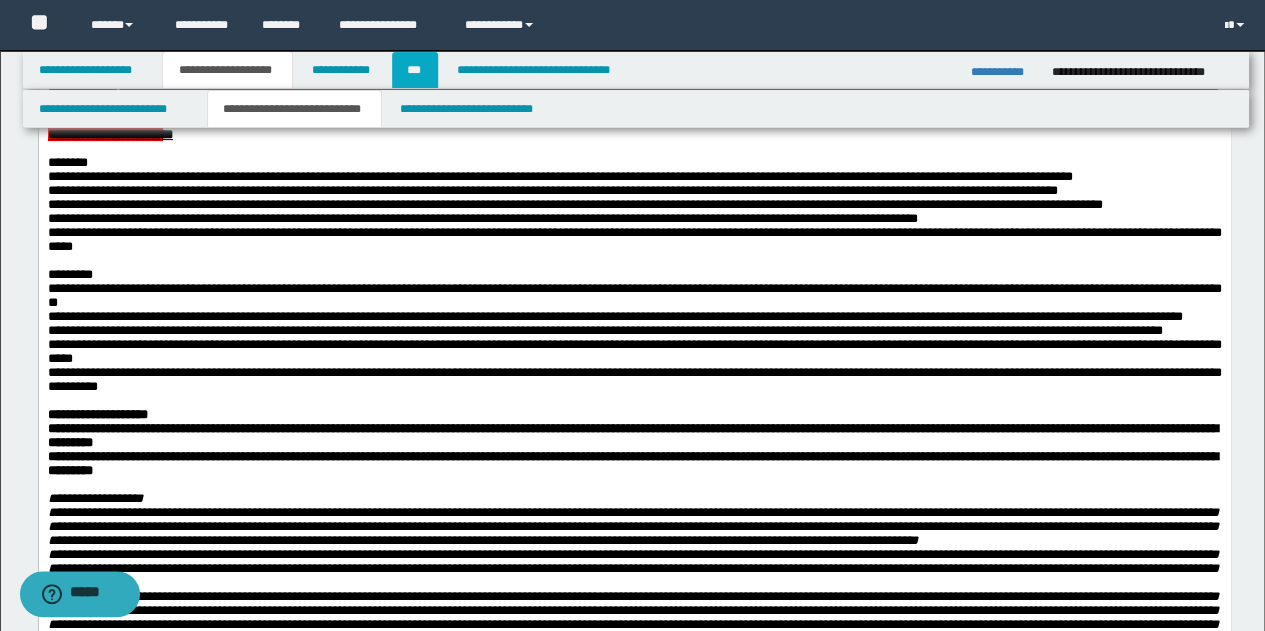 click on "***" at bounding box center [415, 70] 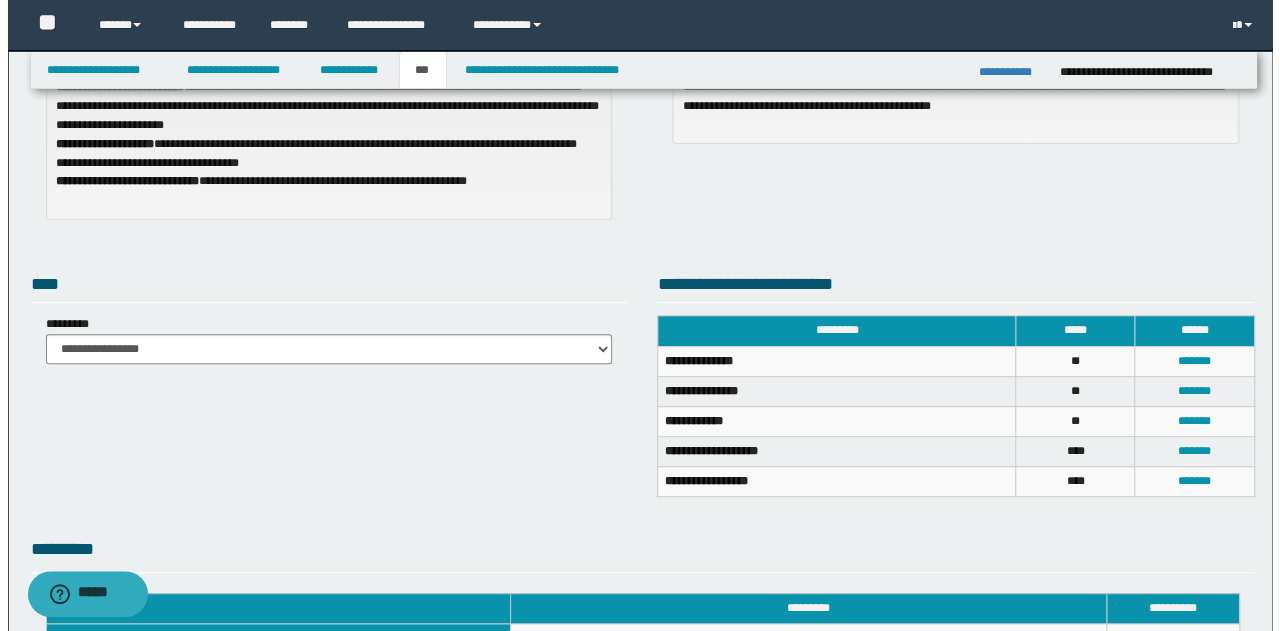 scroll, scrollTop: 248, scrollLeft: 0, axis: vertical 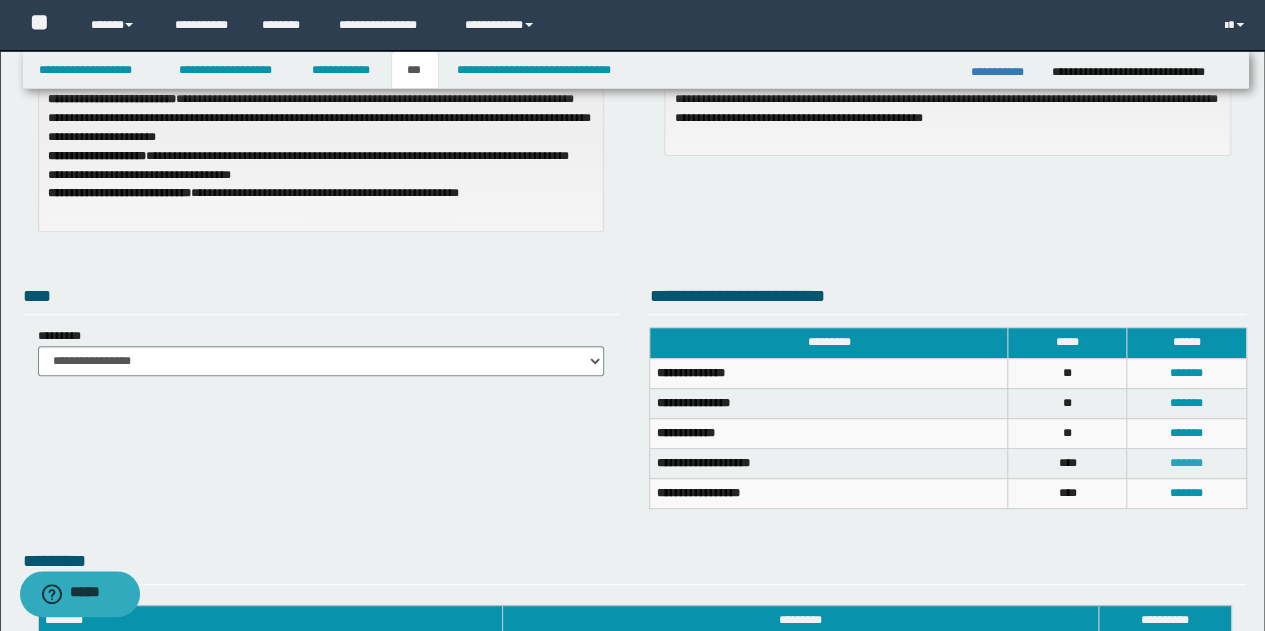 click on "*******" at bounding box center [1186, 463] 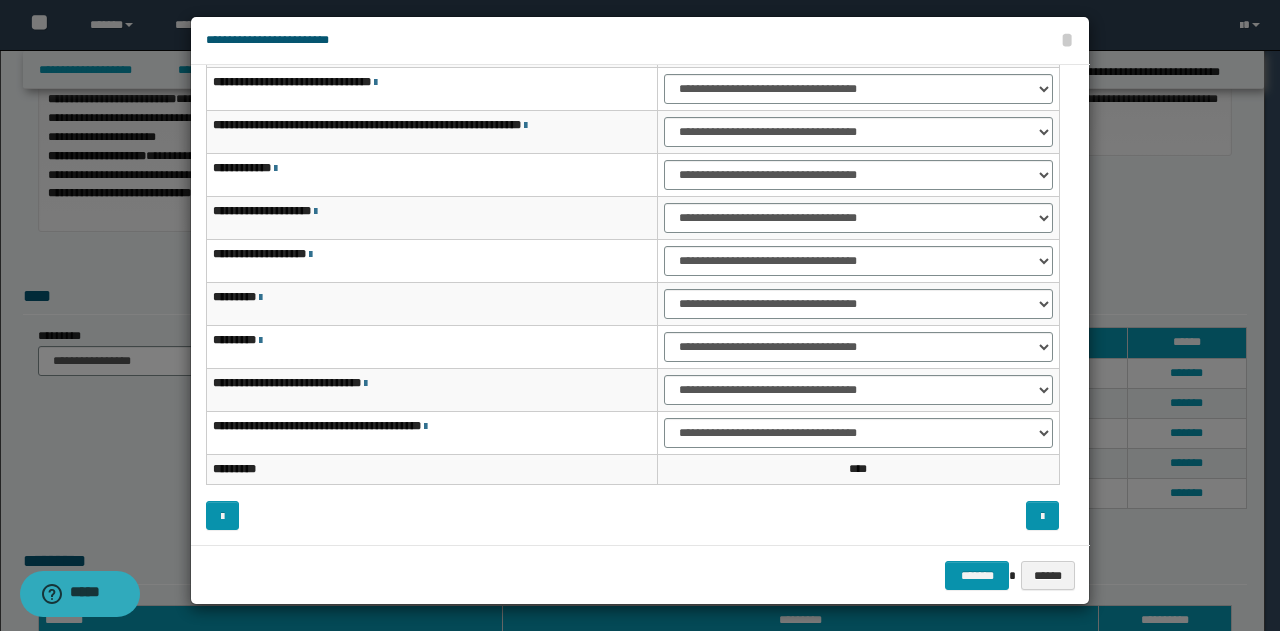 scroll, scrollTop: 18, scrollLeft: 0, axis: vertical 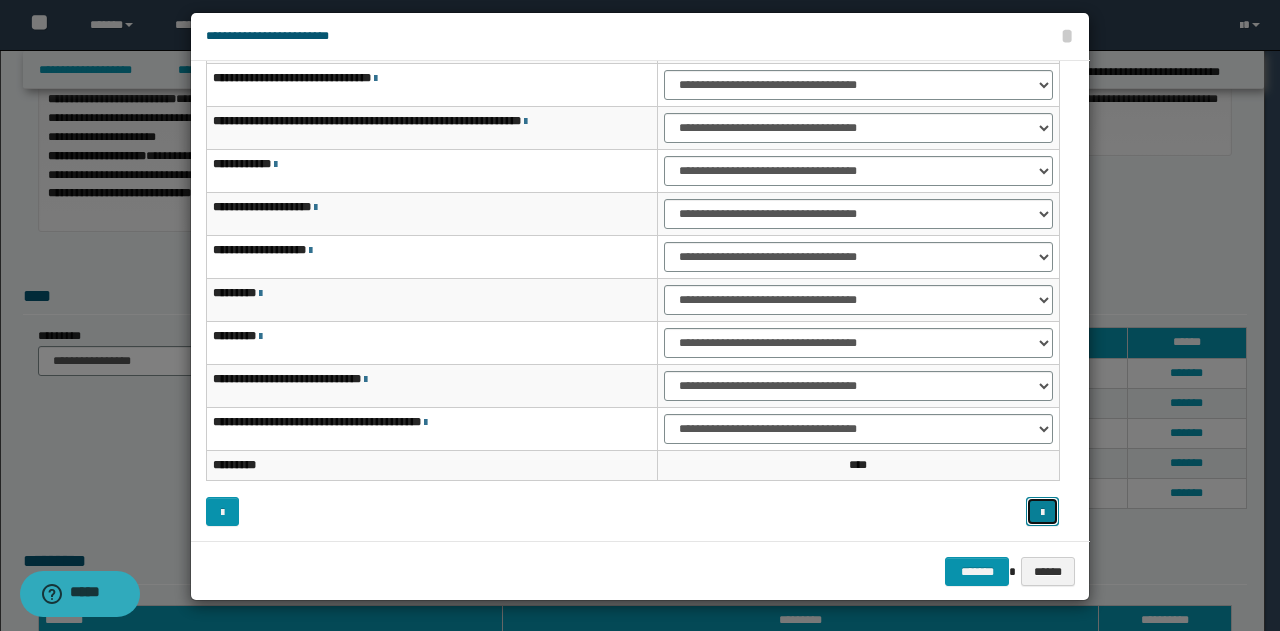 click at bounding box center [1042, 513] 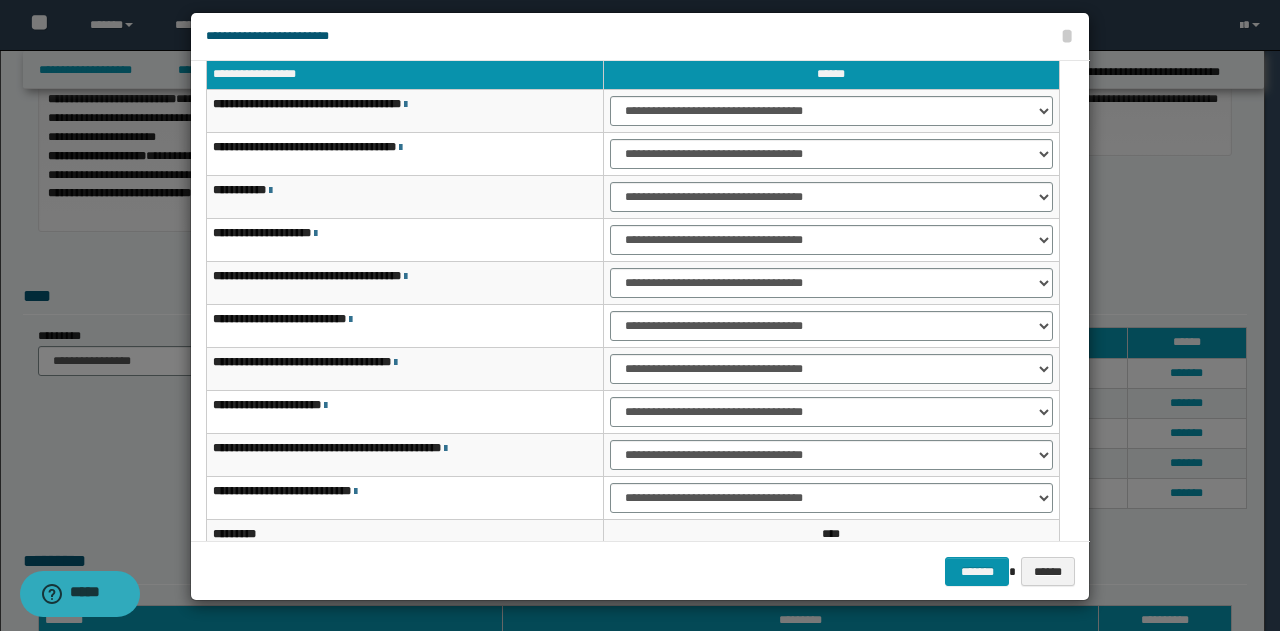 scroll, scrollTop: 16, scrollLeft: 0, axis: vertical 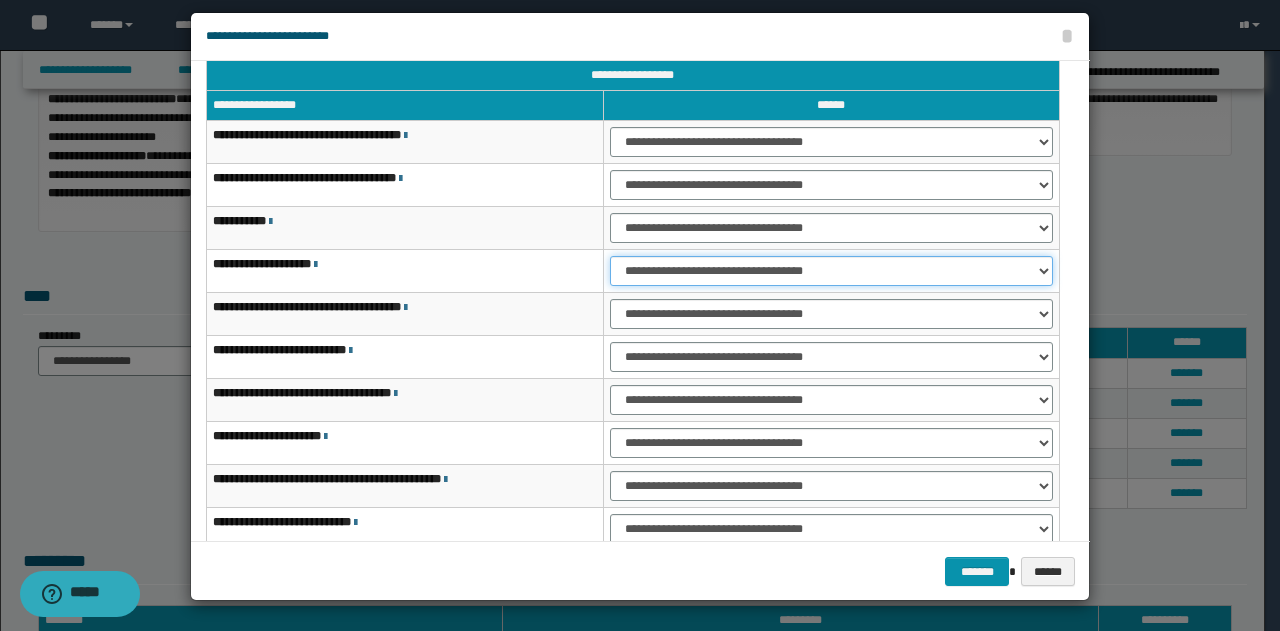 click on "**********" at bounding box center [831, 271] 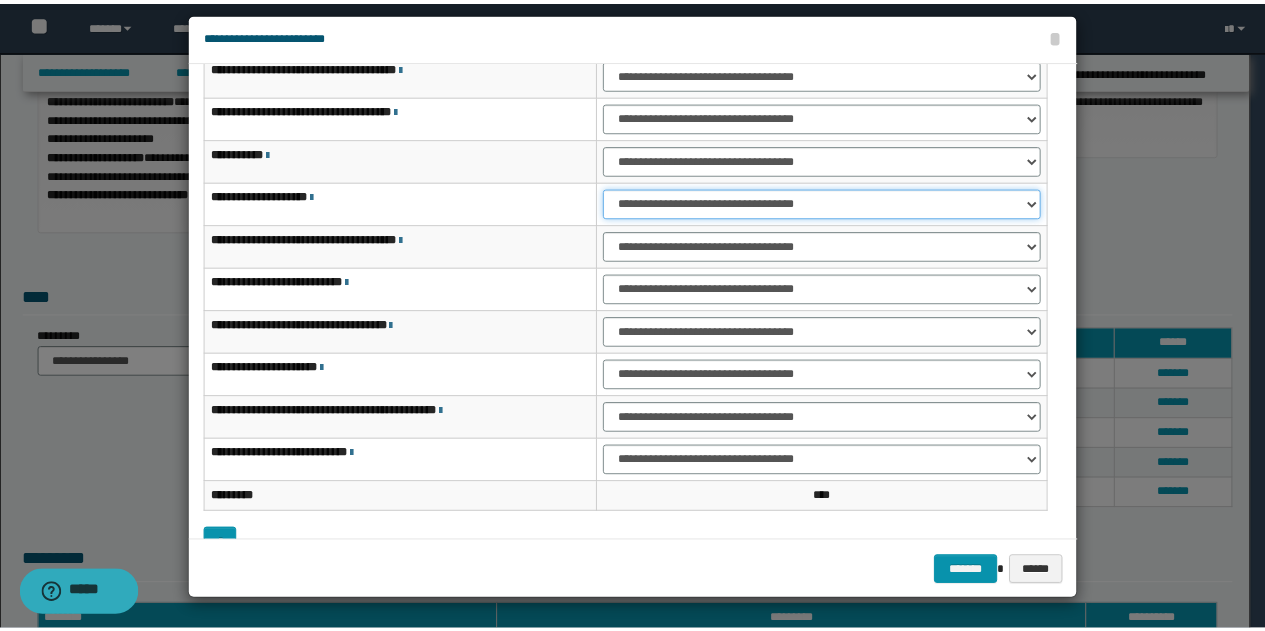 scroll, scrollTop: 116, scrollLeft: 0, axis: vertical 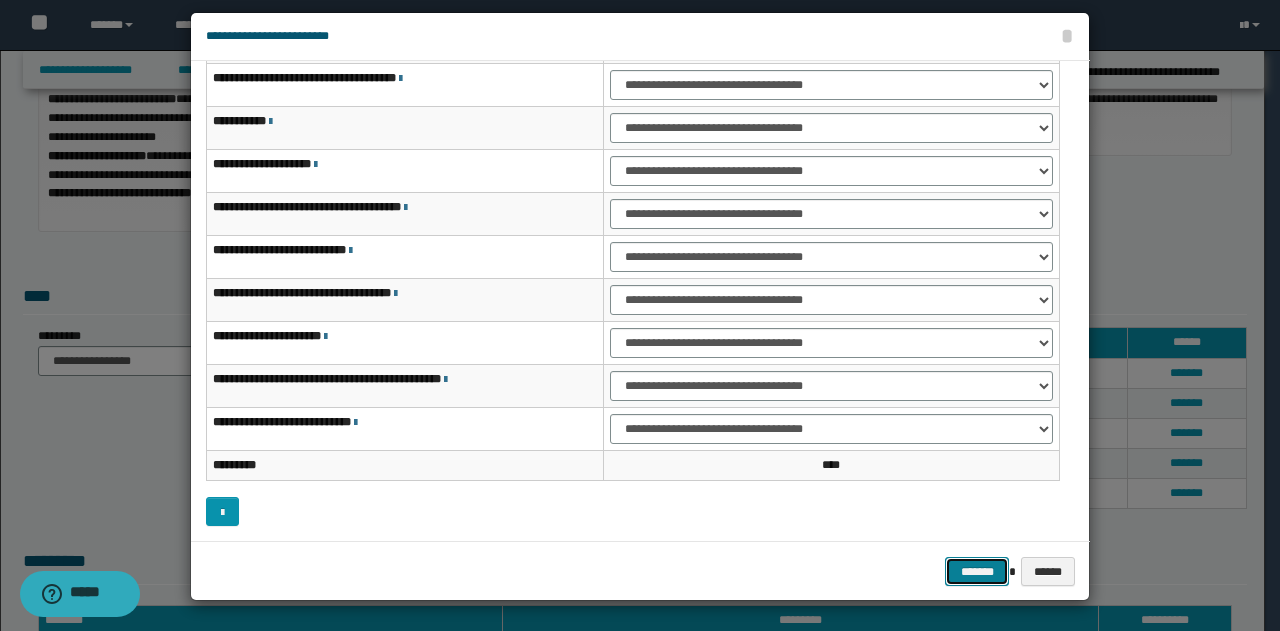 click on "*******" at bounding box center [977, 571] 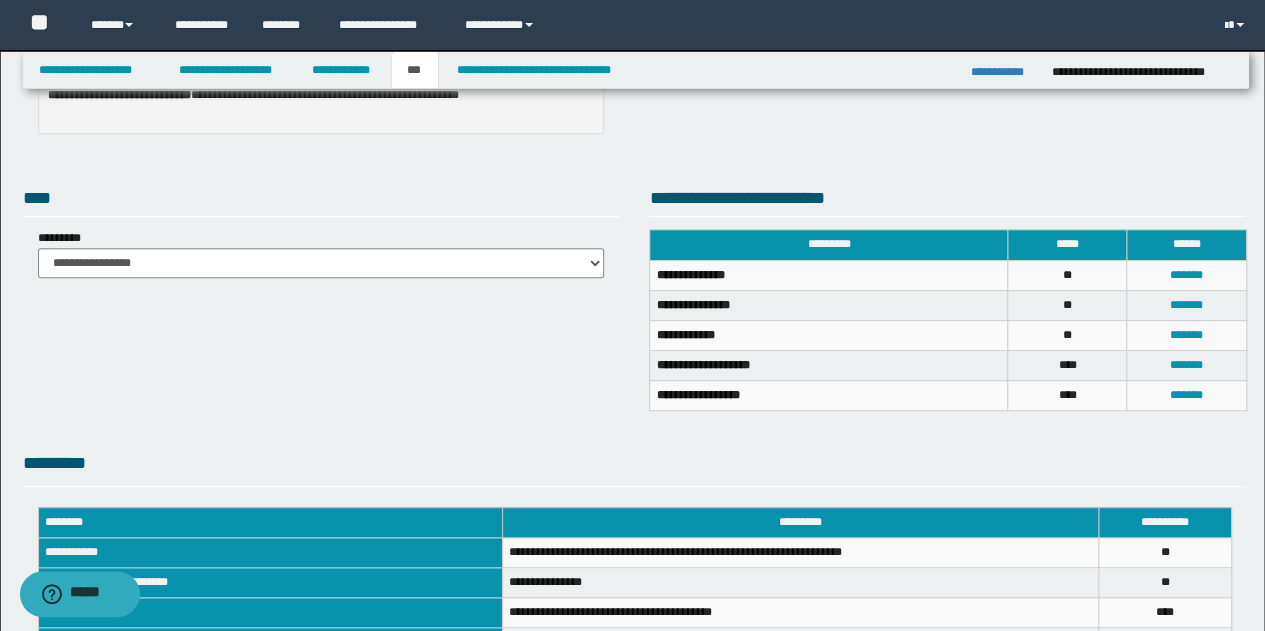 scroll, scrollTop: 148, scrollLeft: 0, axis: vertical 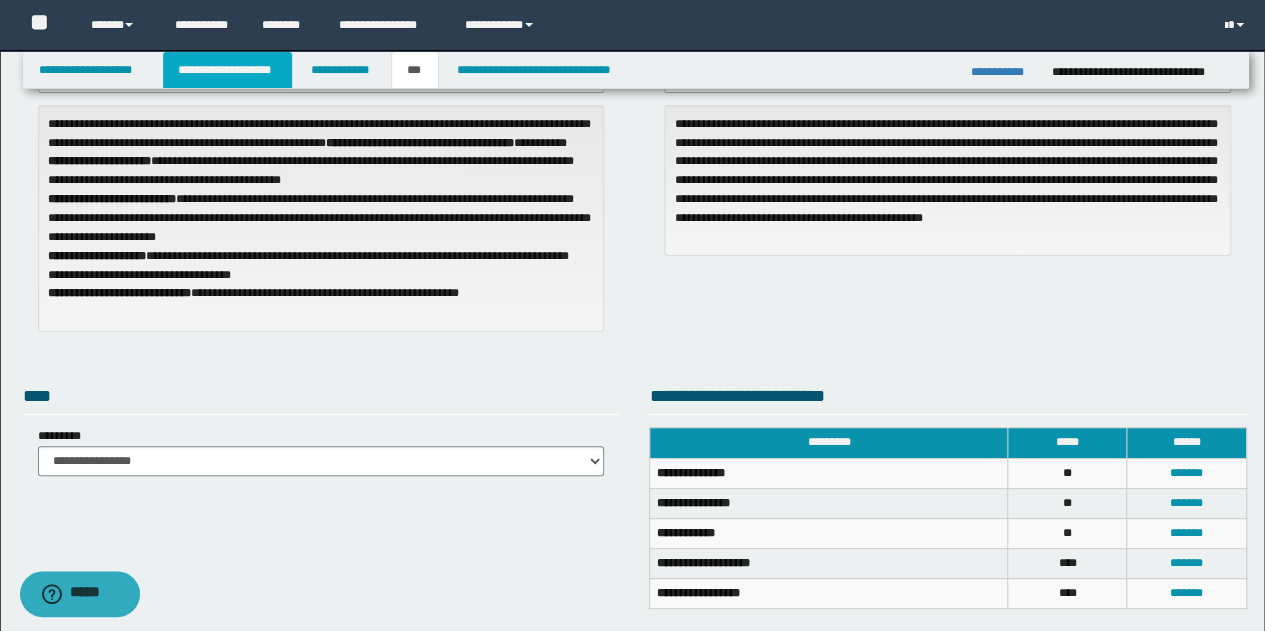 click on "**********" at bounding box center [227, 70] 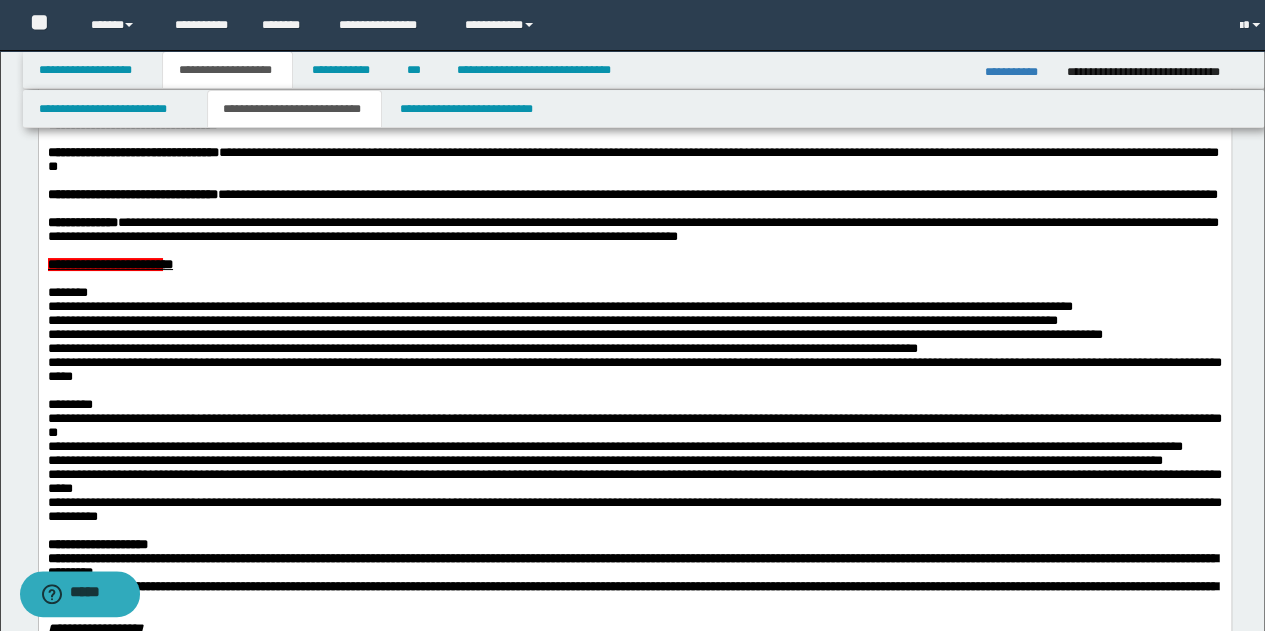 scroll, scrollTop: 178, scrollLeft: 0, axis: vertical 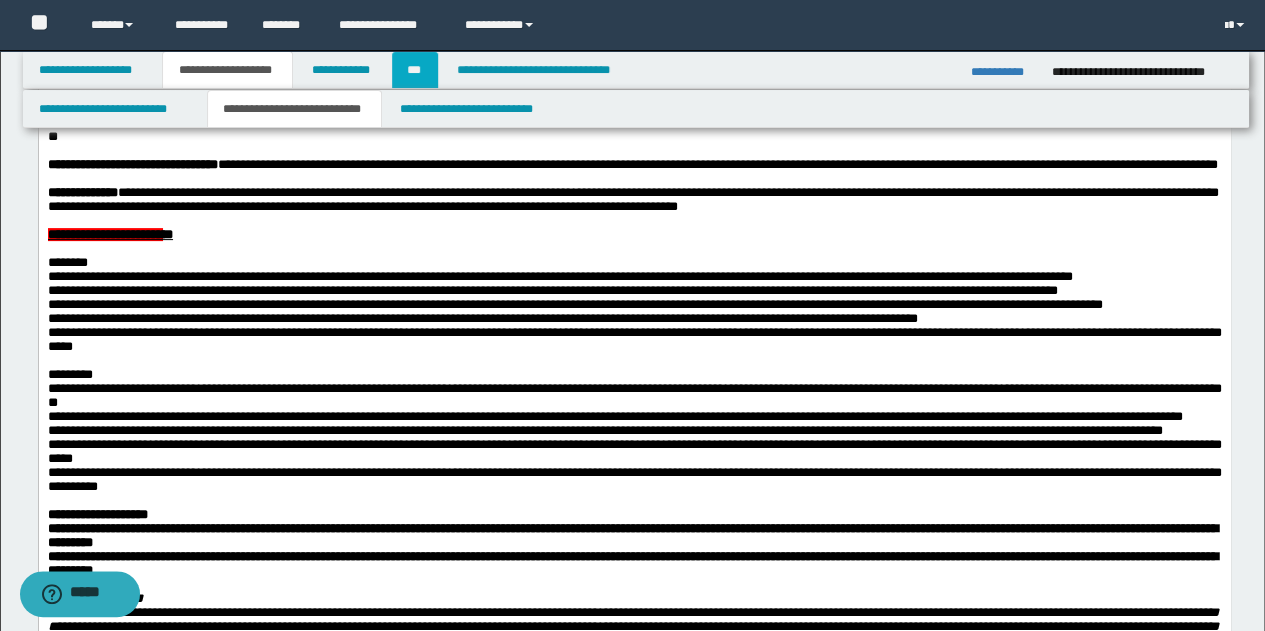 click on "***" at bounding box center (415, 70) 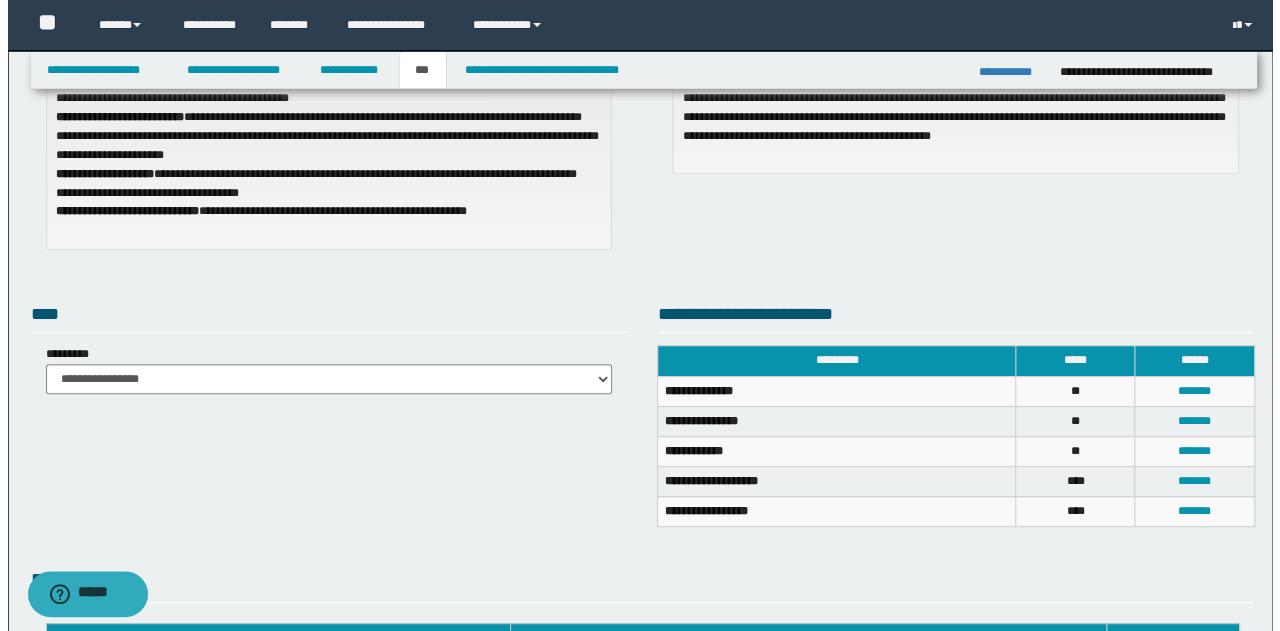 scroll, scrollTop: 348, scrollLeft: 0, axis: vertical 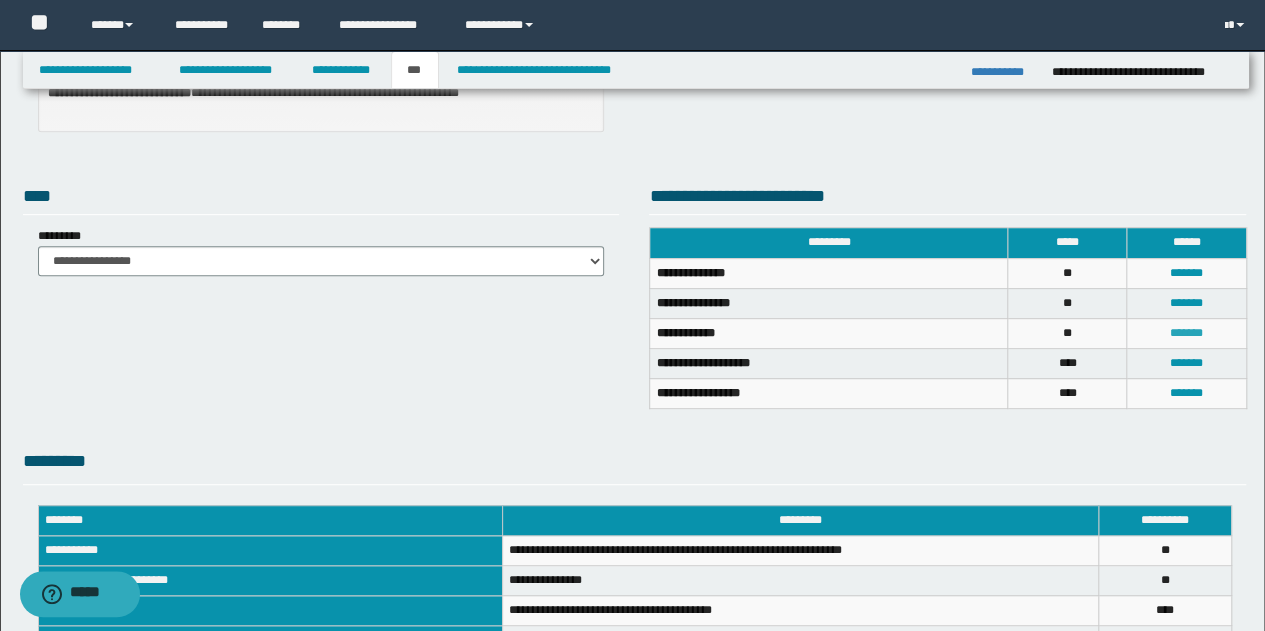 click on "*******" at bounding box center [1186, 333] 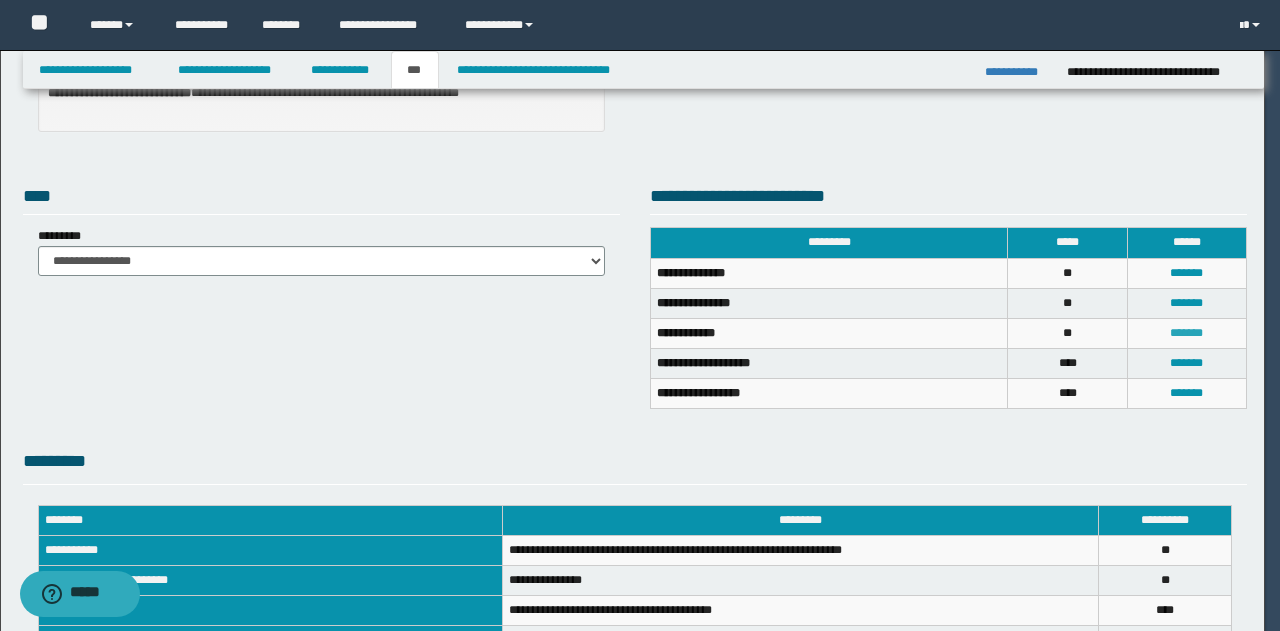 scroll, scrollTop: 0, scrollLeft: 0, axis: both 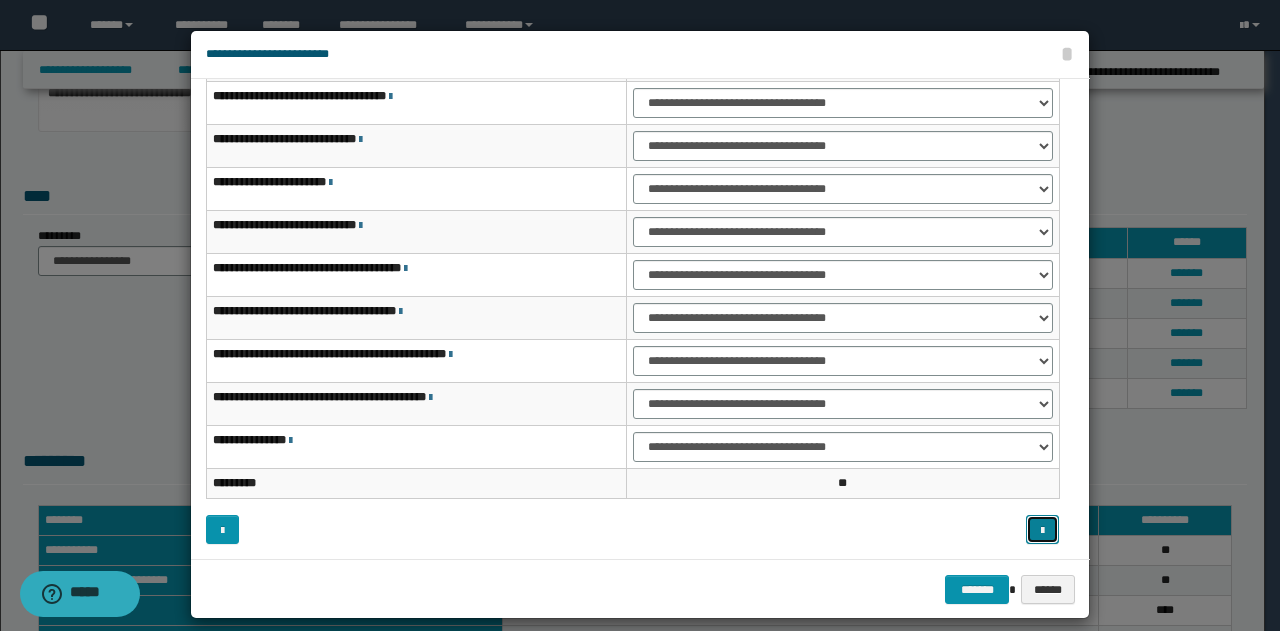 click at bounding box center (1042, 531) 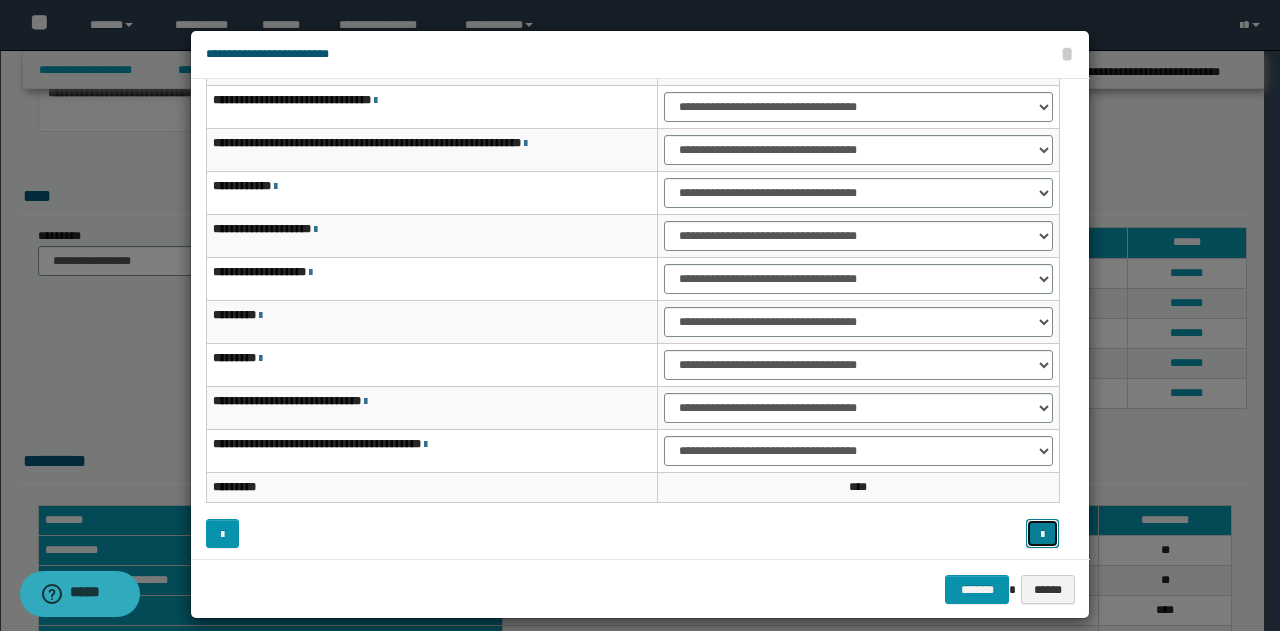 scroll, scrollTop: 116, scrollLeft: 0, axis: vertical 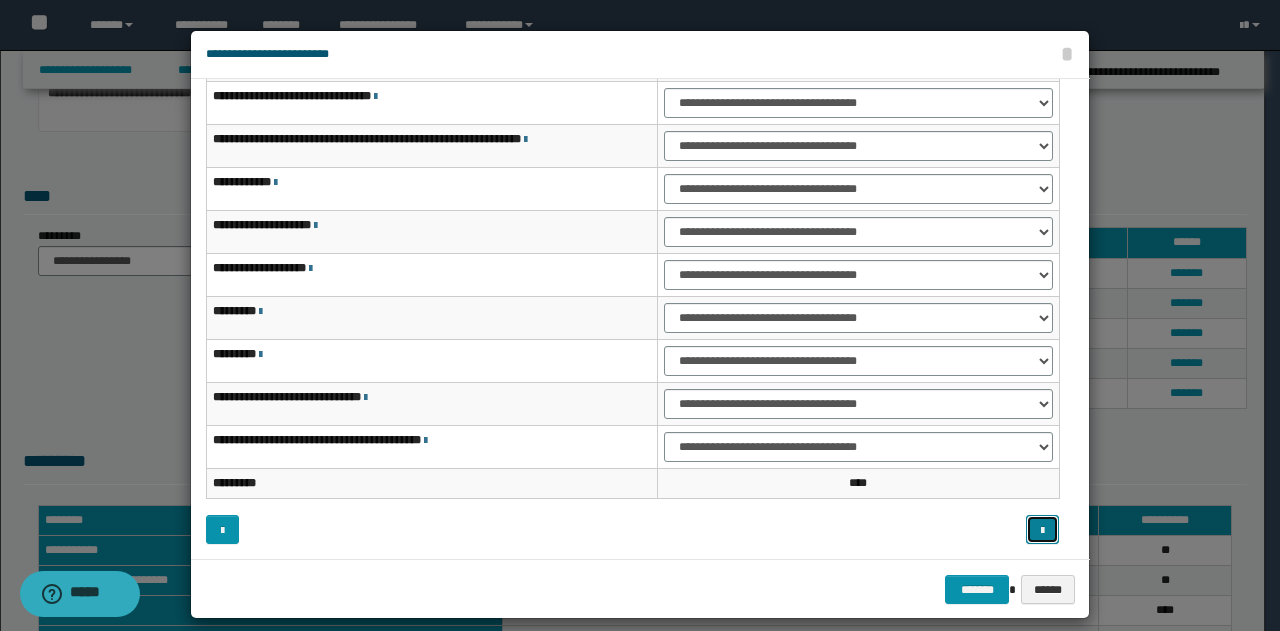 click at bounding box center (1042, 531) 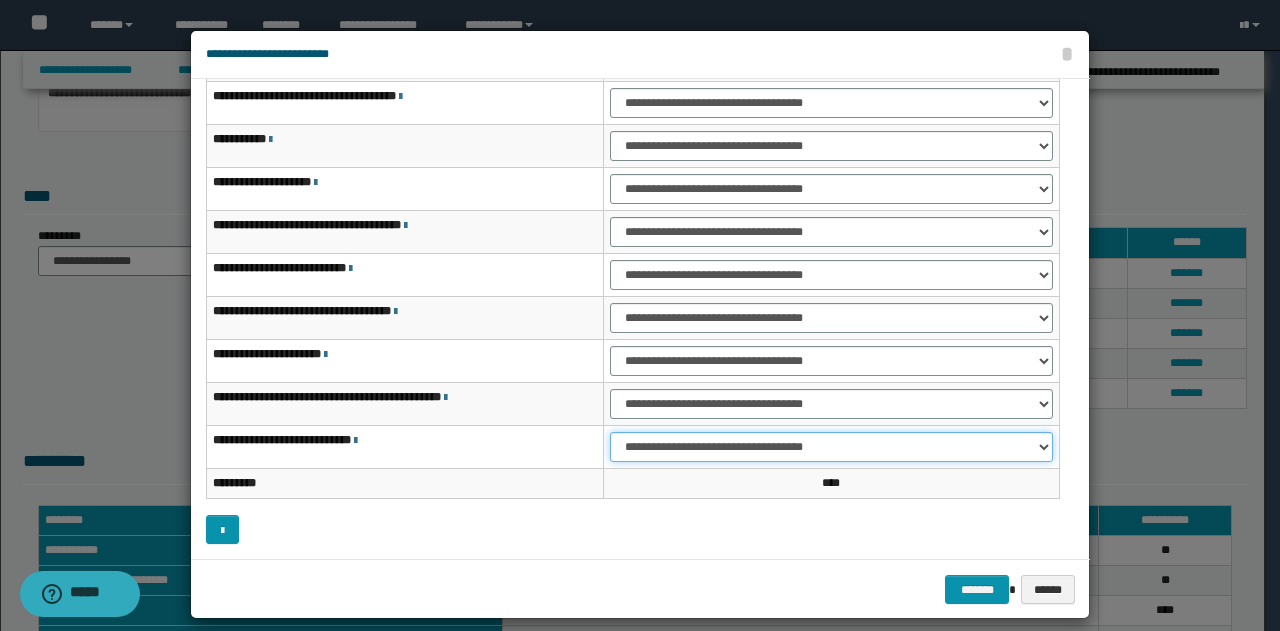 drag, startPoint x: 1034, startPoint y: 439, endPoint x: 1005, endPoint y: 437, distance: 29.068884 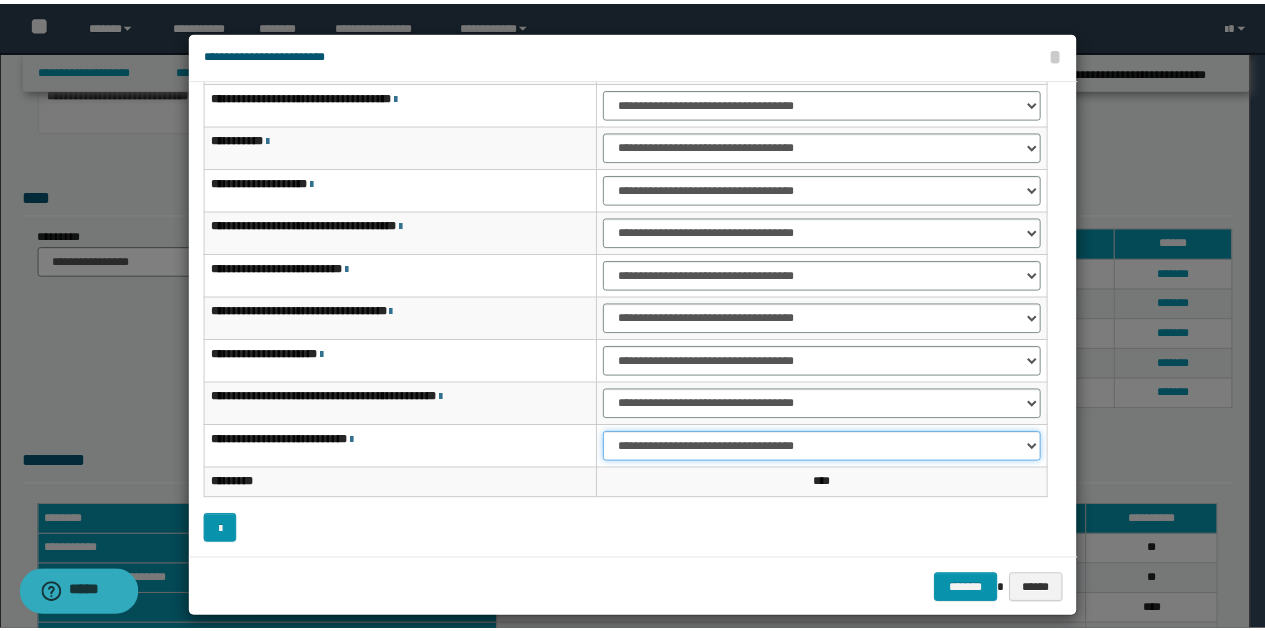 scroll, scrollTop: 18, scrollLeft: 0, axis: vertical 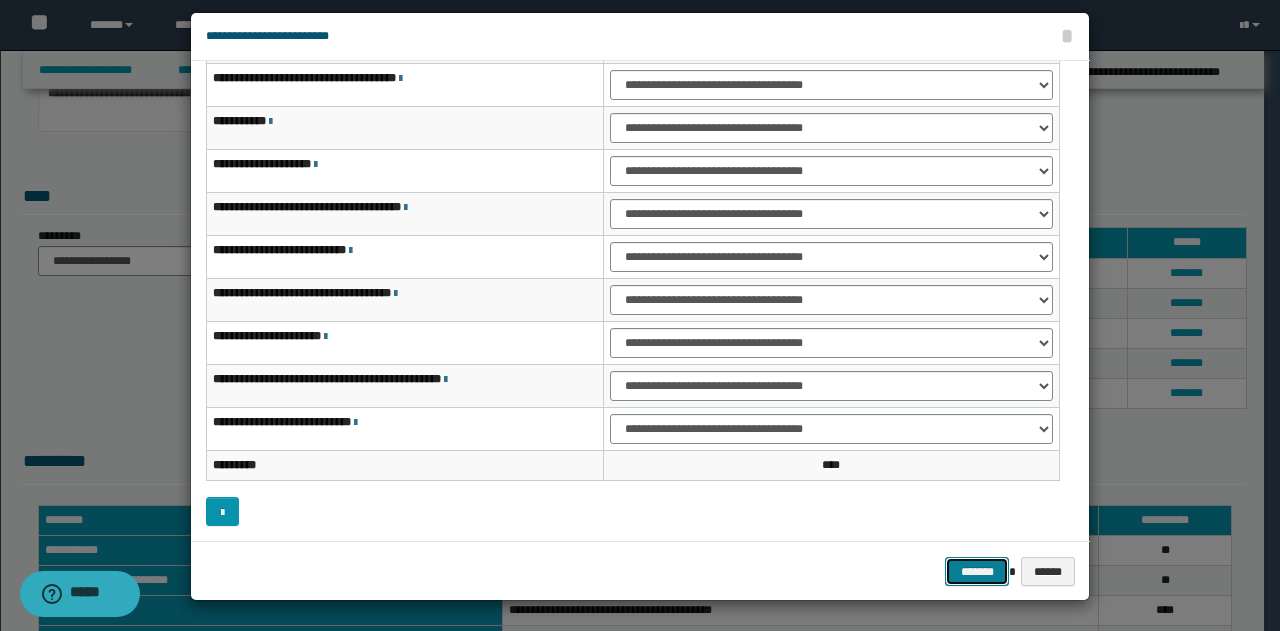 click on "*******" at bounding box center [977, 571] 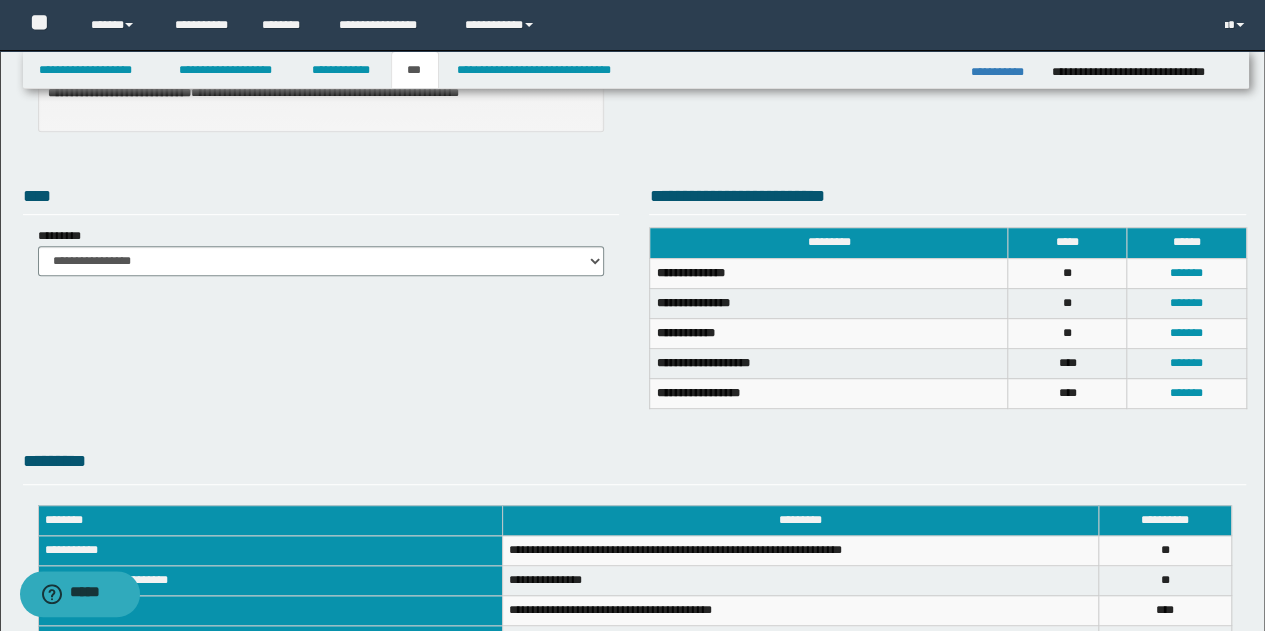 scroll, scrollTop: 648, scrollLeft: 0, axis: vertical 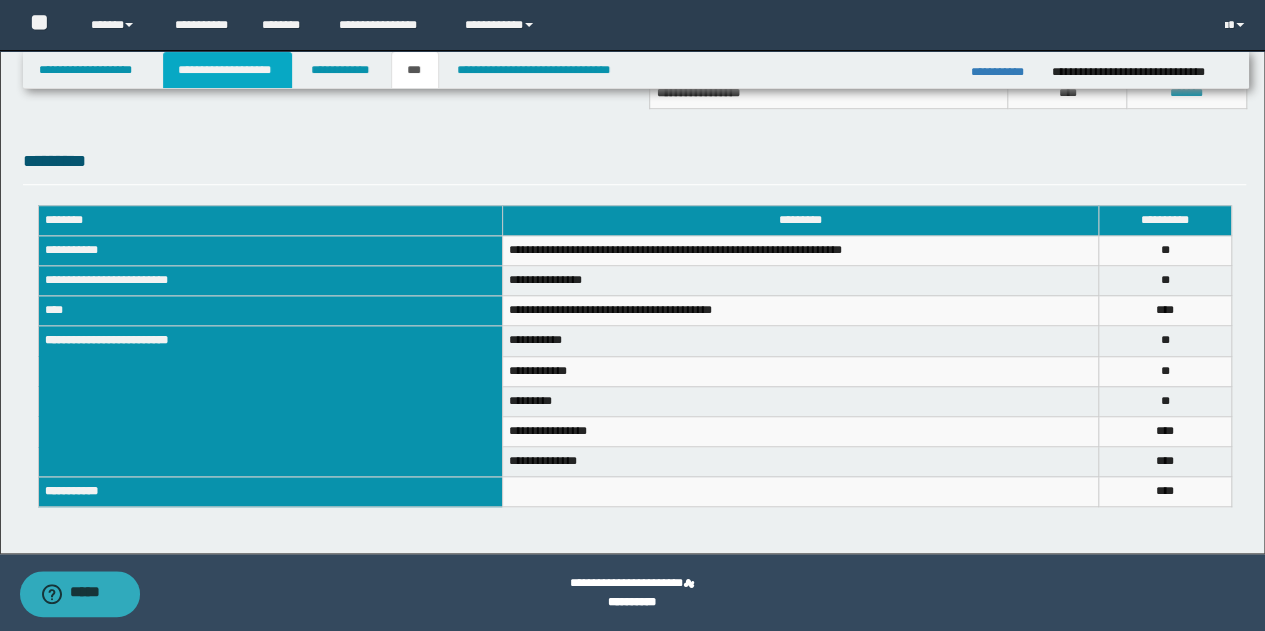 click on "**********" at bounding box center [227, 70] 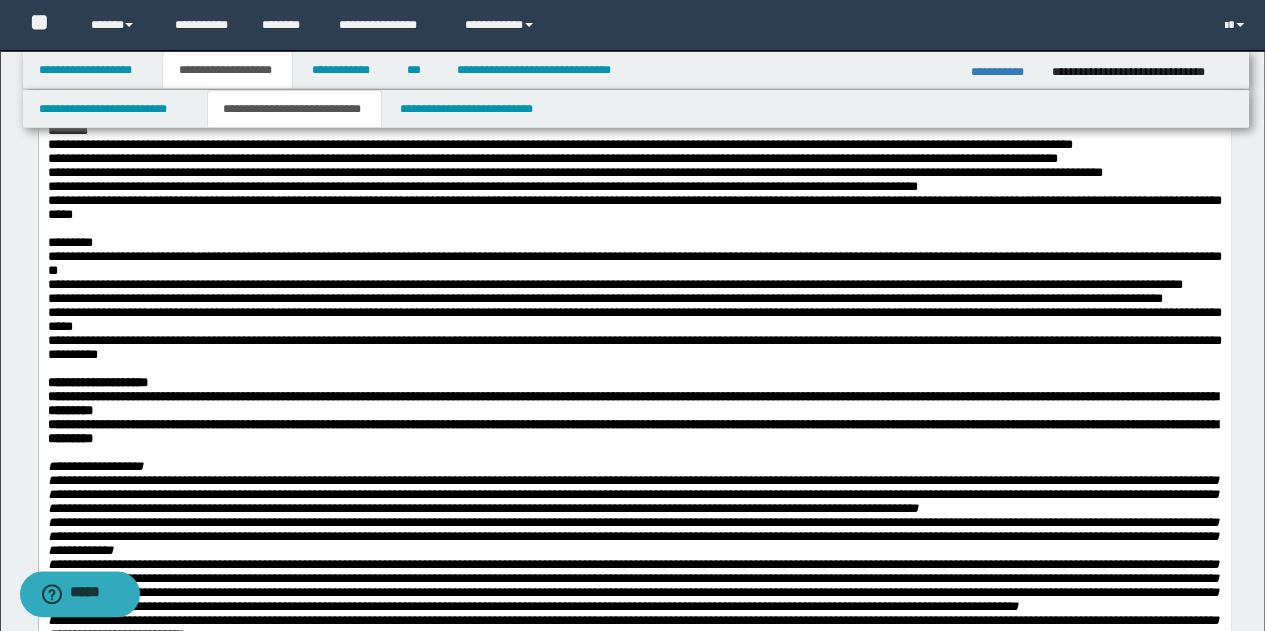 scroll, scrollTop: 278, scrollLeft: 0, axis: vertical 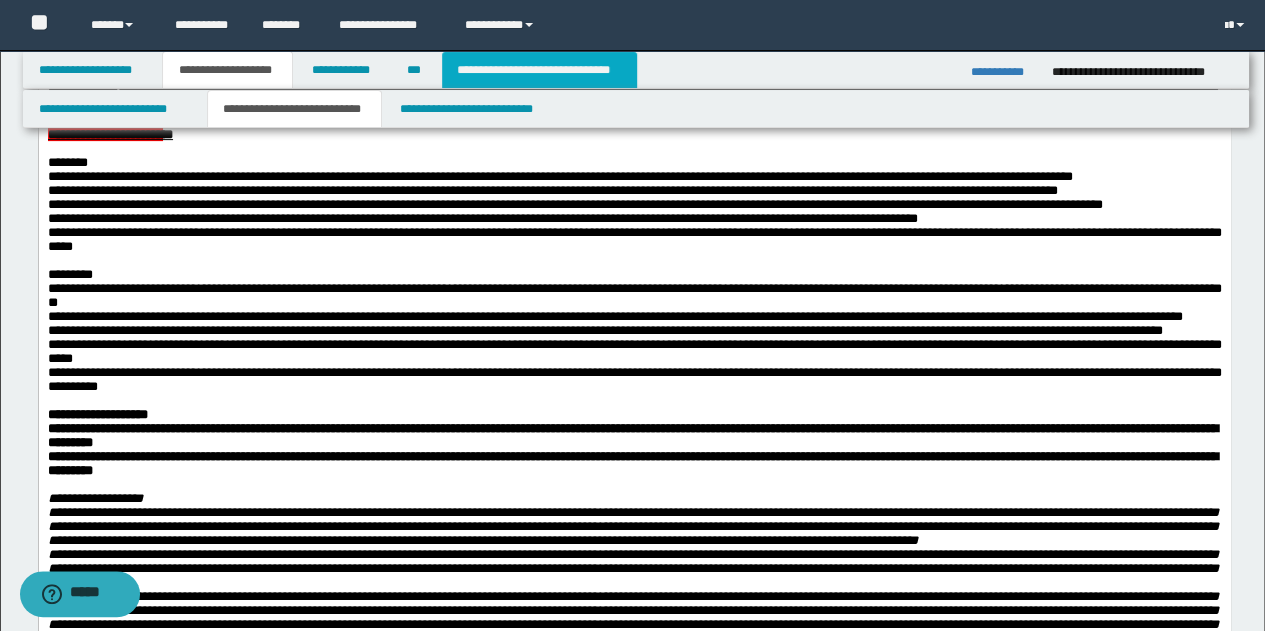 click on "**********" at bounding box center (539, 70) 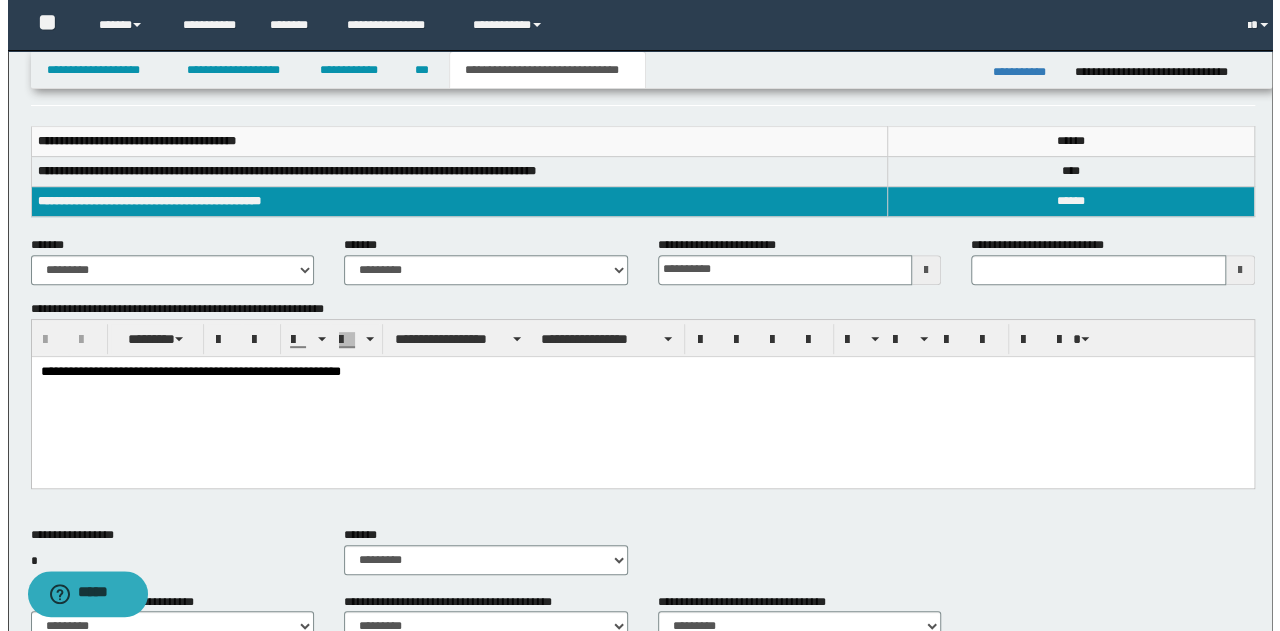scroll, scrollTop: 248, scrollLeft: 0, axis: vertical 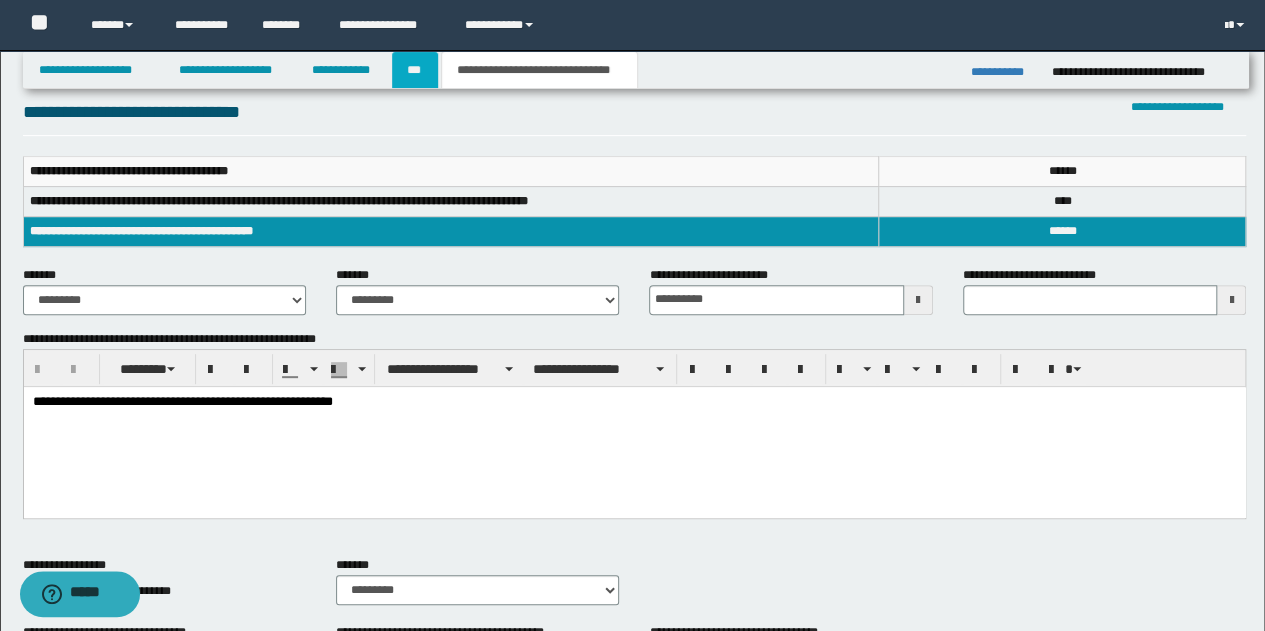 click on "***" at bounding box center (415, 70) 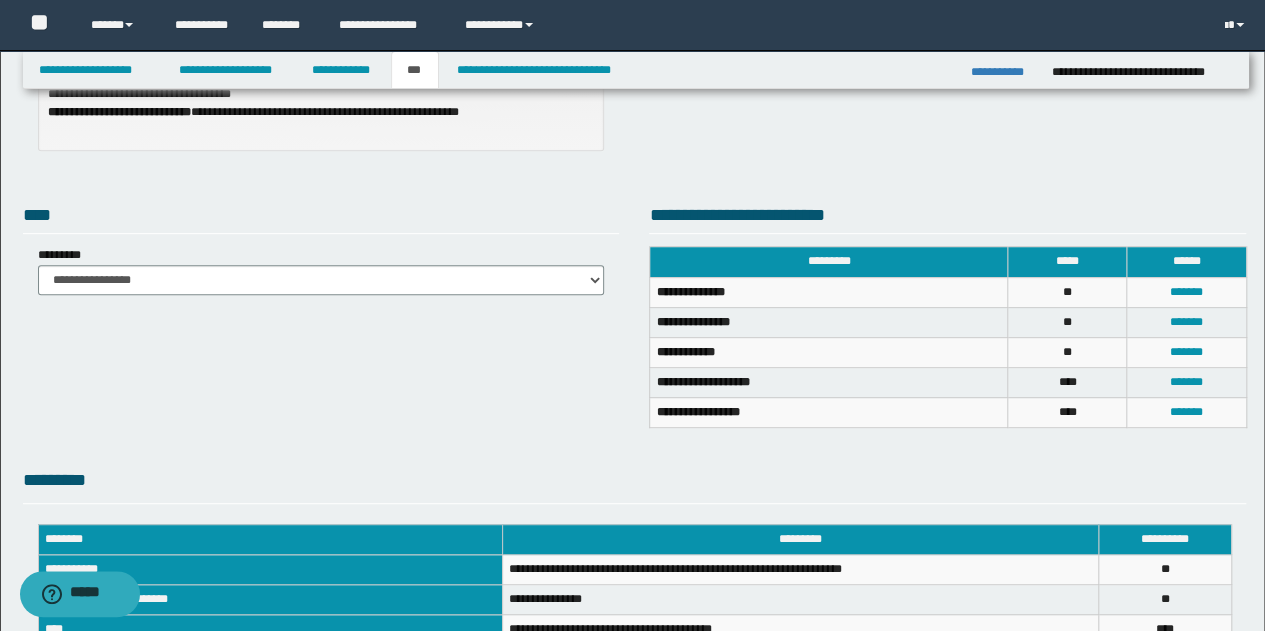scroll, scrollTop: 648, scrollLeft: 0, axis: vertical 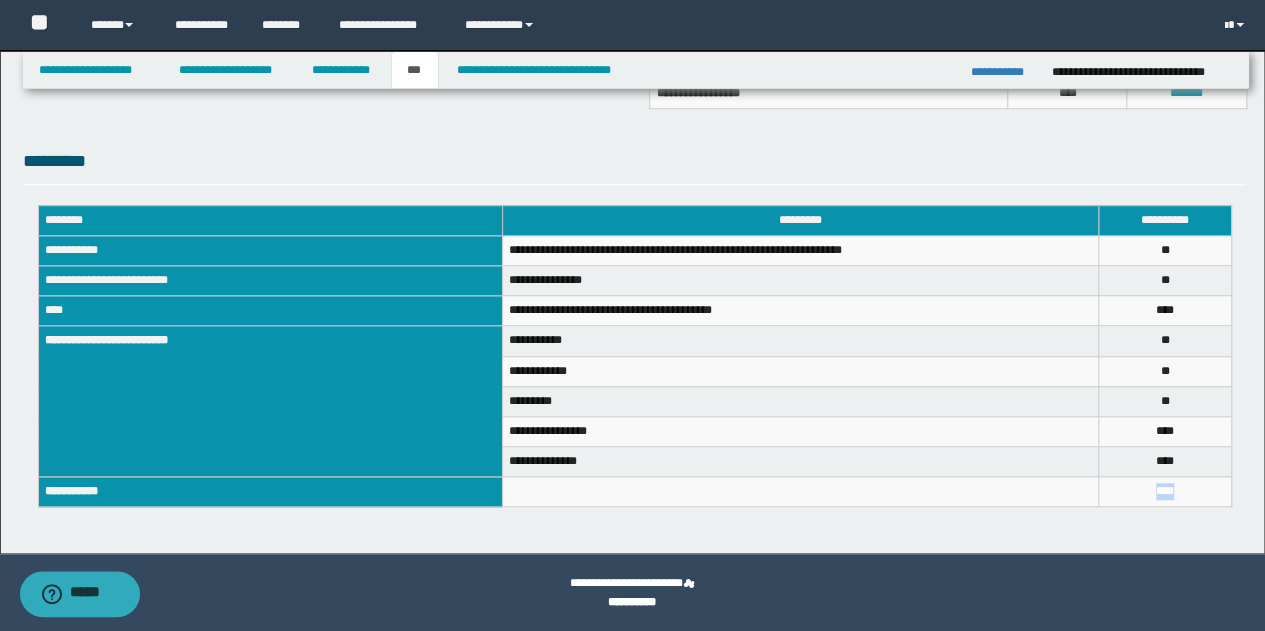 drag, startPoint x: 1190, startPoint y: 484, endPoint x: 1116, endPoint y: 493, distance: 74.54529 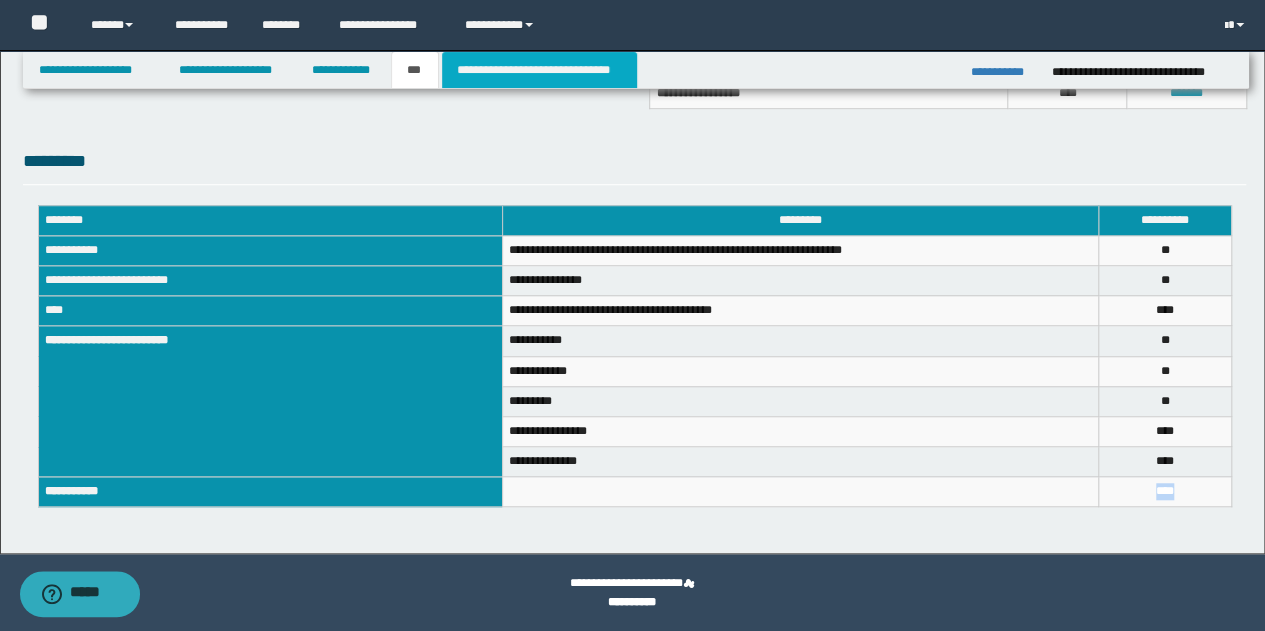 click on "**********" at bounding box center (539, 70) 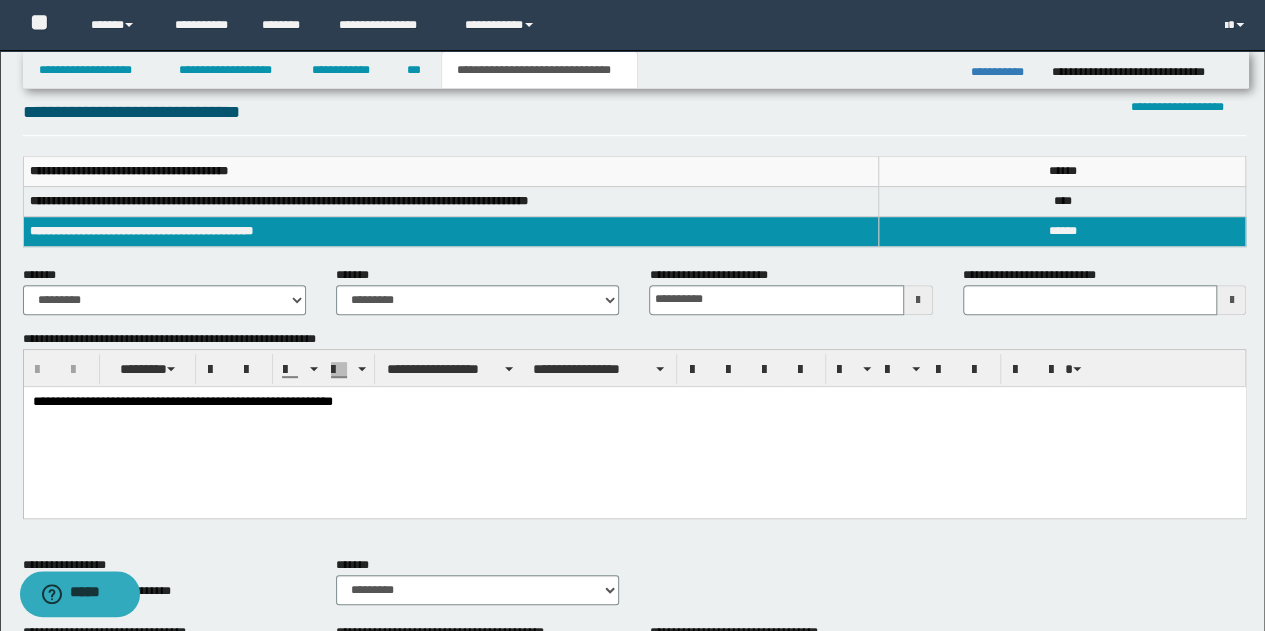 scroll, scrollTop: 148, scrollLeft: 0, axis: vertical 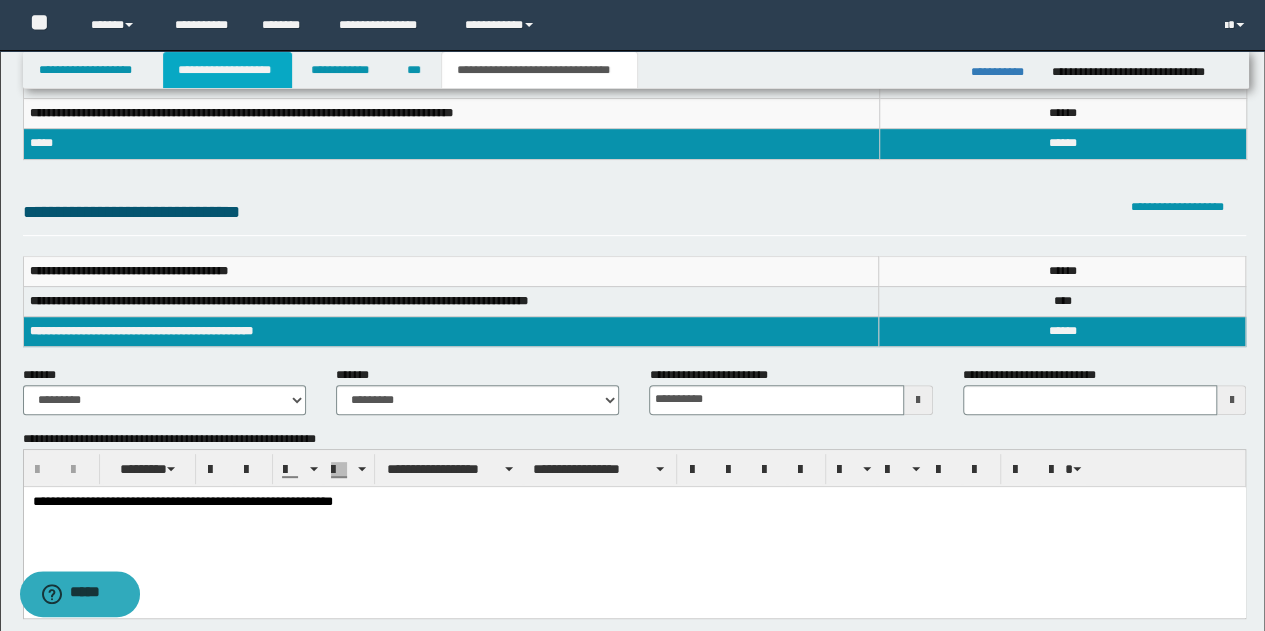 click on "**********" at bounding box center [227, 70] 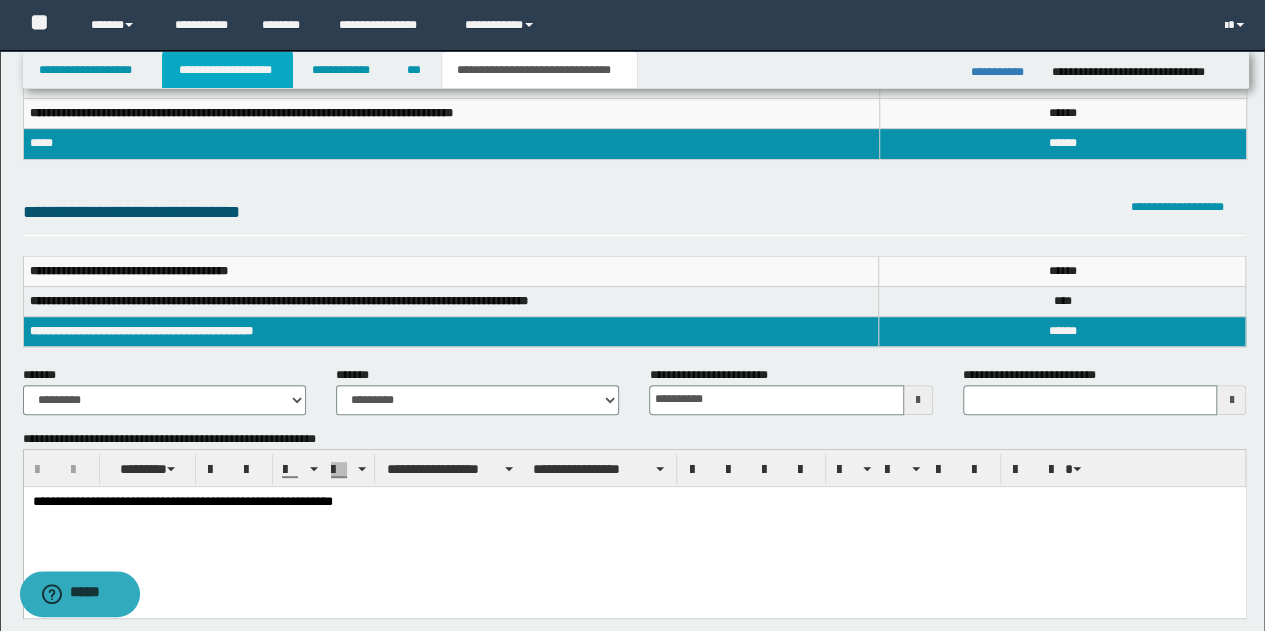 scroll, scrollTop: 178, scrollLeft: 0, axis: vertical 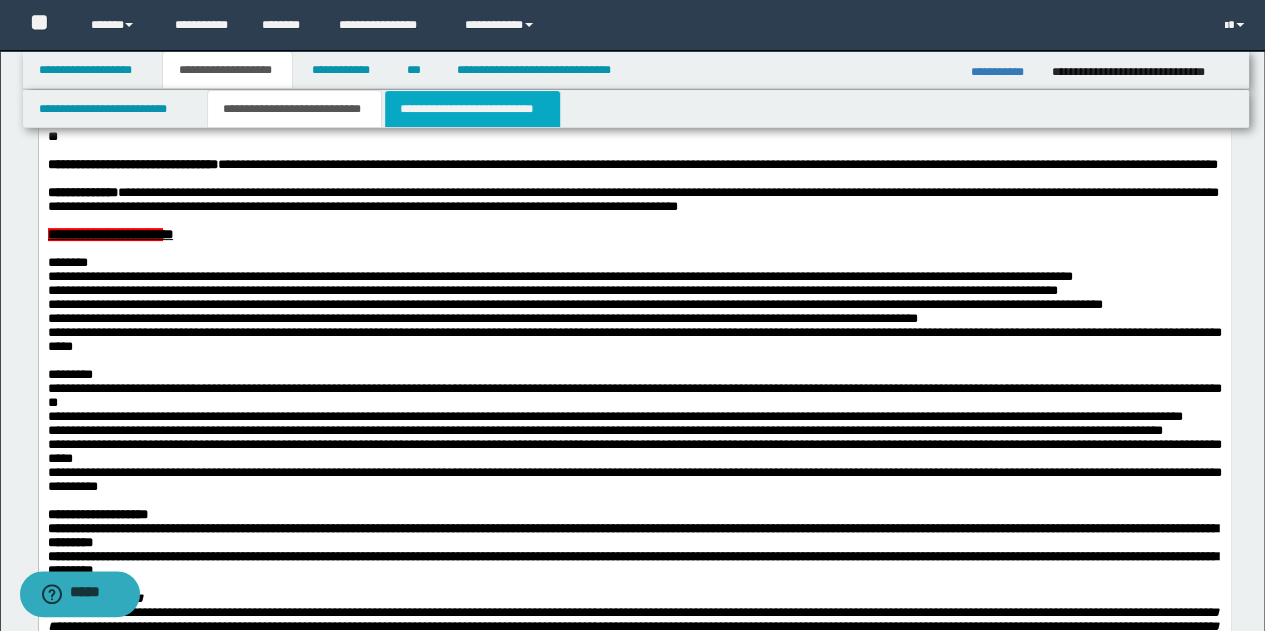 click on "**********" at bounding box center [472, 109] 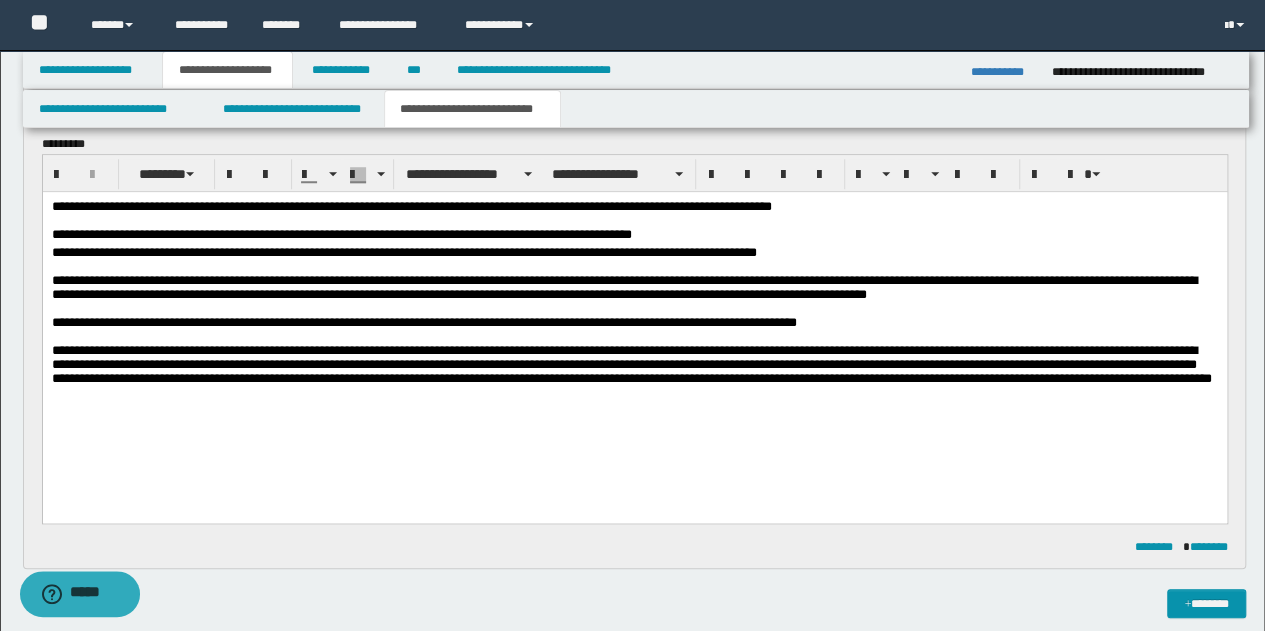 scroll, scrollTop: 778, scrollLeft: 0, axis: vertical 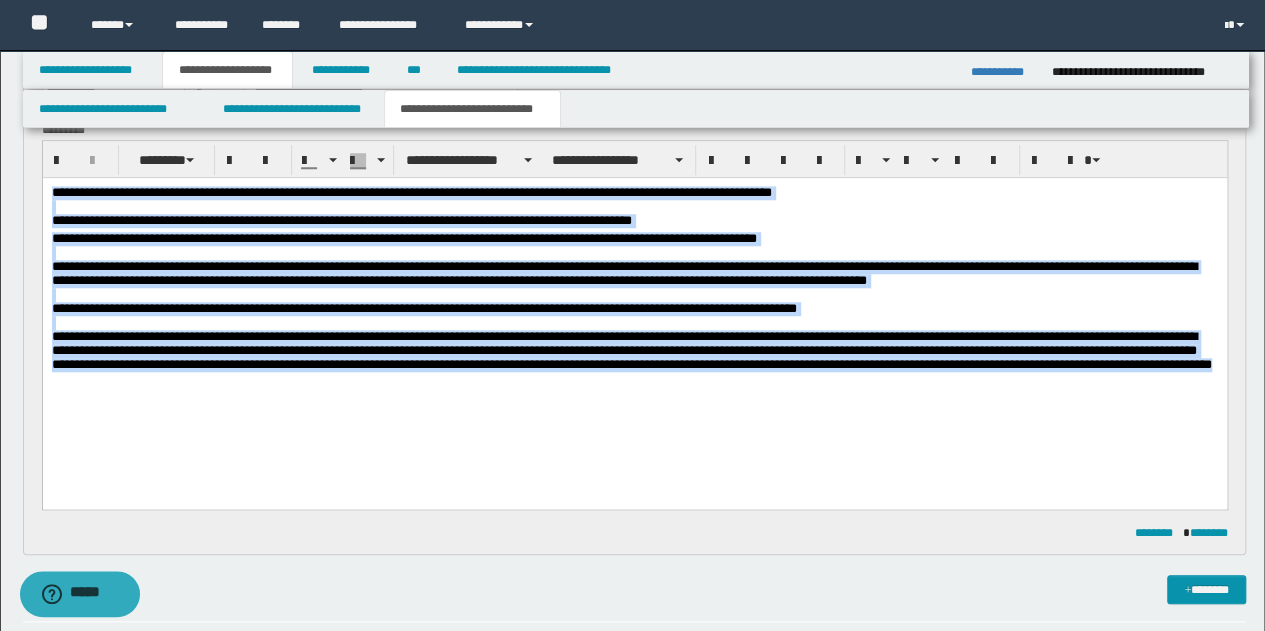 drag, startPoint x: 49, startPoint y: 194, endPoint x: 199, endPoint y: 420, distance: 271.24896 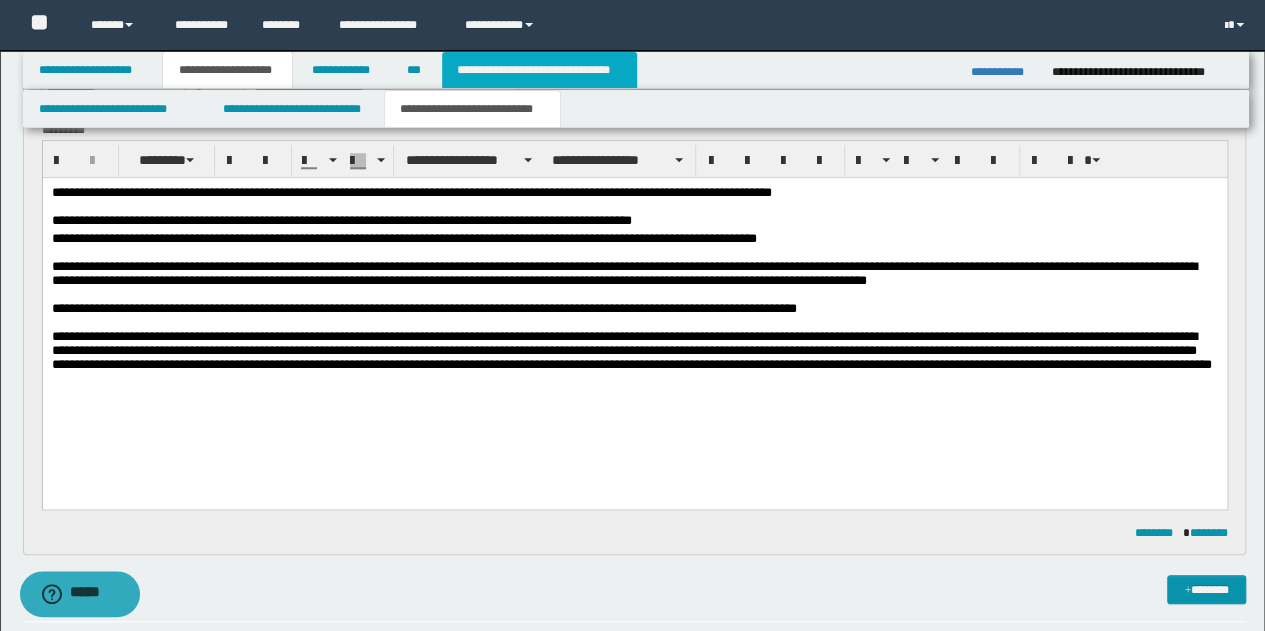 click on "**********" at bounding box center (539, 70) 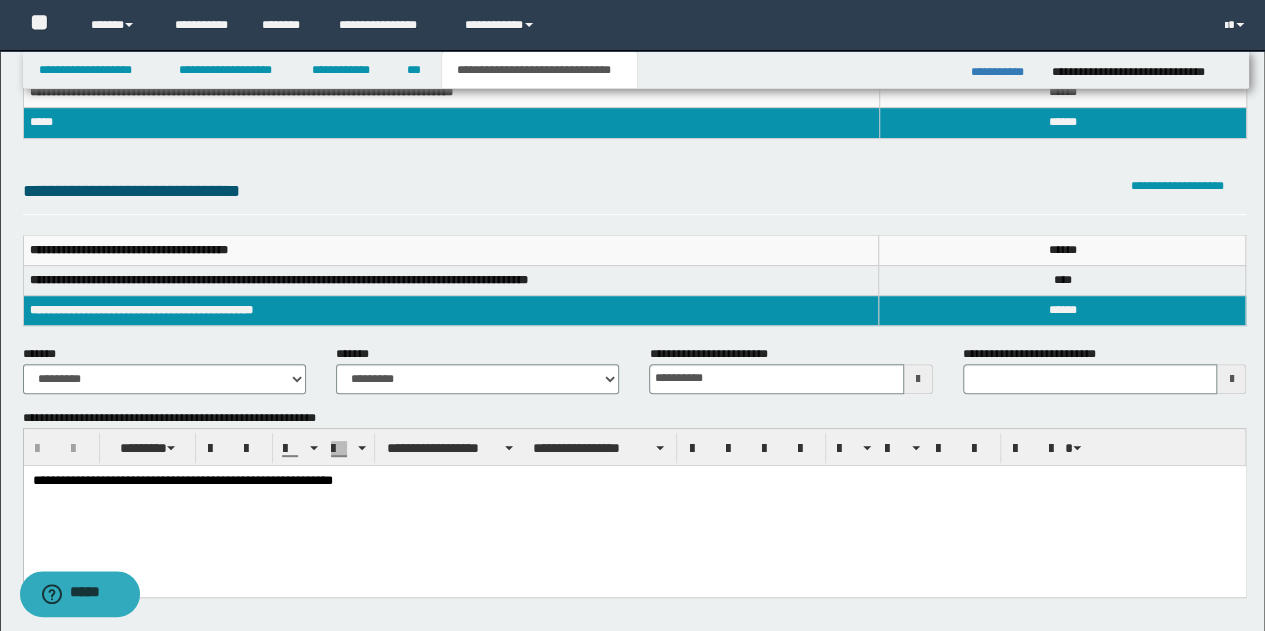 scroll, scrollTop: 148, scrollLeft: 0, axis: vertical 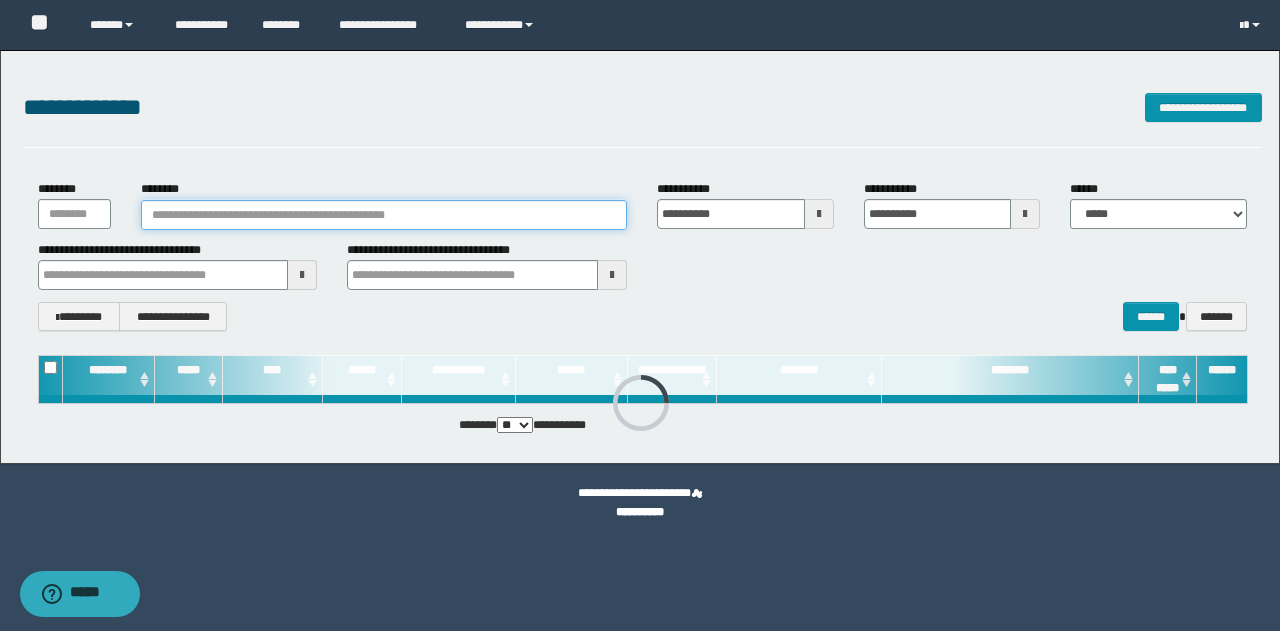 click on "********" at bounding box center (384, 215) 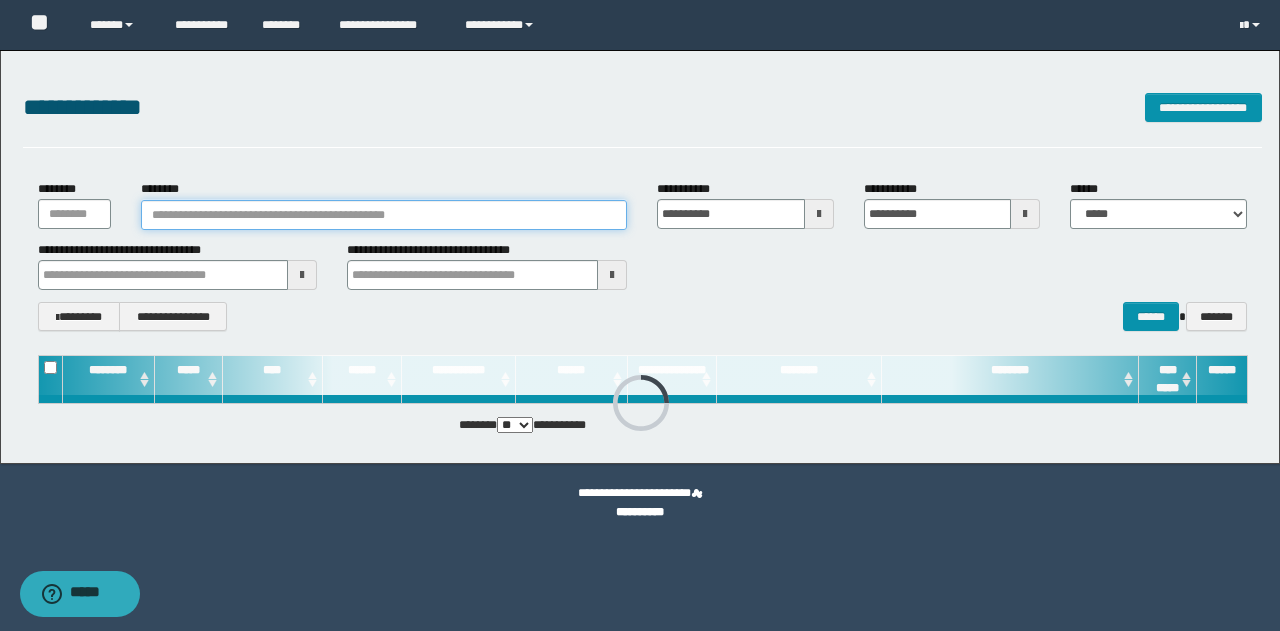 paste on "**********" 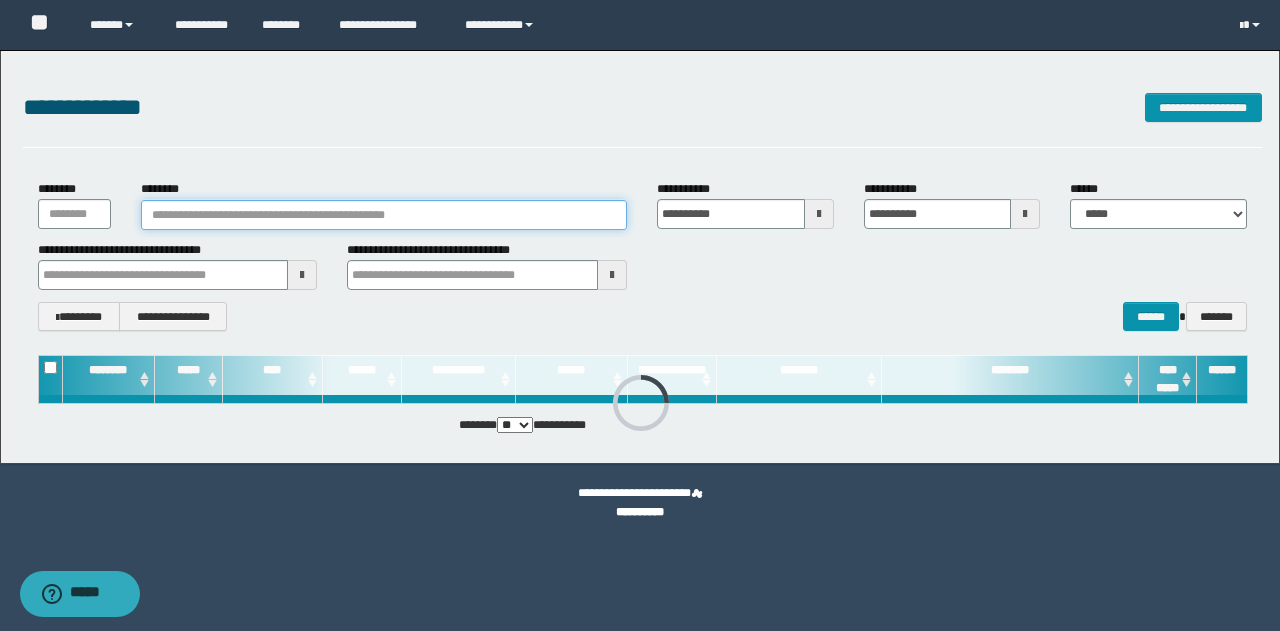 type on "**********" 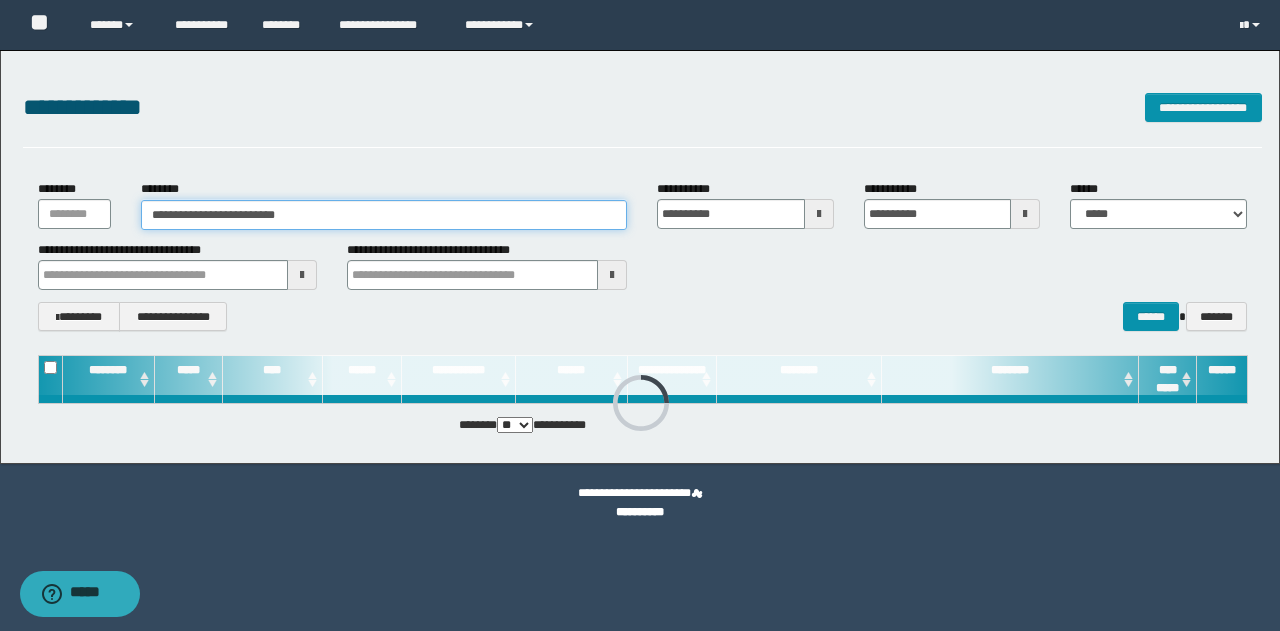 type on "**********" 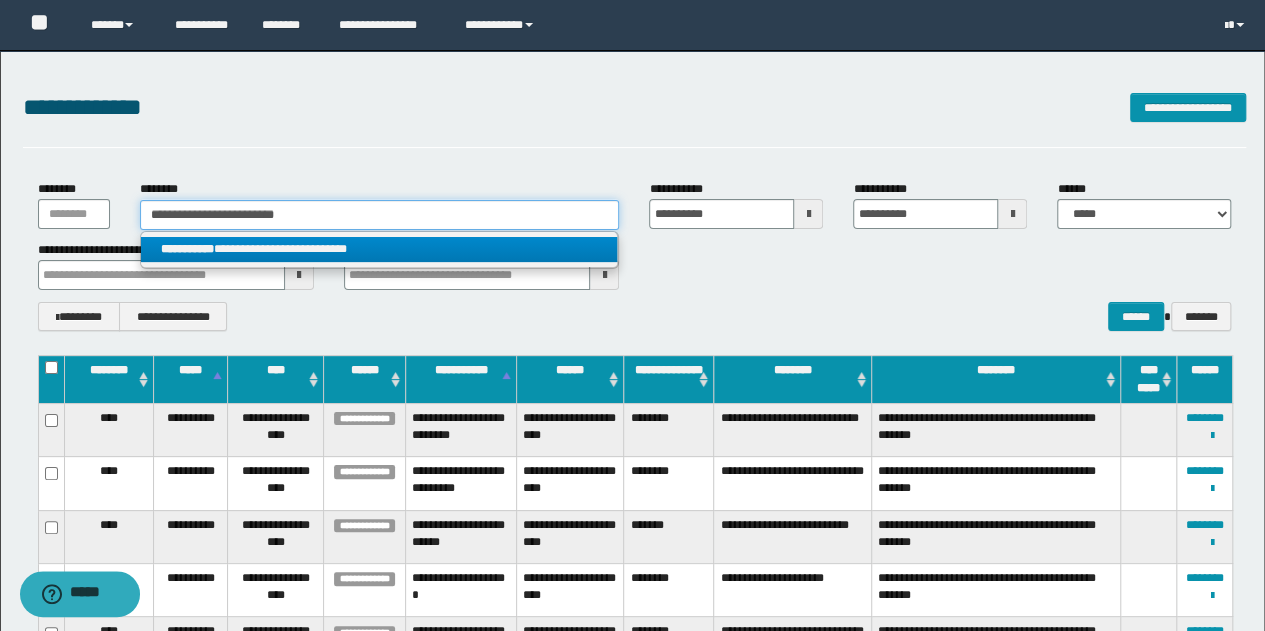 type on "**********" 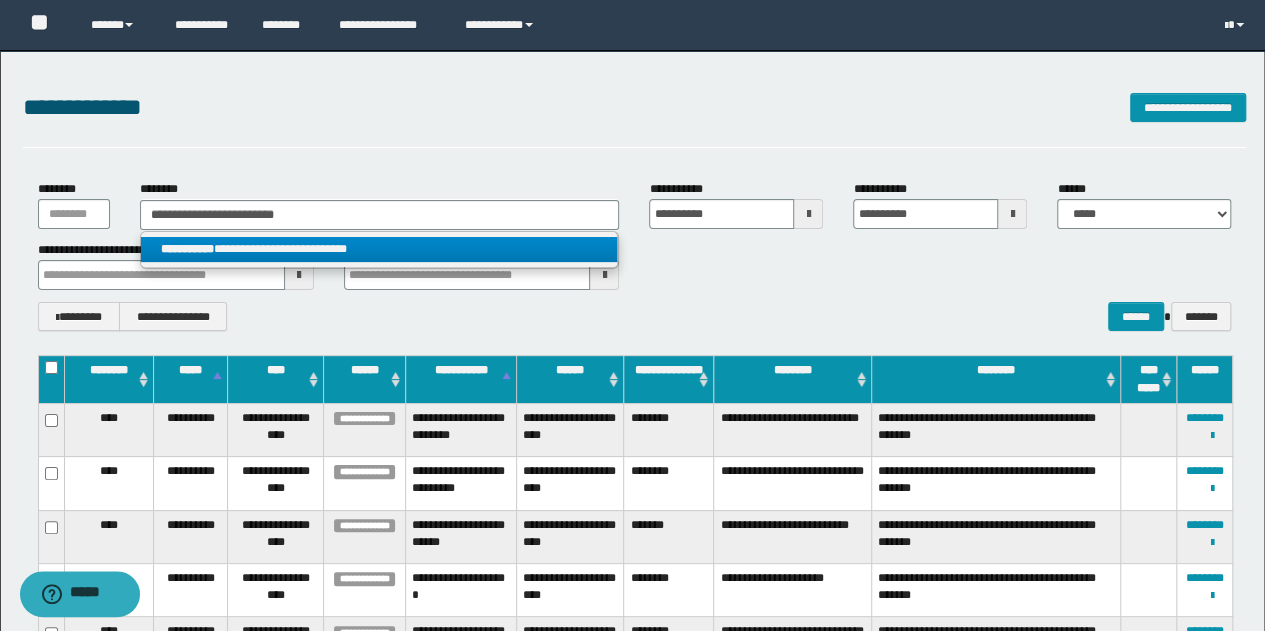 click on "**********" at bounding box center (379, 249) 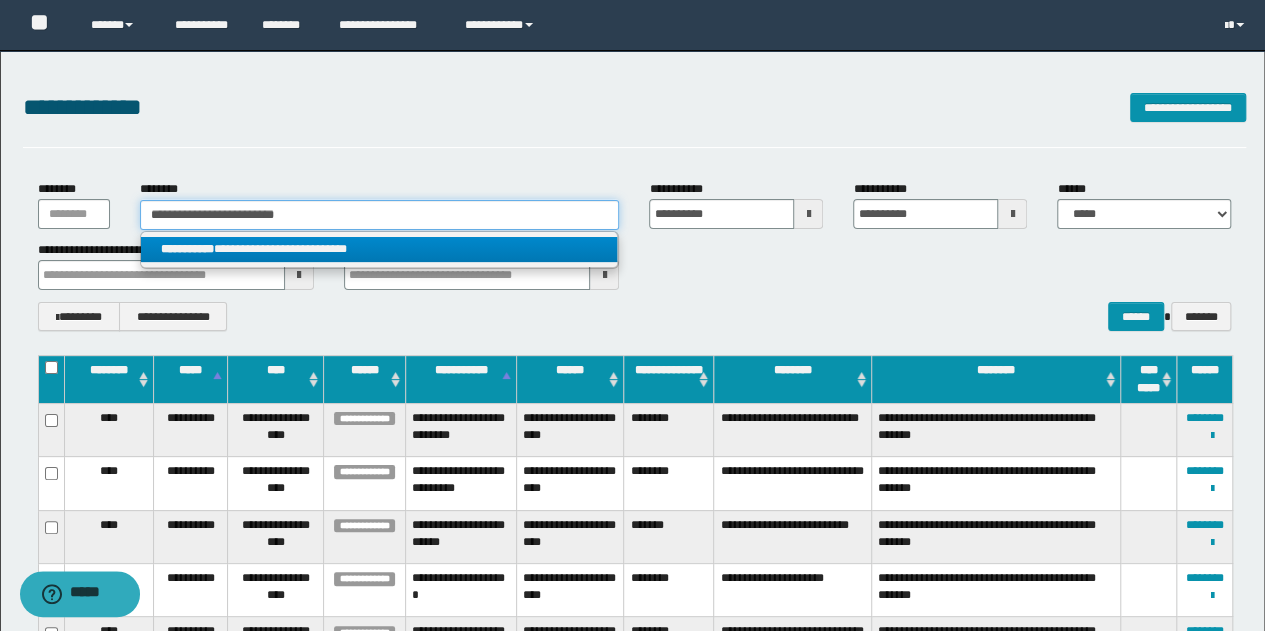 type 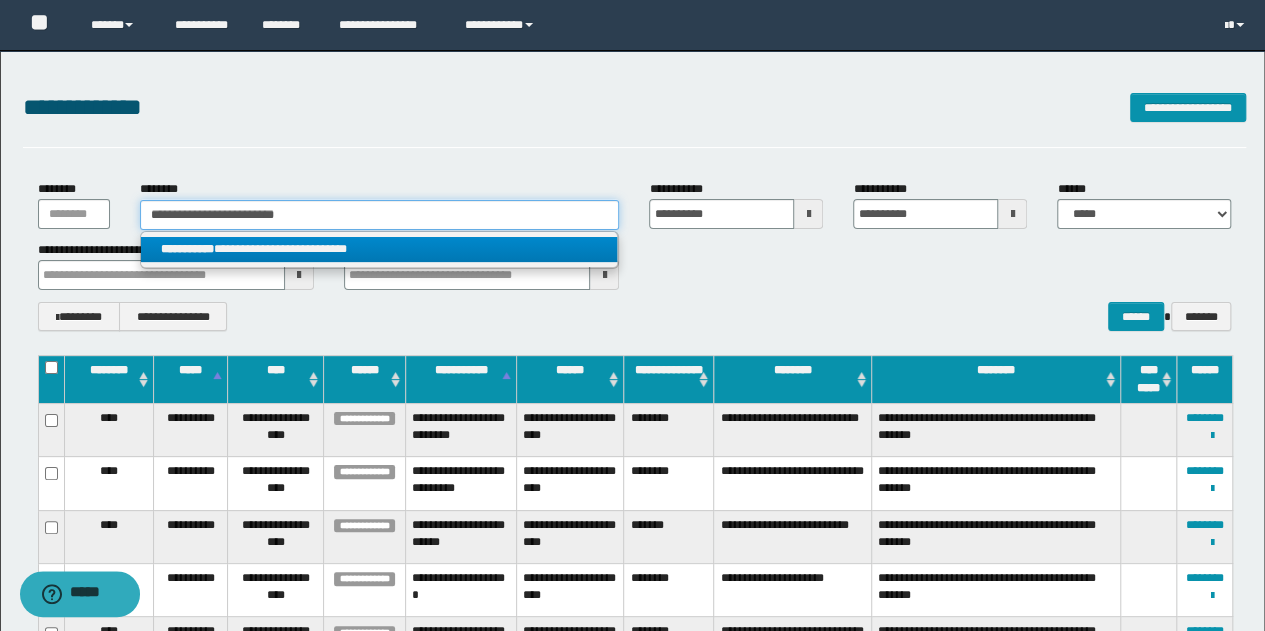 type on "**********" 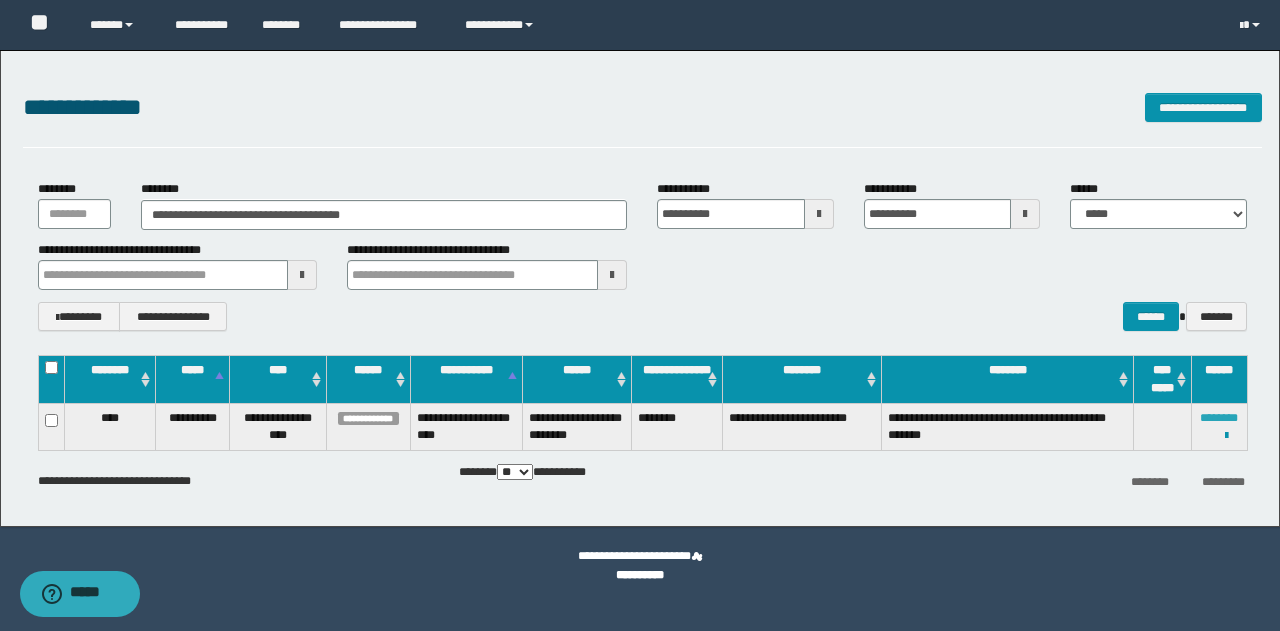 click on "********" at bounding box center (1219, 418) 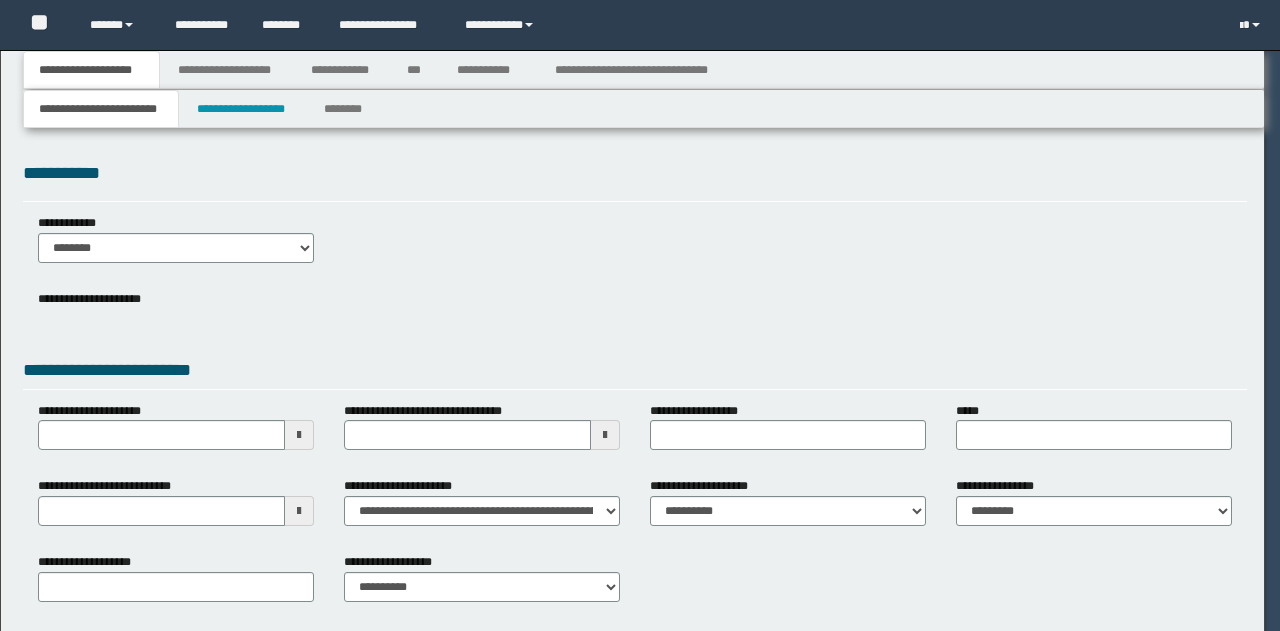scroll, scrollTop: 0, scrollLeft: 0, axis: both 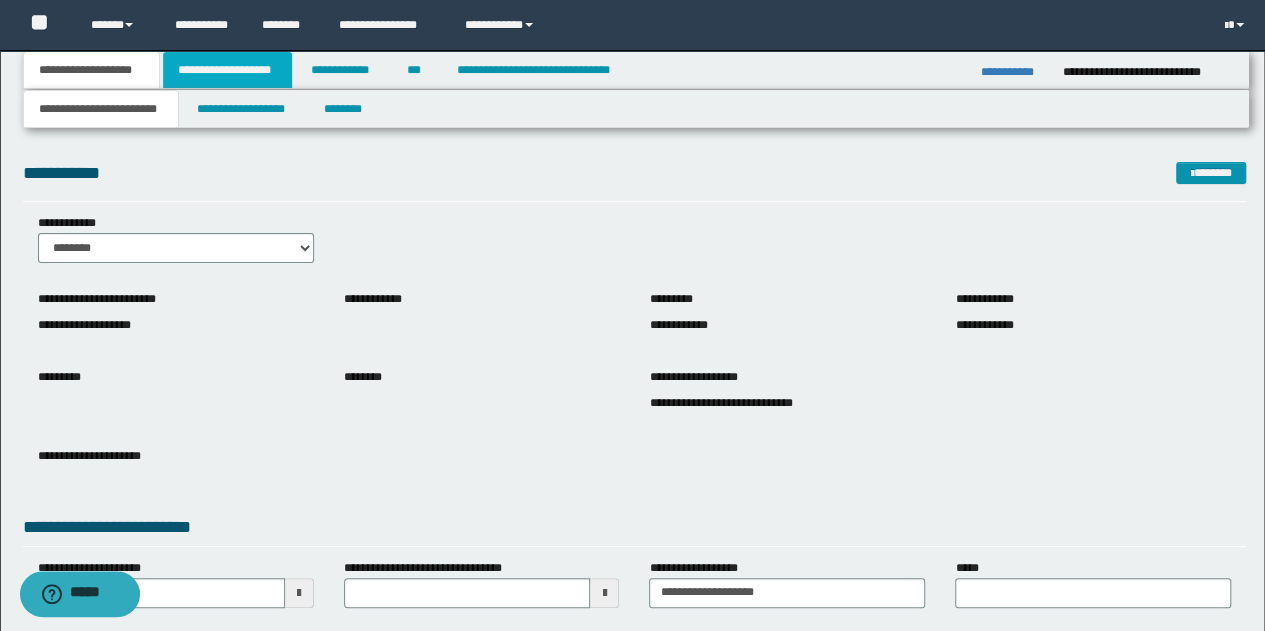 click on "**********" at bounding box center [227, 70] 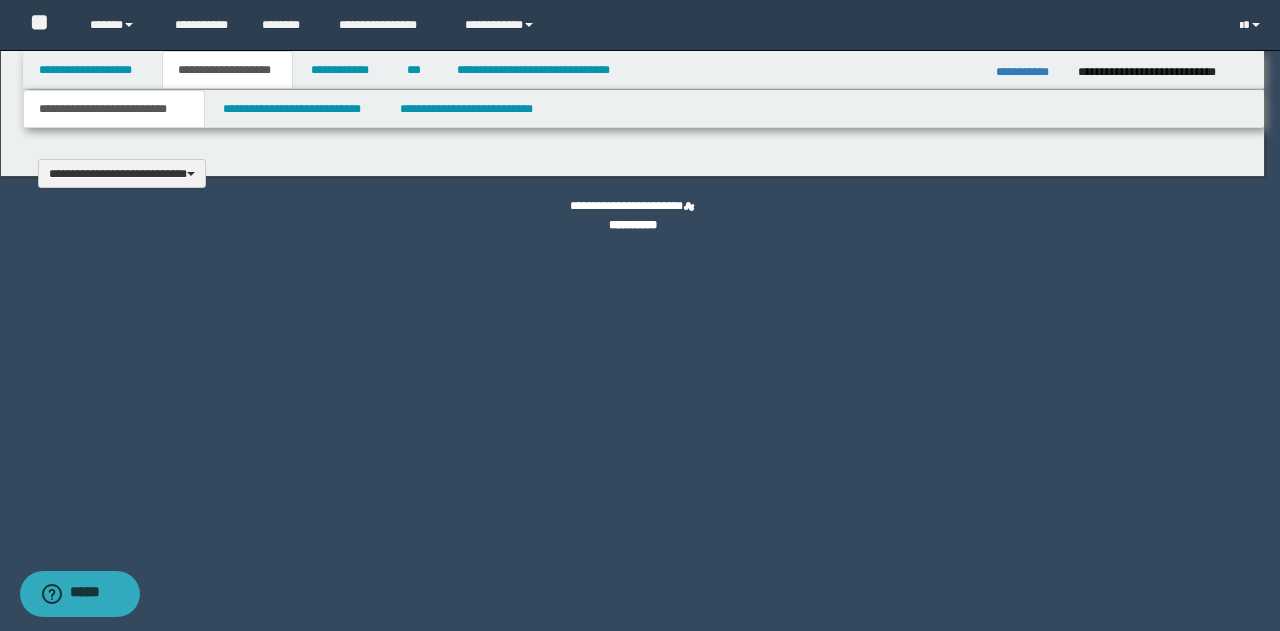 type 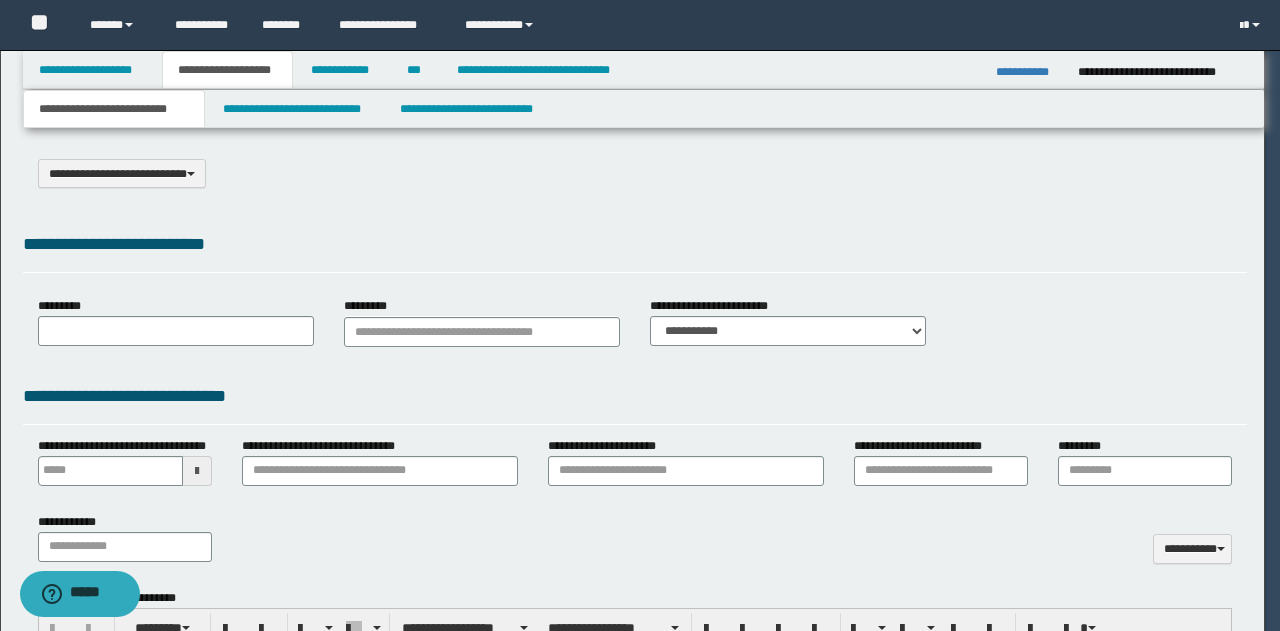 select on "*" 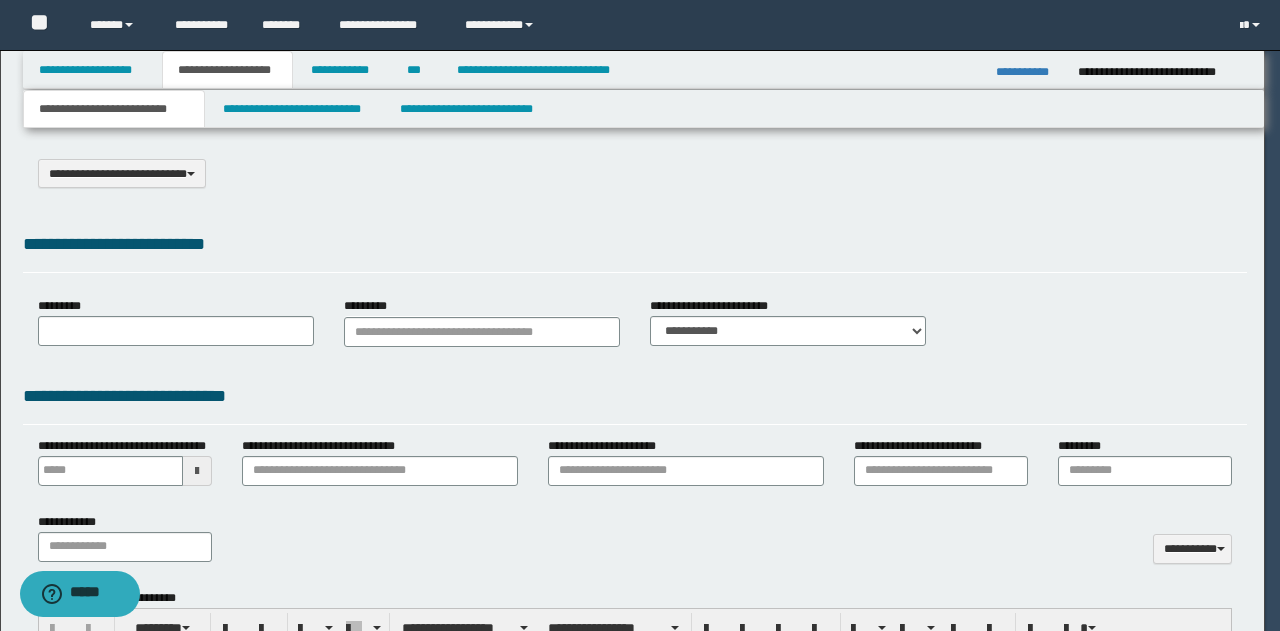 scroll, scrollTop: 0, scrollLeft: 0, axis: both 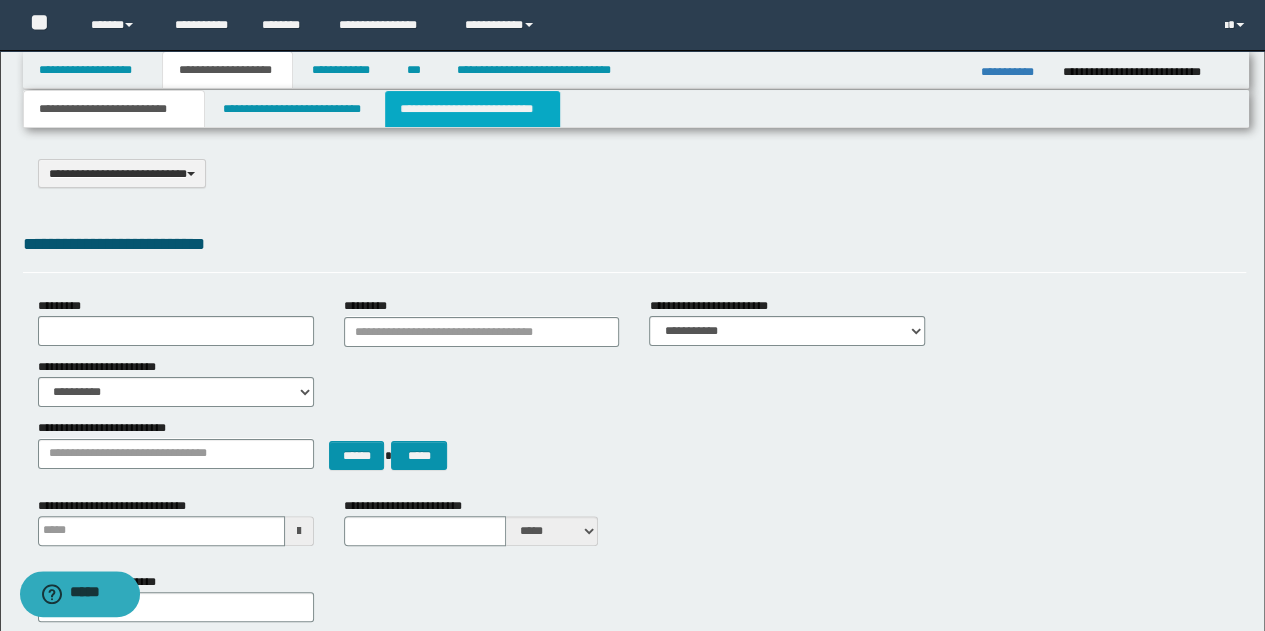 click on "**********" at bounding box center [472, 109] 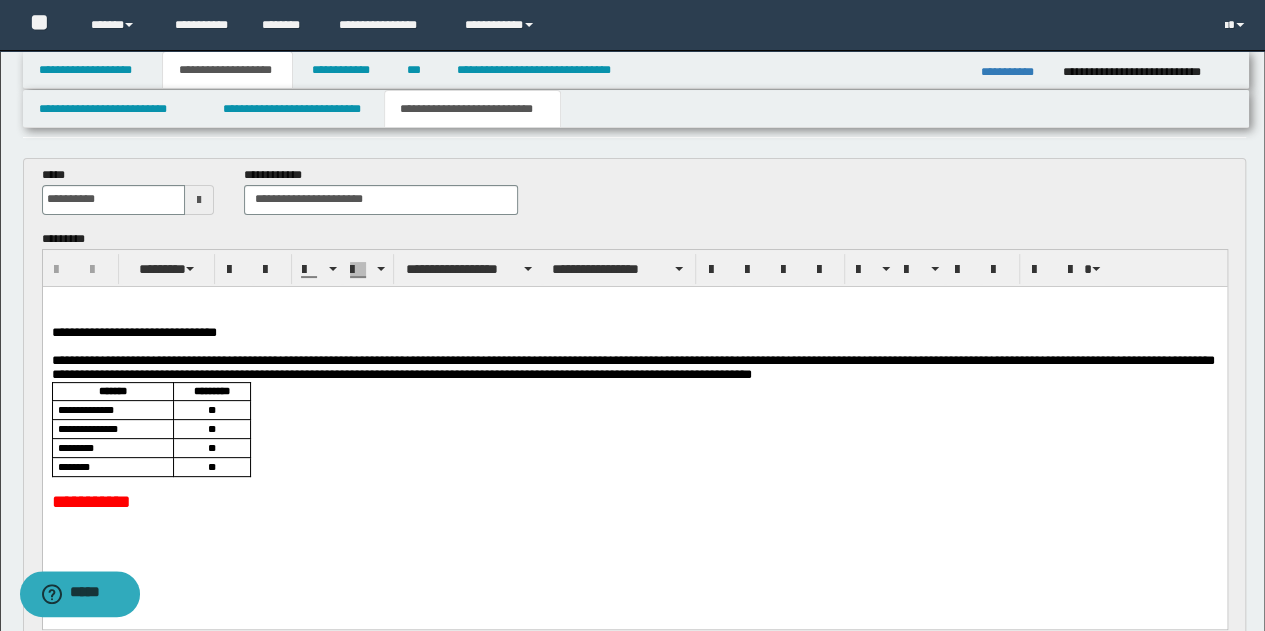 scroll, scrollTop: 100, scrollLeft: 0, axis: vertical 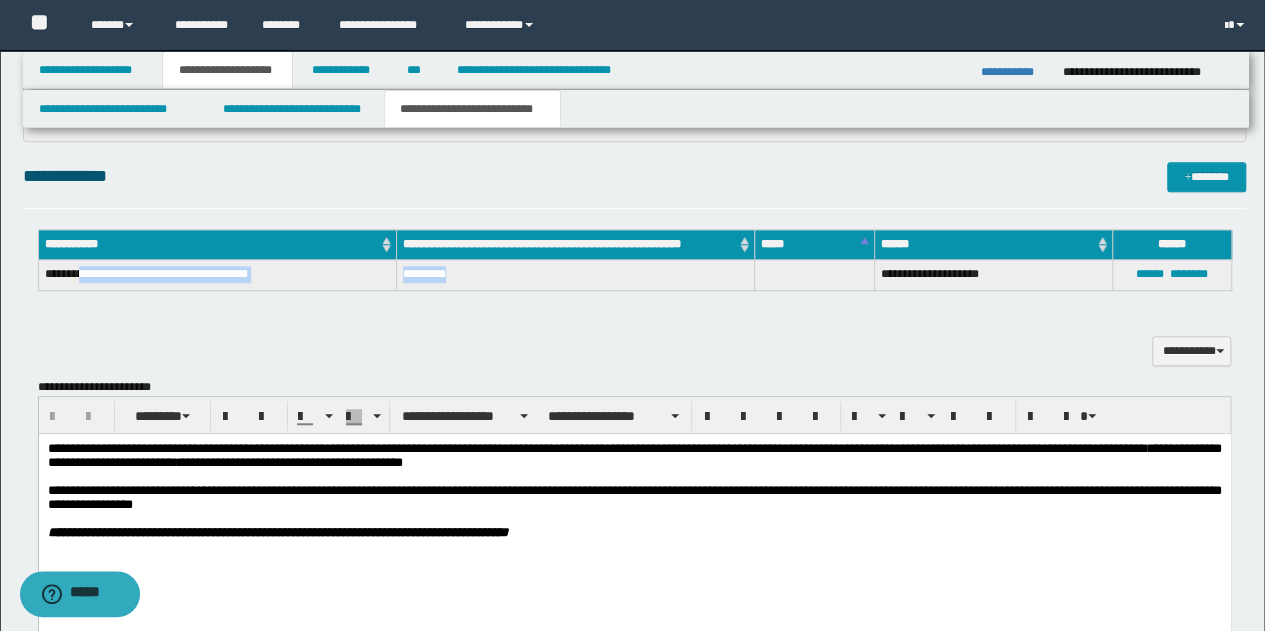 drag, startPoint x: 80, startPoint y: 269, endPoint x: 490, endPoint y: 272, distance: 410.011 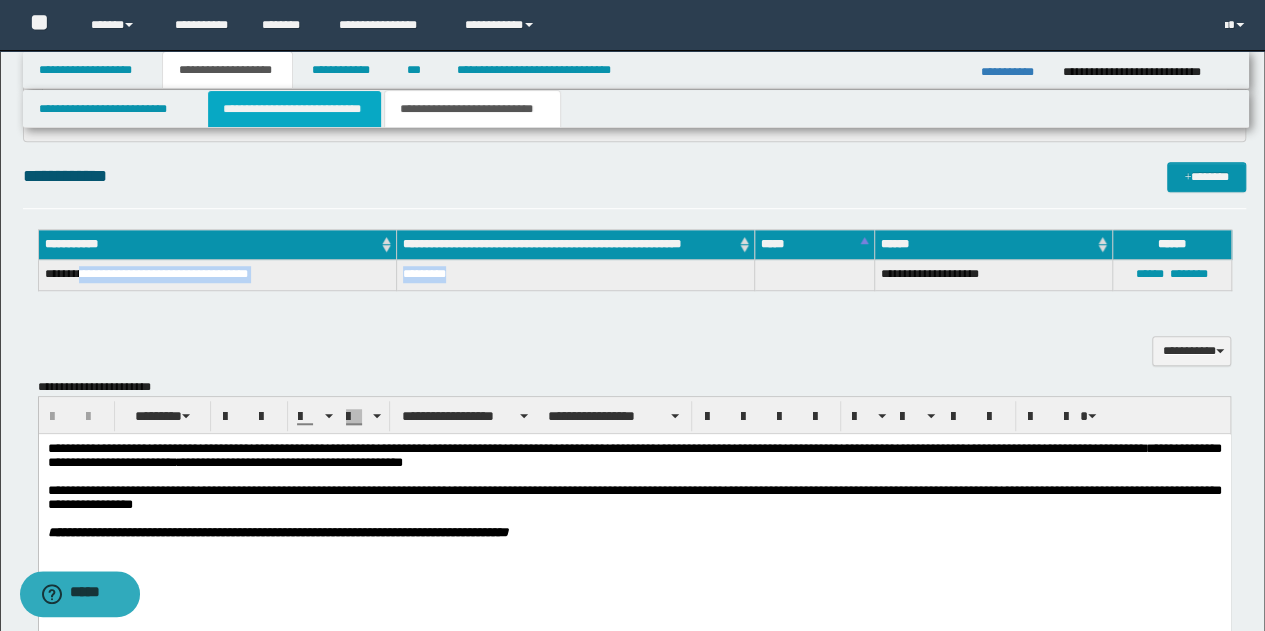 click on "**********" at bounding box center (294, 109) 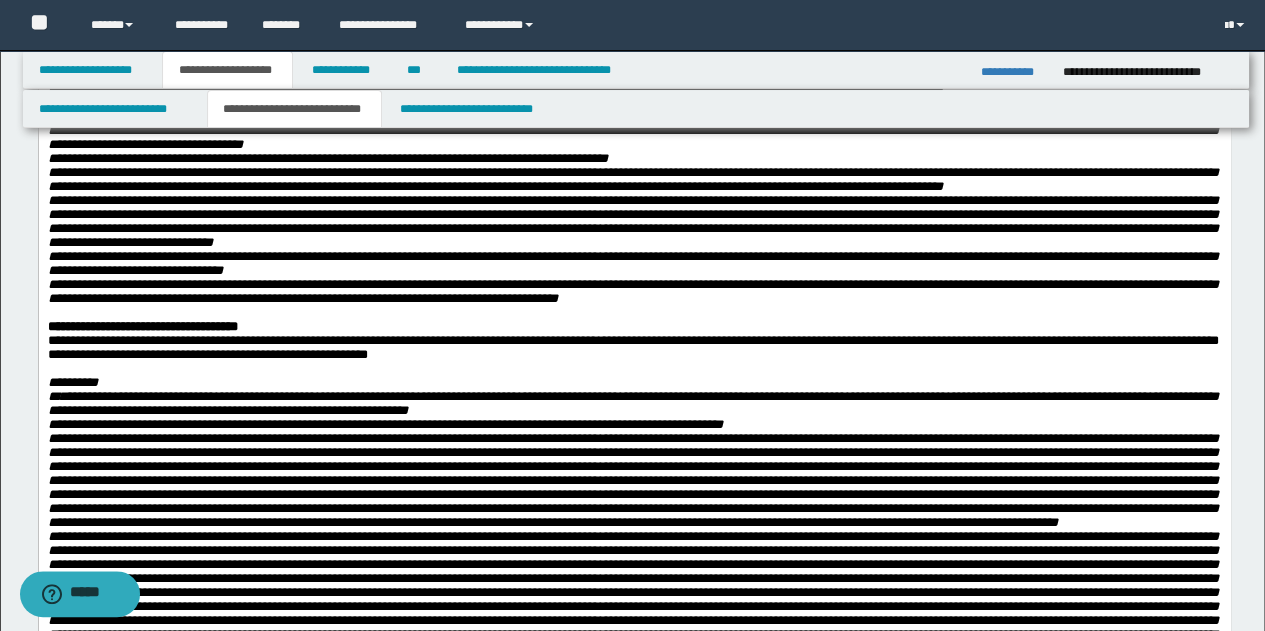 scroll, scrollTop: 300, scrollLeft: 0, axis: vertical 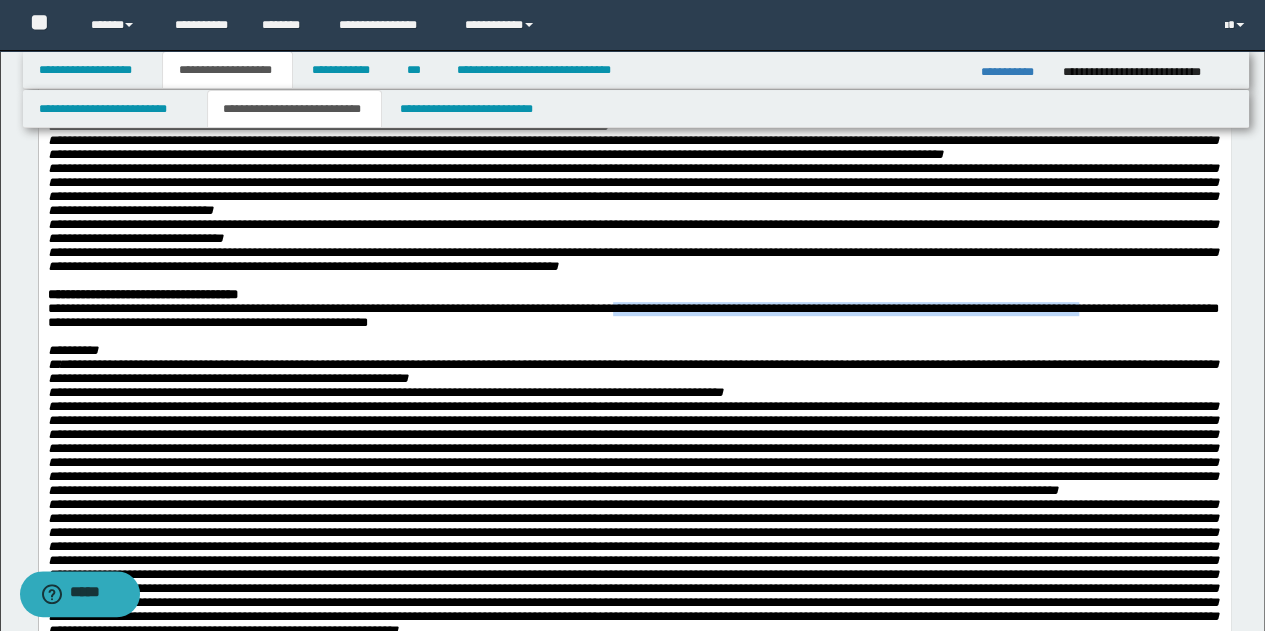 drag, startPoint x: 668, startPoint y: 346, endPoint x: 1175, endPoint y: 346, distance: 507 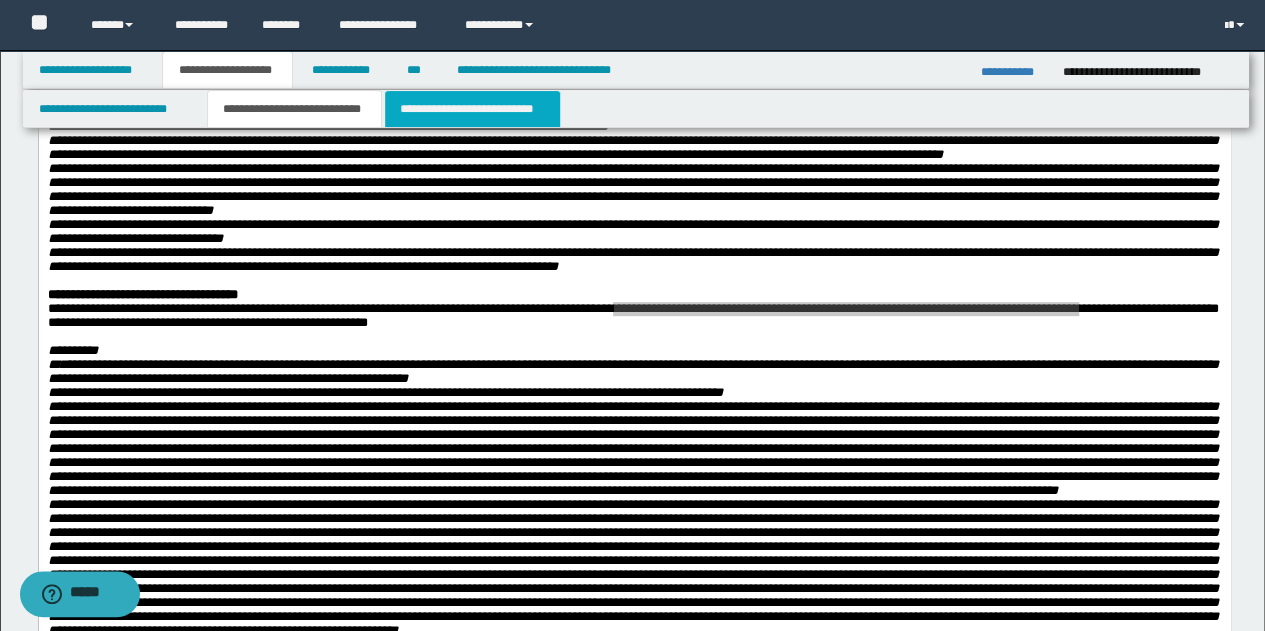 click on "**********" at bounding box center (472, 109) 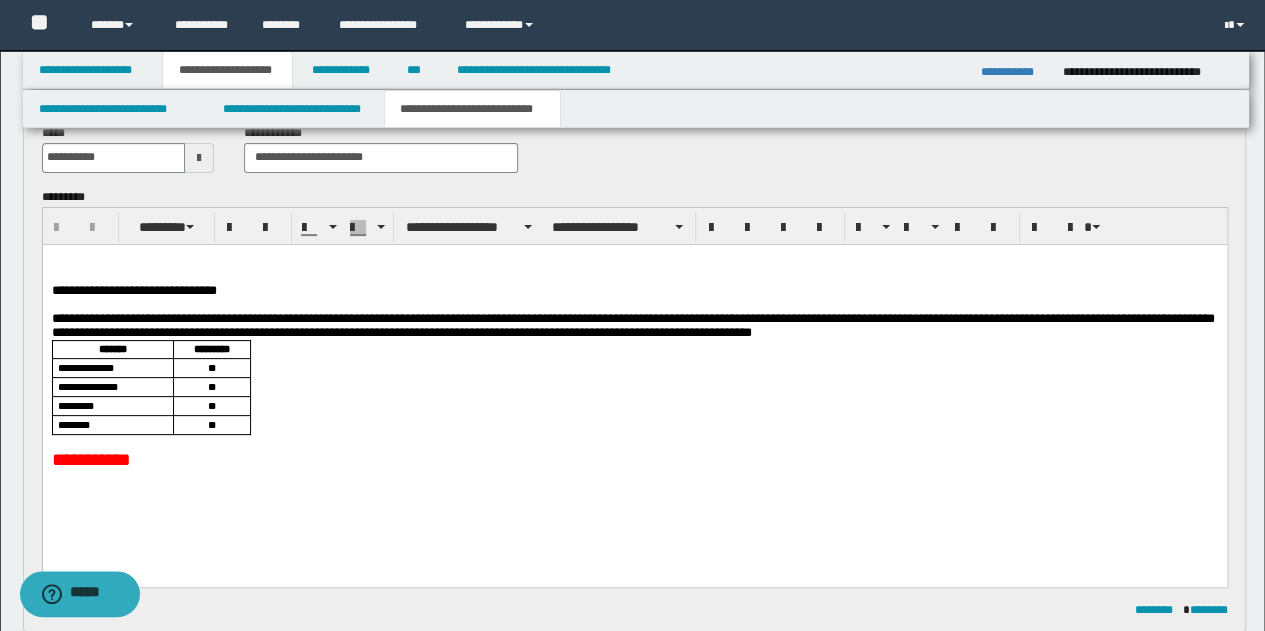 scroll, scrollTop: 100, scrollLeft: 0, axis: vertical 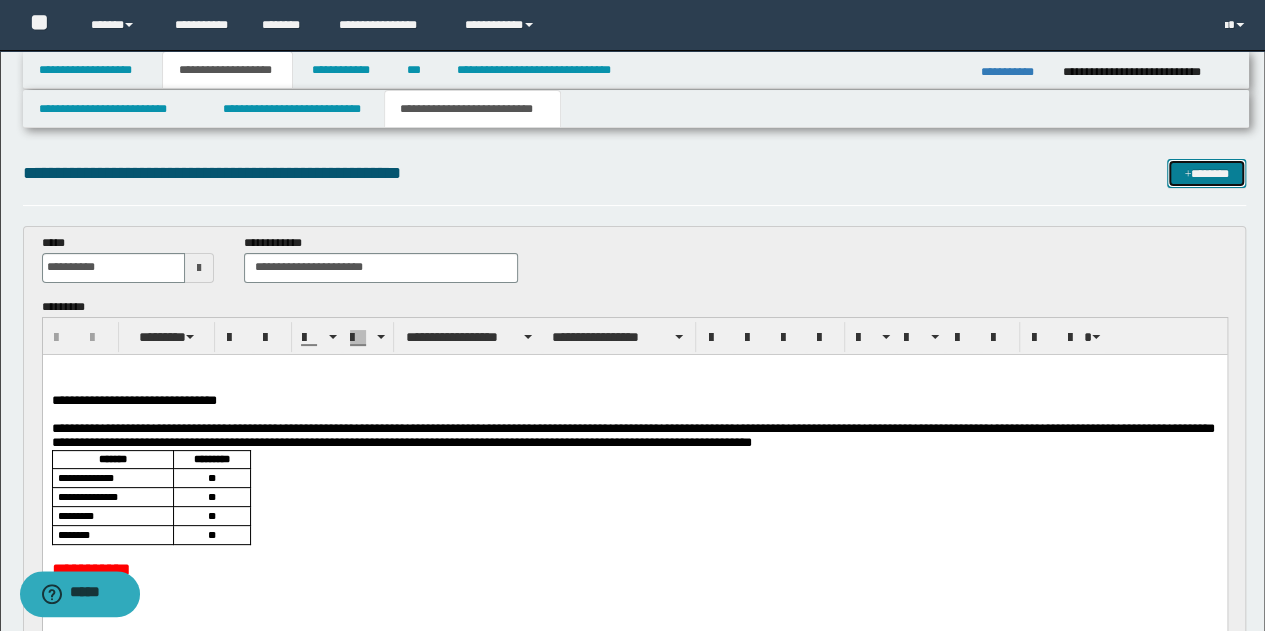 click on "*******" at bounding box center (1206, 173) 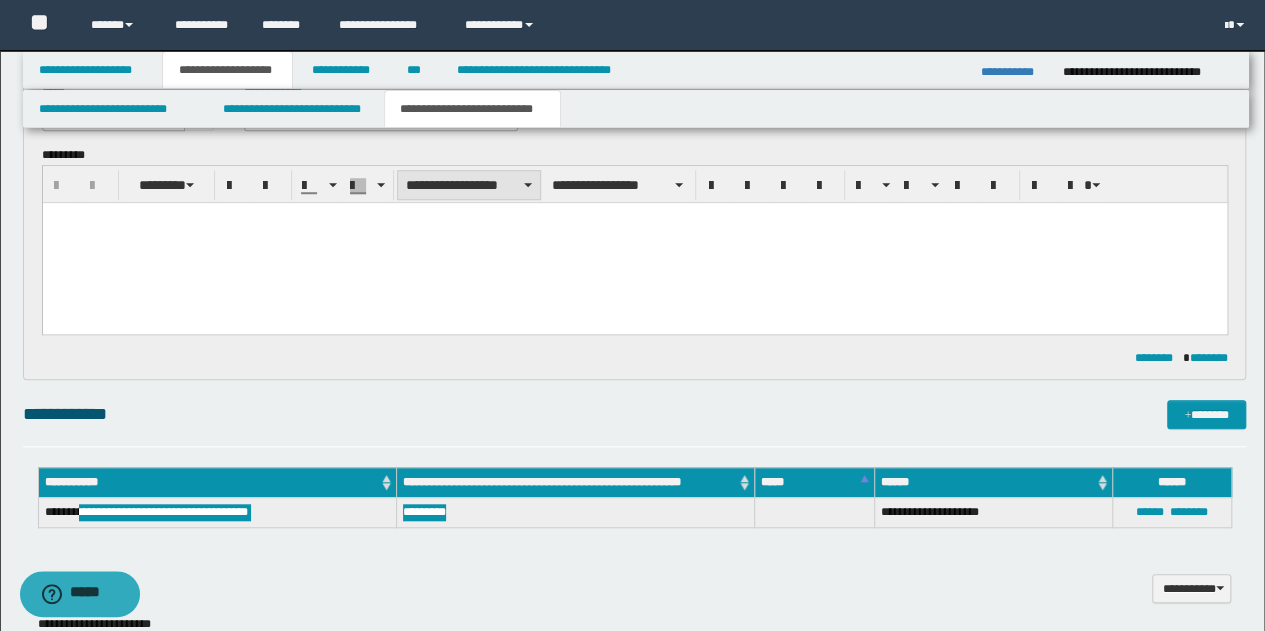 scroll, scrollTop: 0, scrollLeft: 0, axis: both 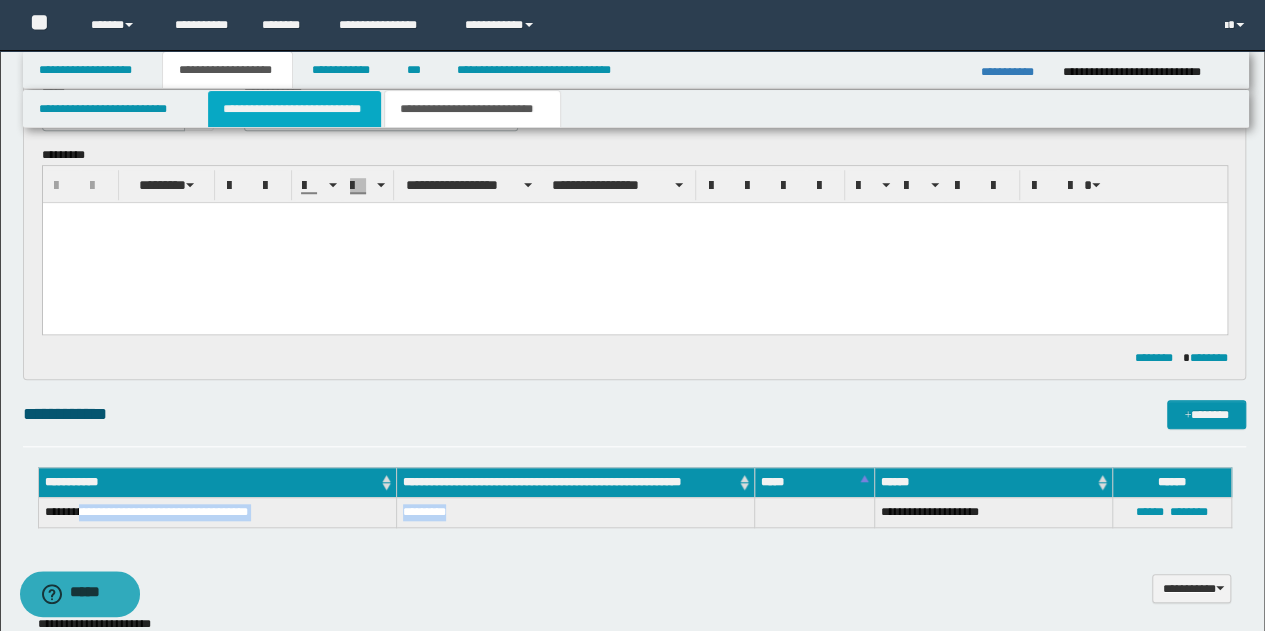 click on "**********" at bounding box center [294, 109] 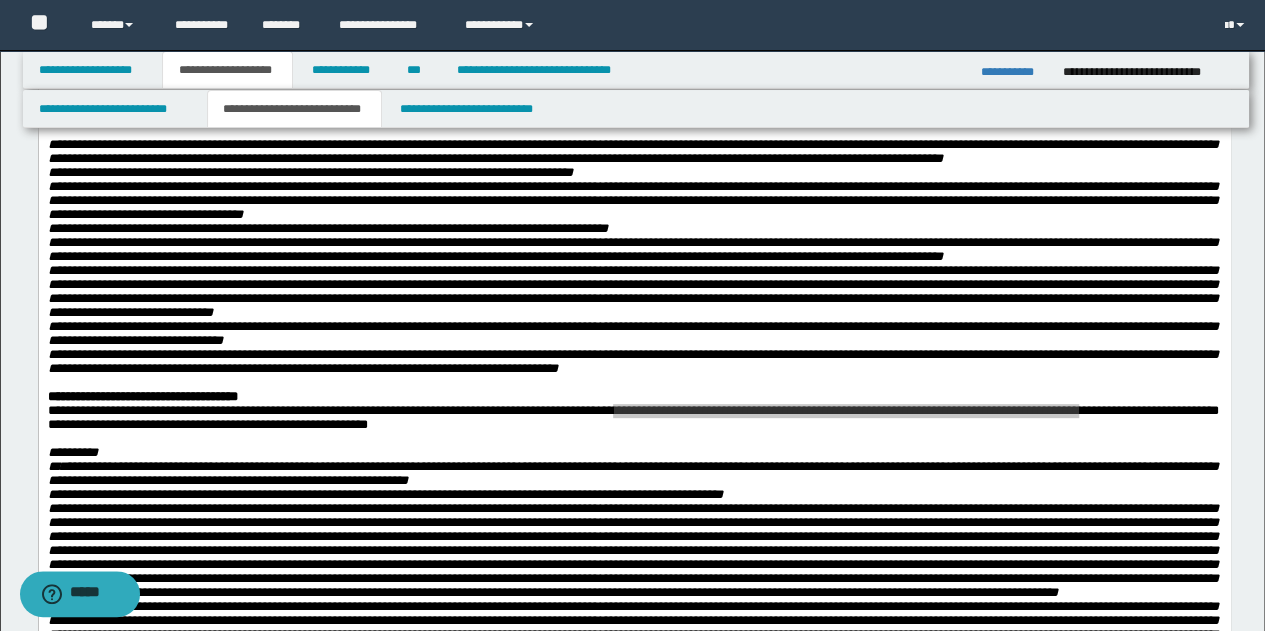 scroll, scrollTop: 200, scrollLeft: 0, axis: vertical 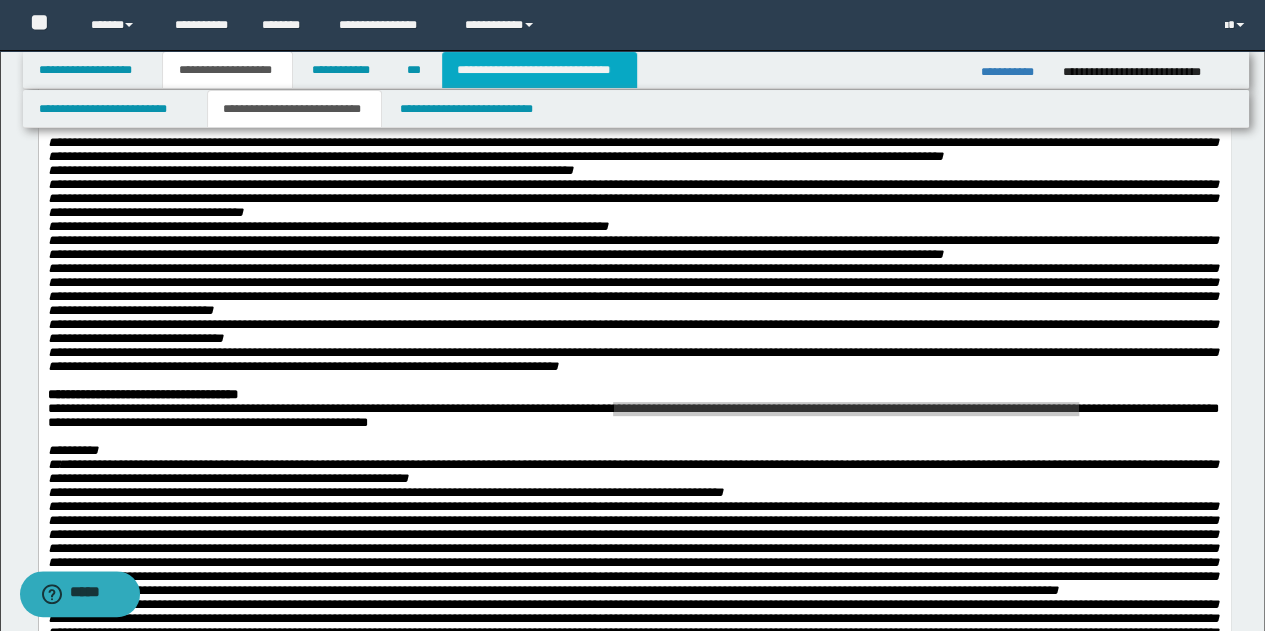 click on "**********" at bounding box center (539, 70) 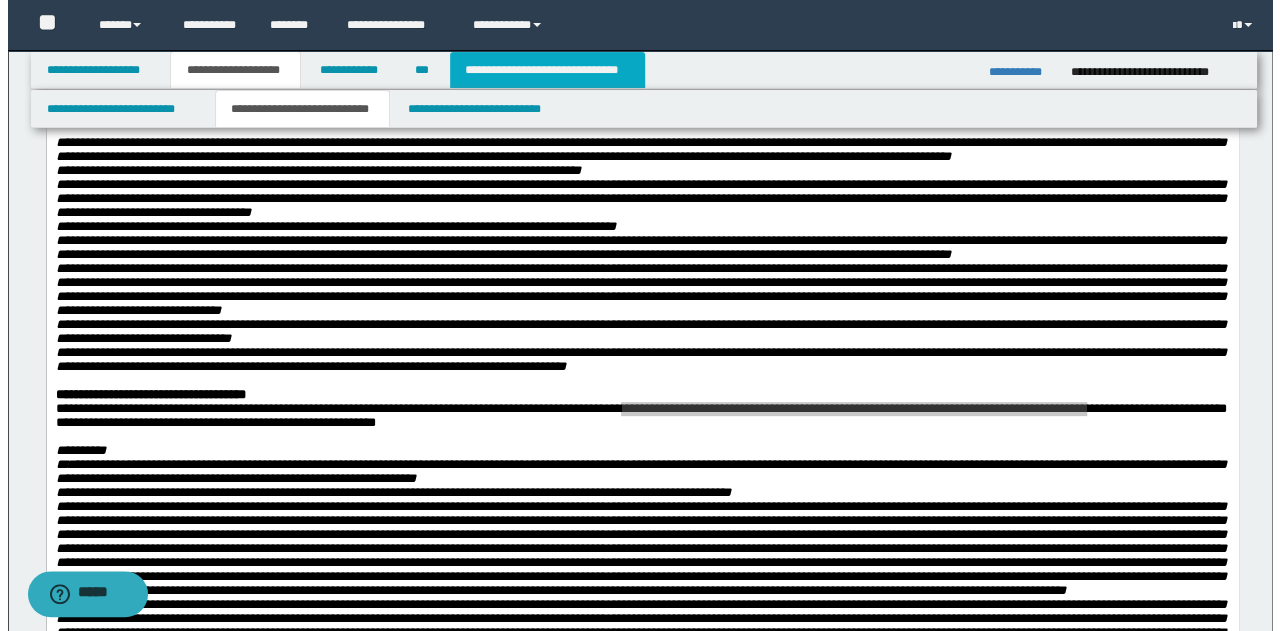 scroll, scrollTop: 0, scrollLeft: 0, axis: both 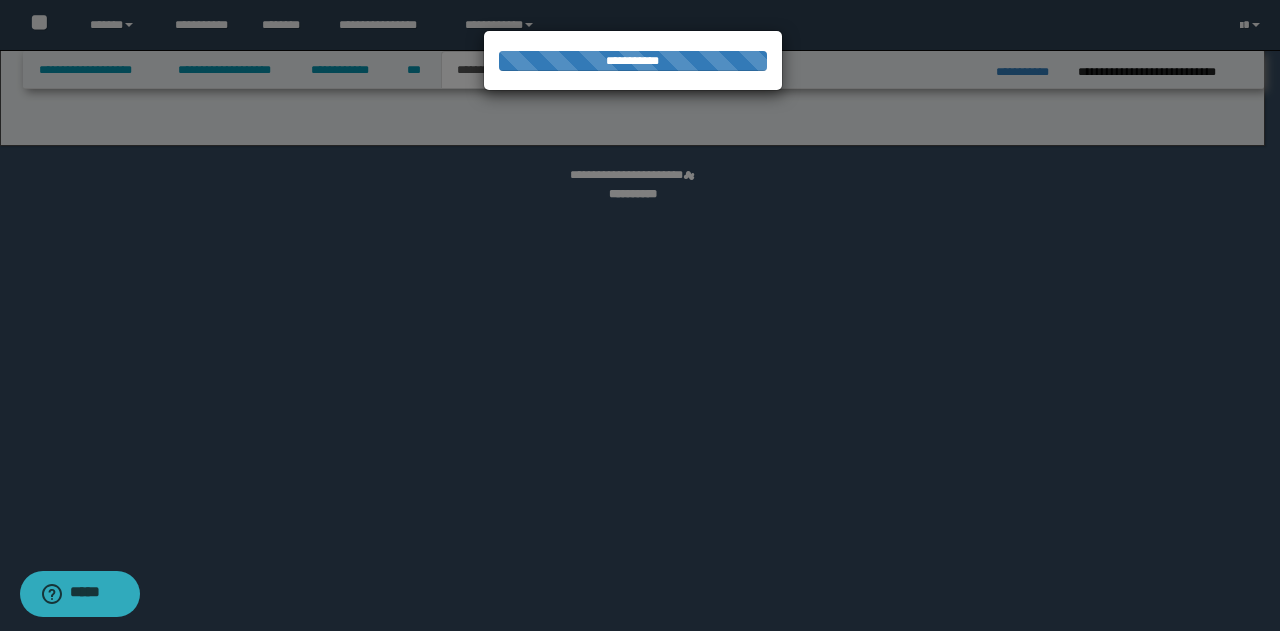 select on "*" 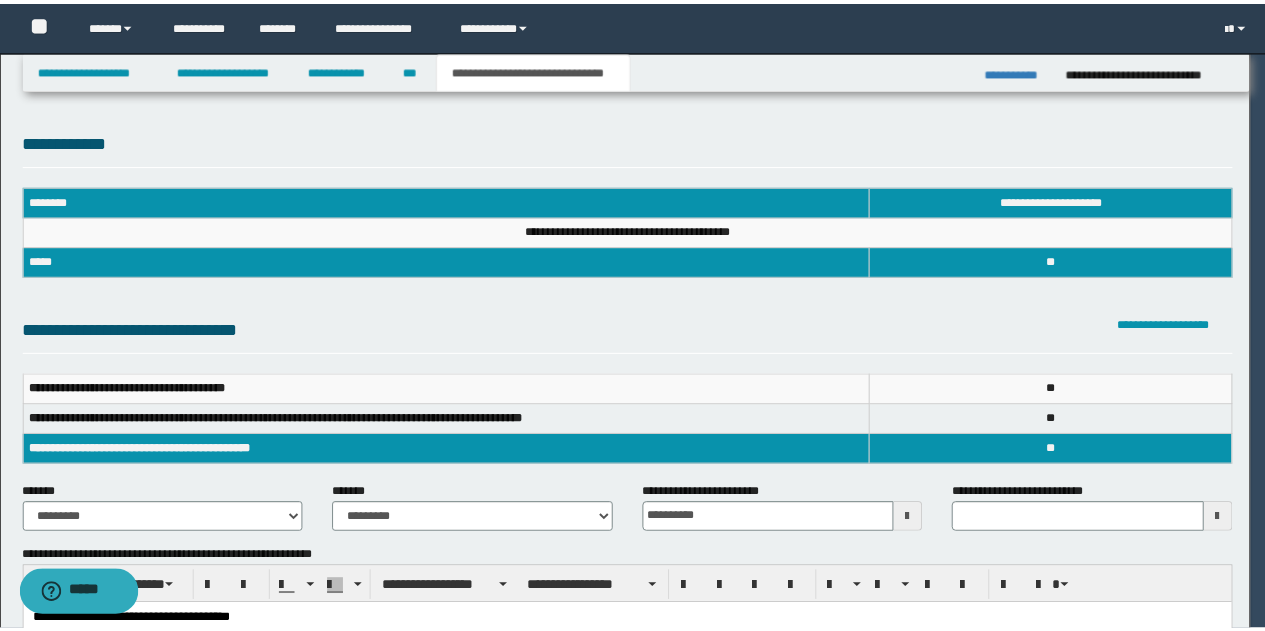 scroll, scrollTop: 0, scrollLeft: 0, axis: both 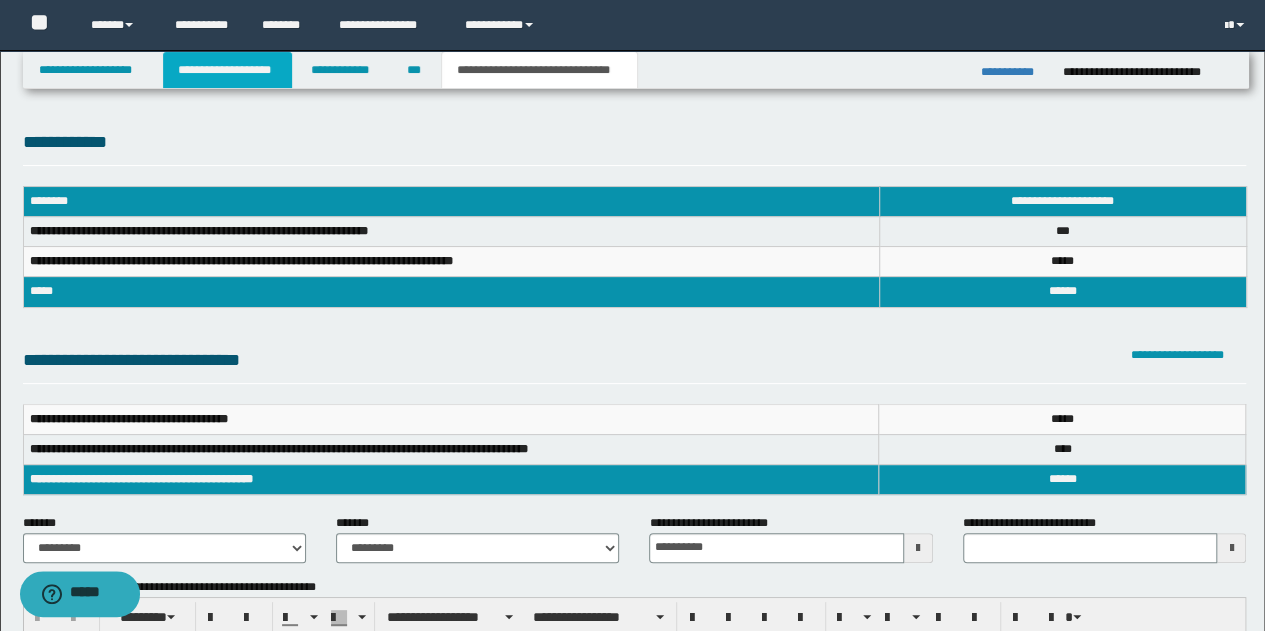 click on "**********" at bounding box center (227, 70) 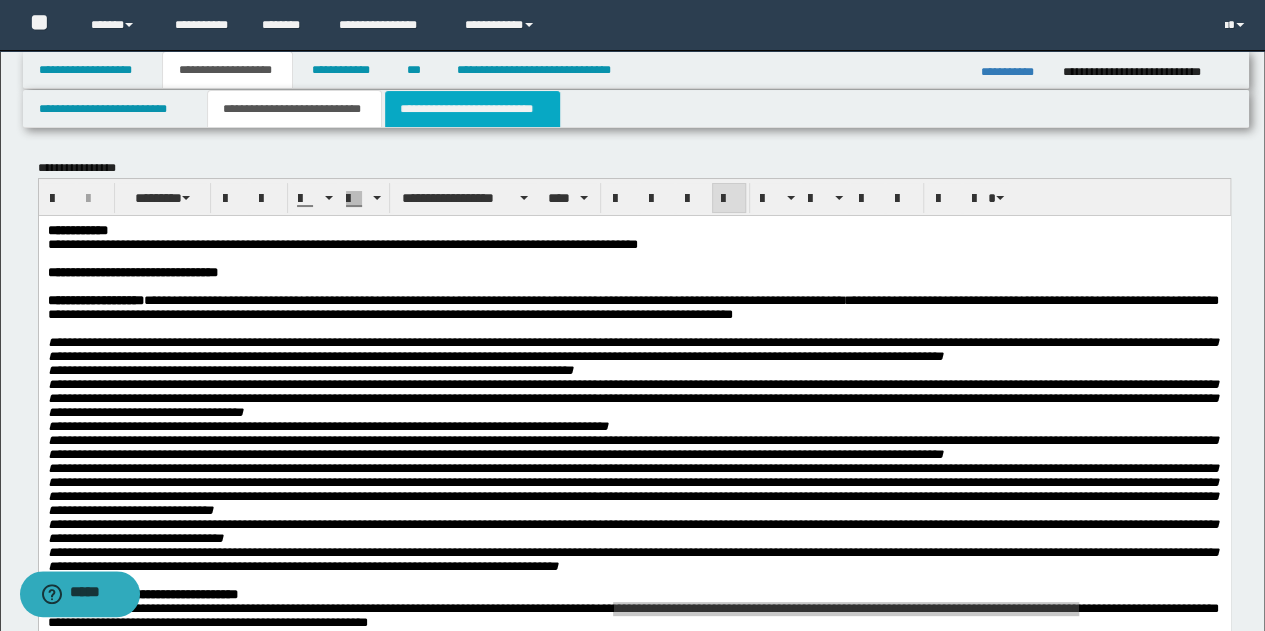 click on "**********" at bounding box center [472, 109] 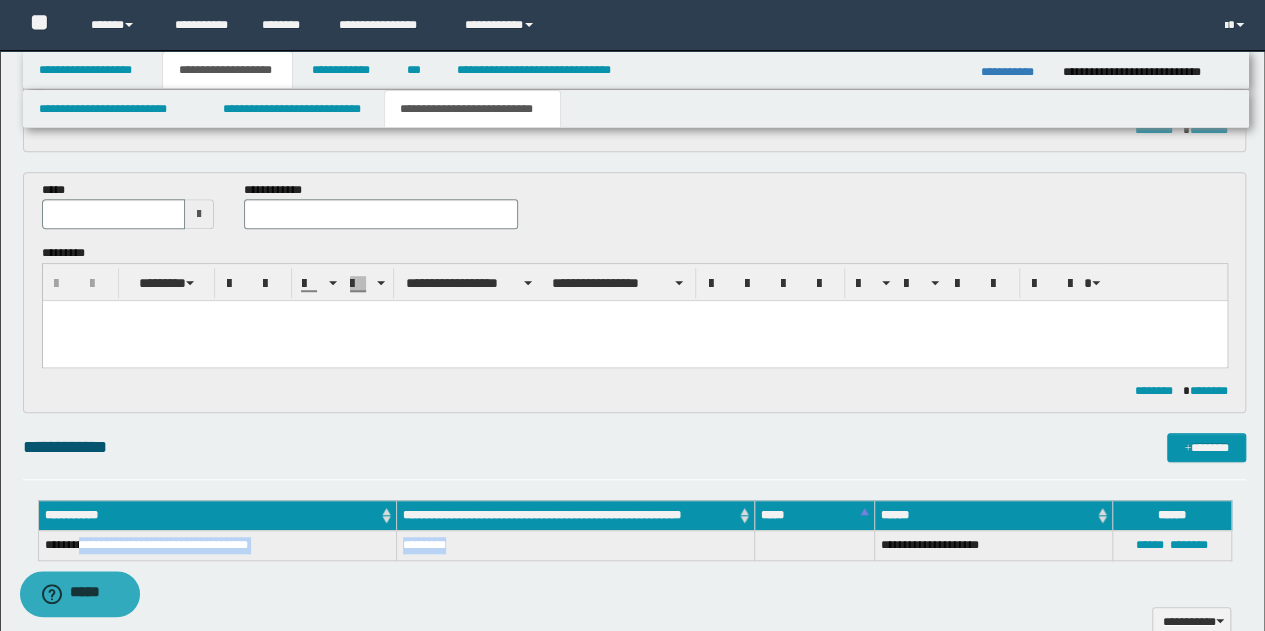 scroll, scrollTop: 600, scrollLeft: 0, axis: vertical 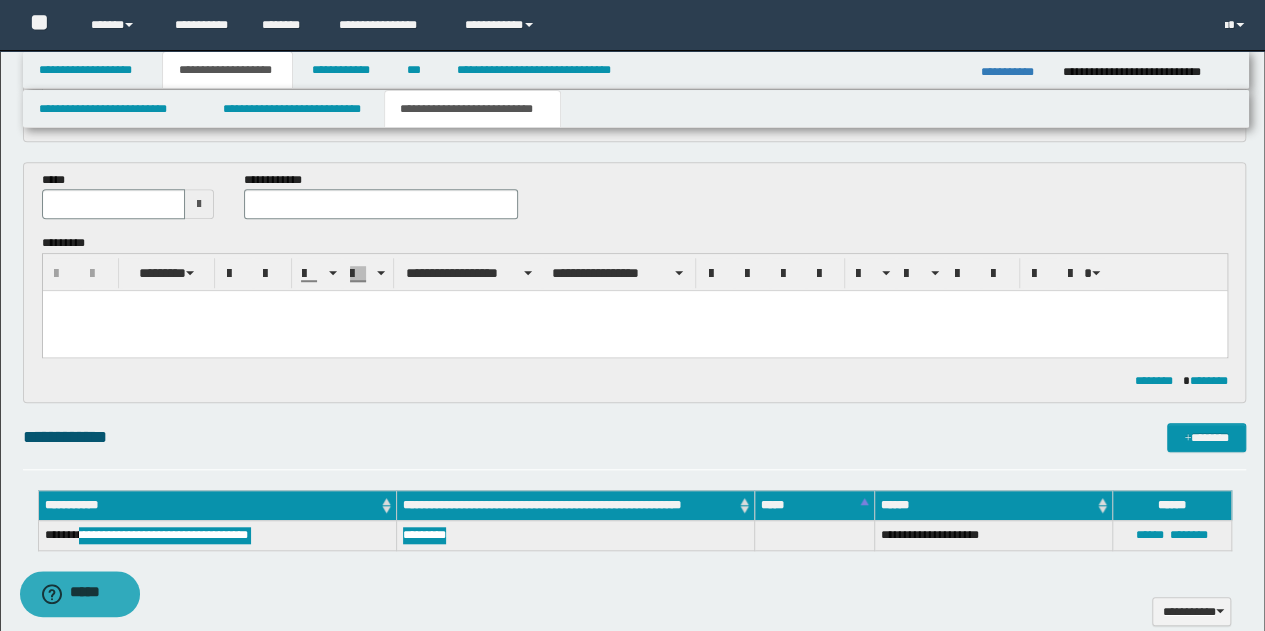 click at bounding box center (634, 306) 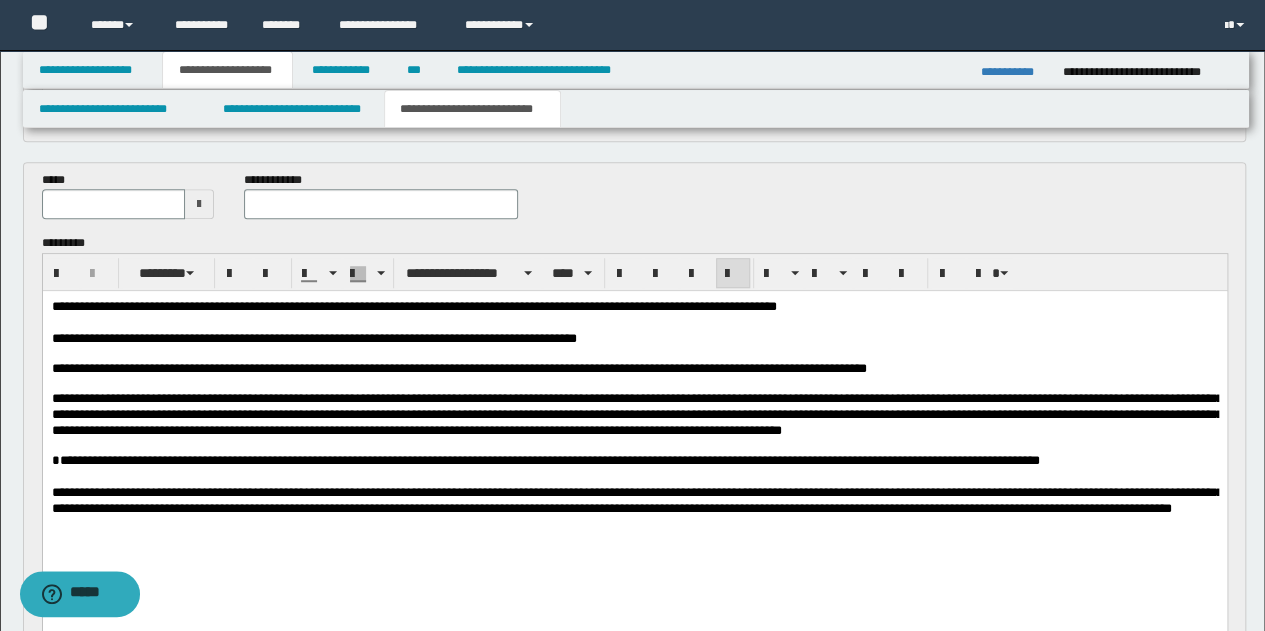 click at bounding box center [199, 204] 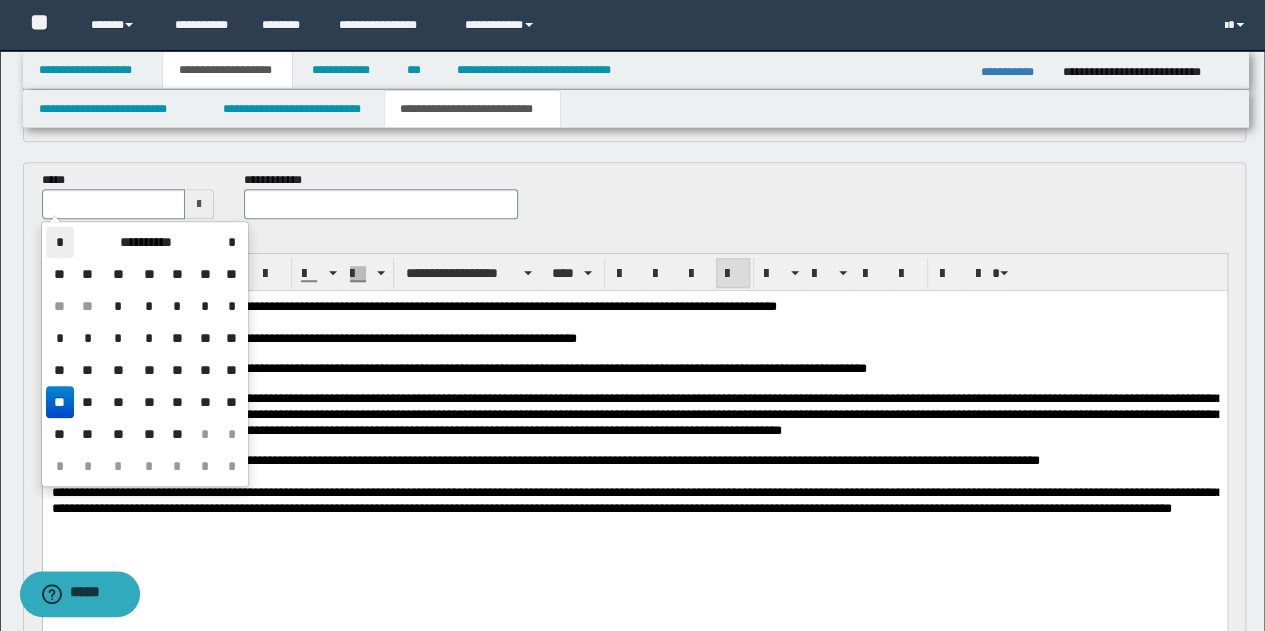 click on "*" at bounding box center [60, 242] 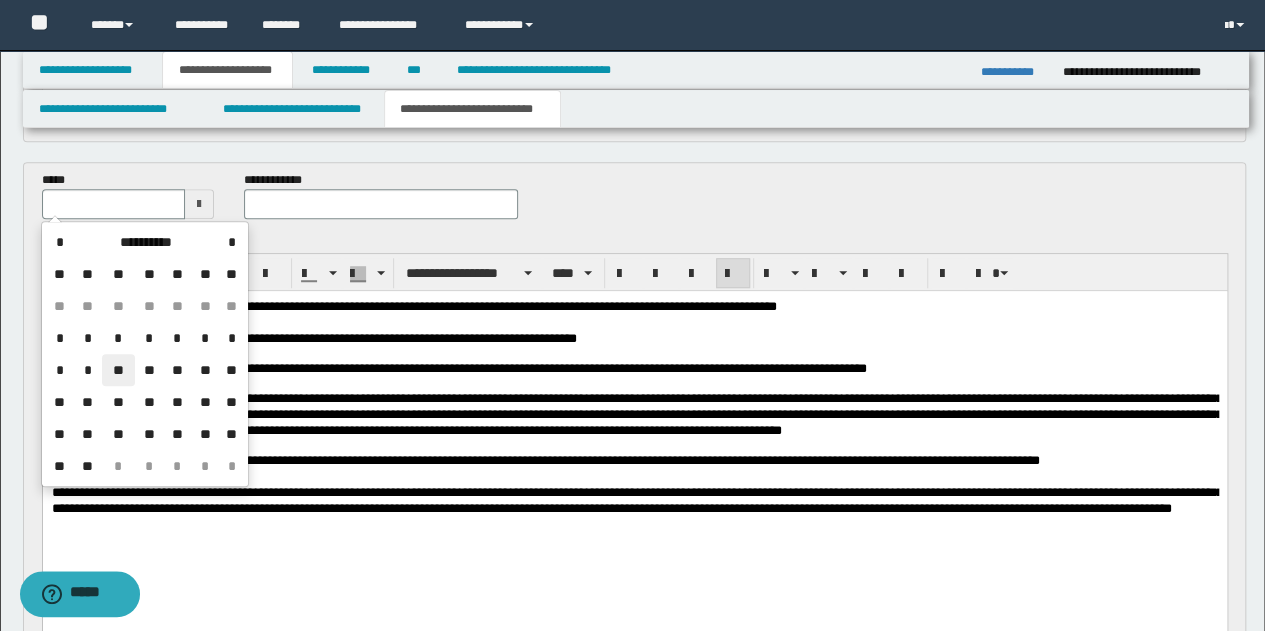 click on "**" at bounding box center [118, 370] 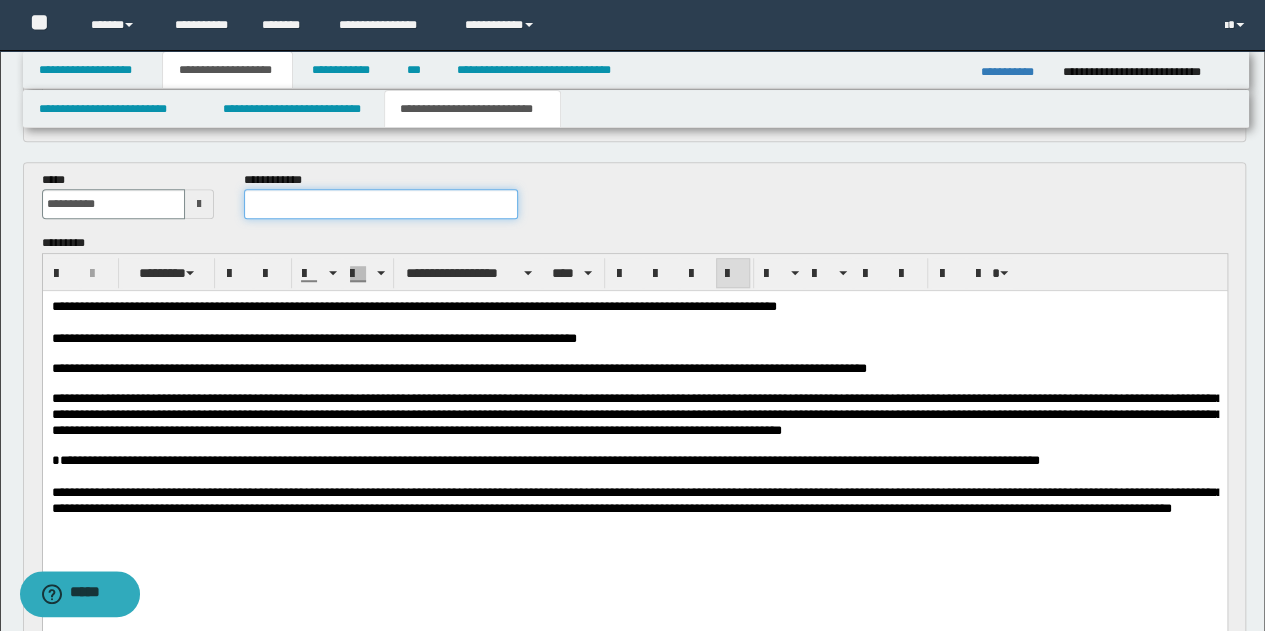 click at bounding box center (381, 204) 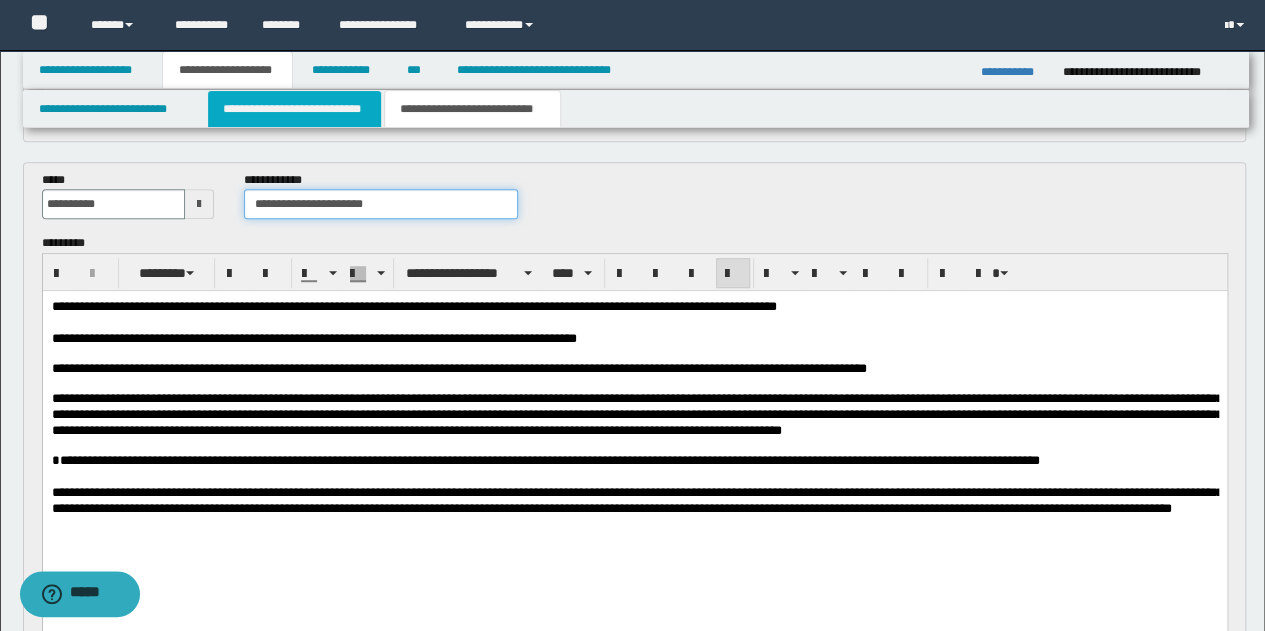 type on "**********" 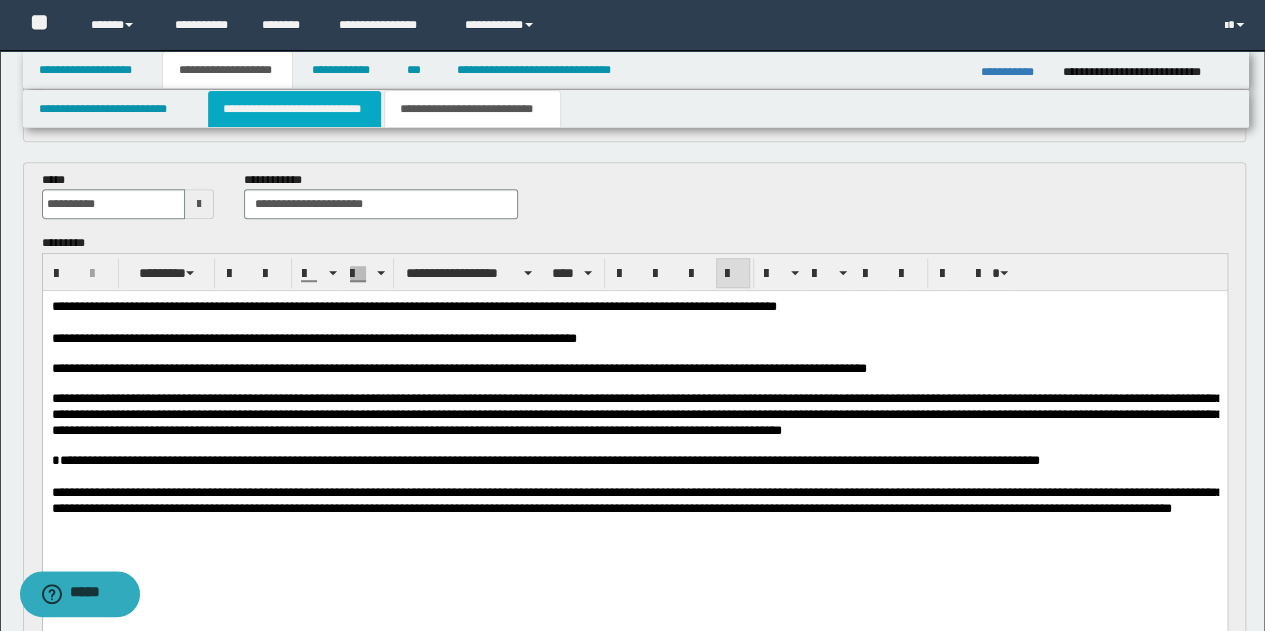 click on "**********" at bounding box center [294, 109] 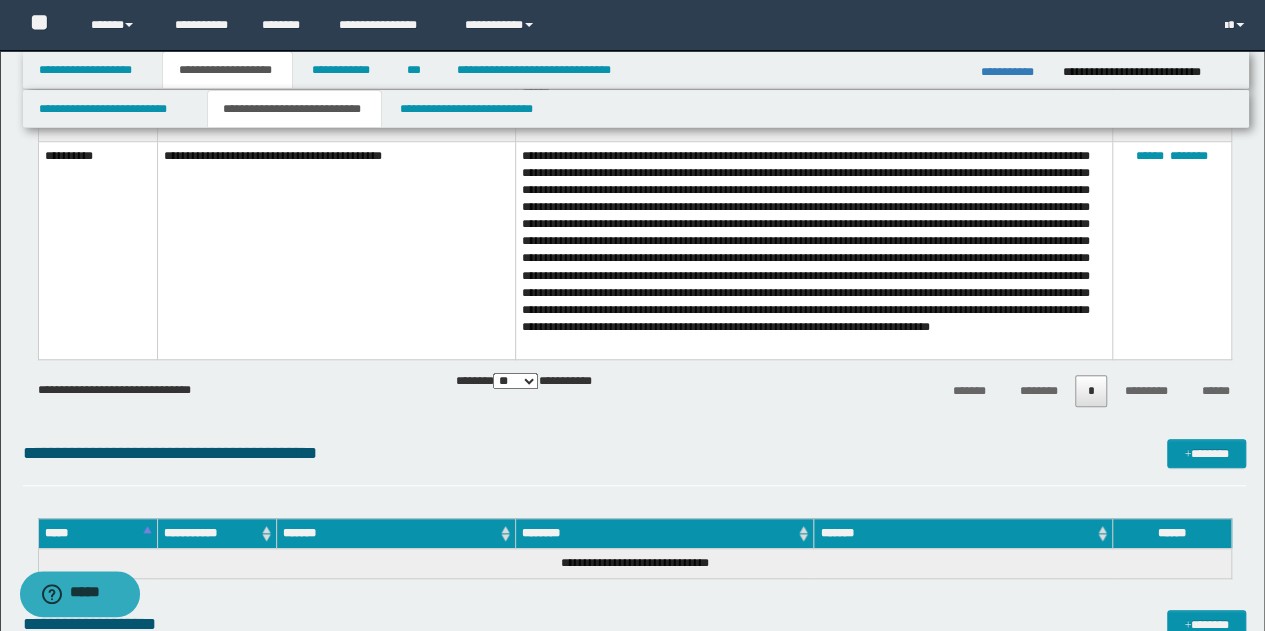 scroll, scrollTop: 4300, scrollLeft: 0, axis: vertical 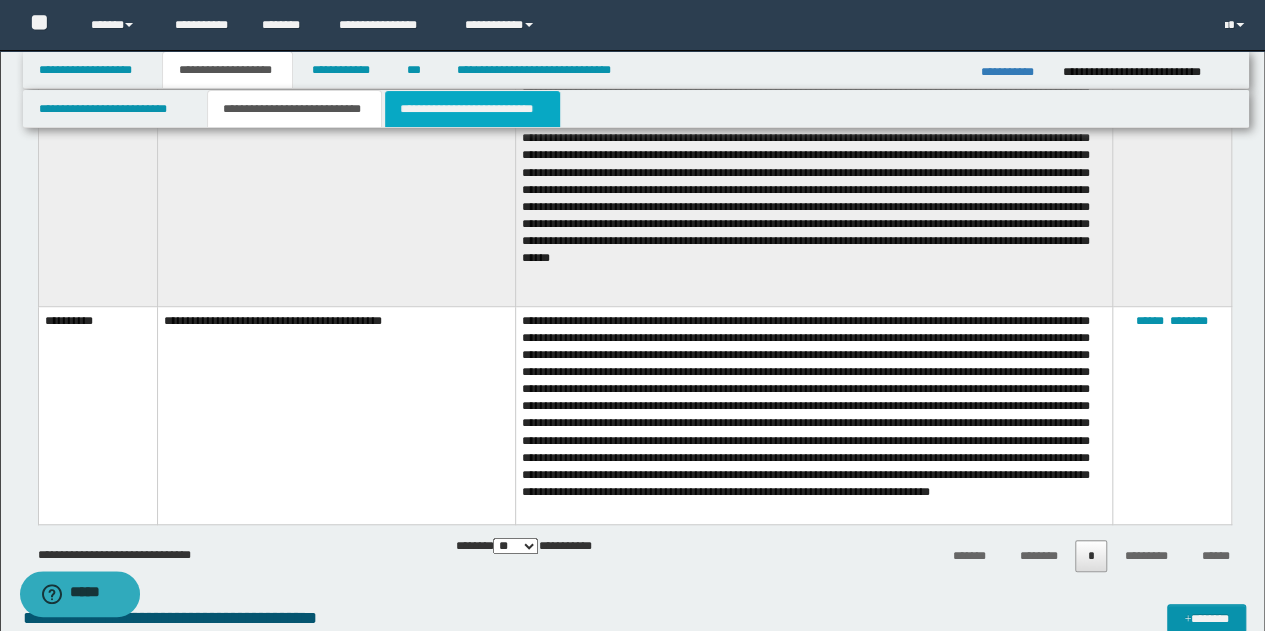 click on "**********" at bounding box center [472, 109] 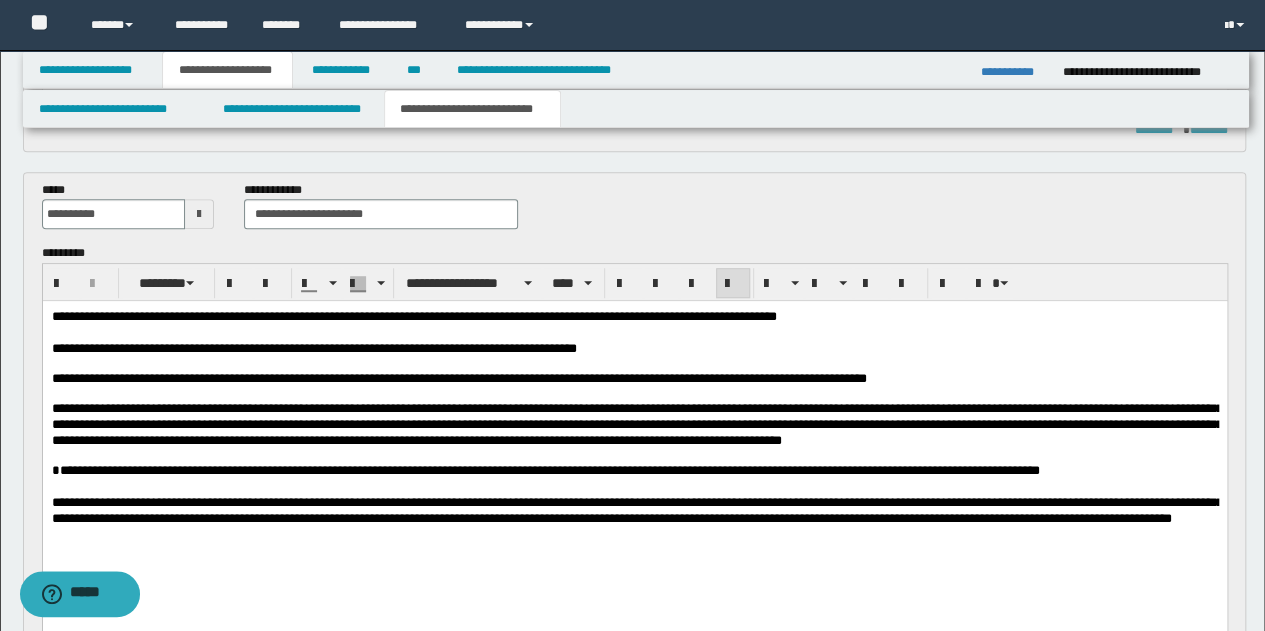 scroll, scrollTop: 676, scrollLeft: 0, axis: vertical 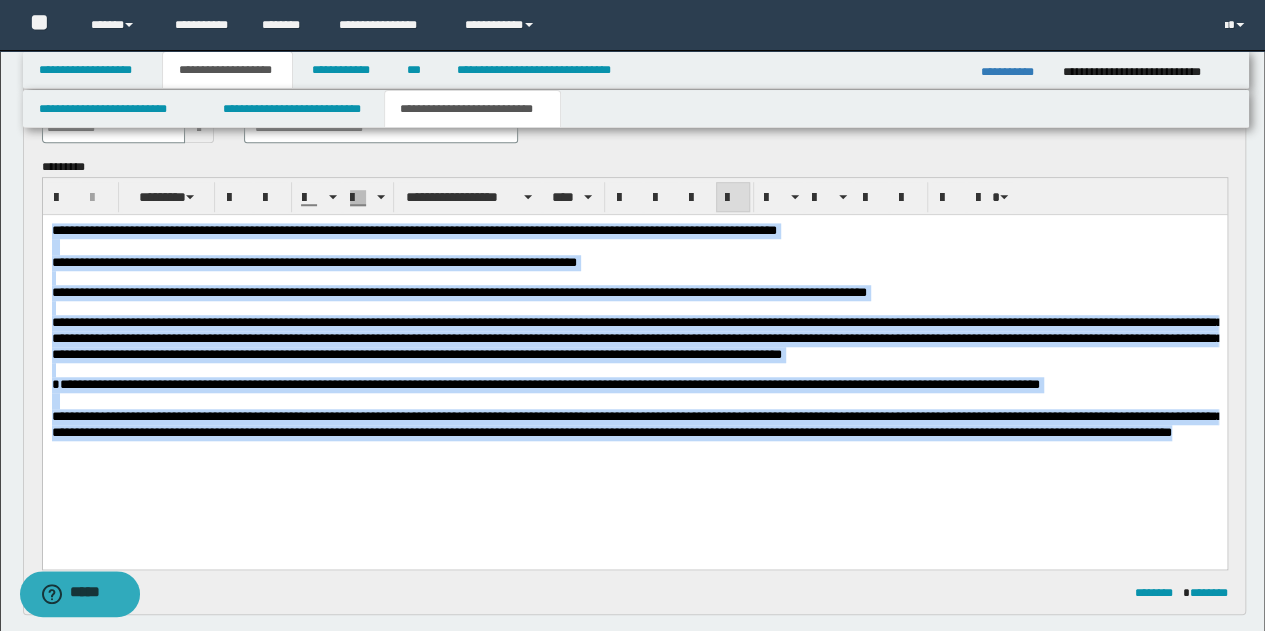 drag, startPoint x: 50, startPoint y: 228, endPoint x: 140, endPoint y: 471, distance: 259.13126 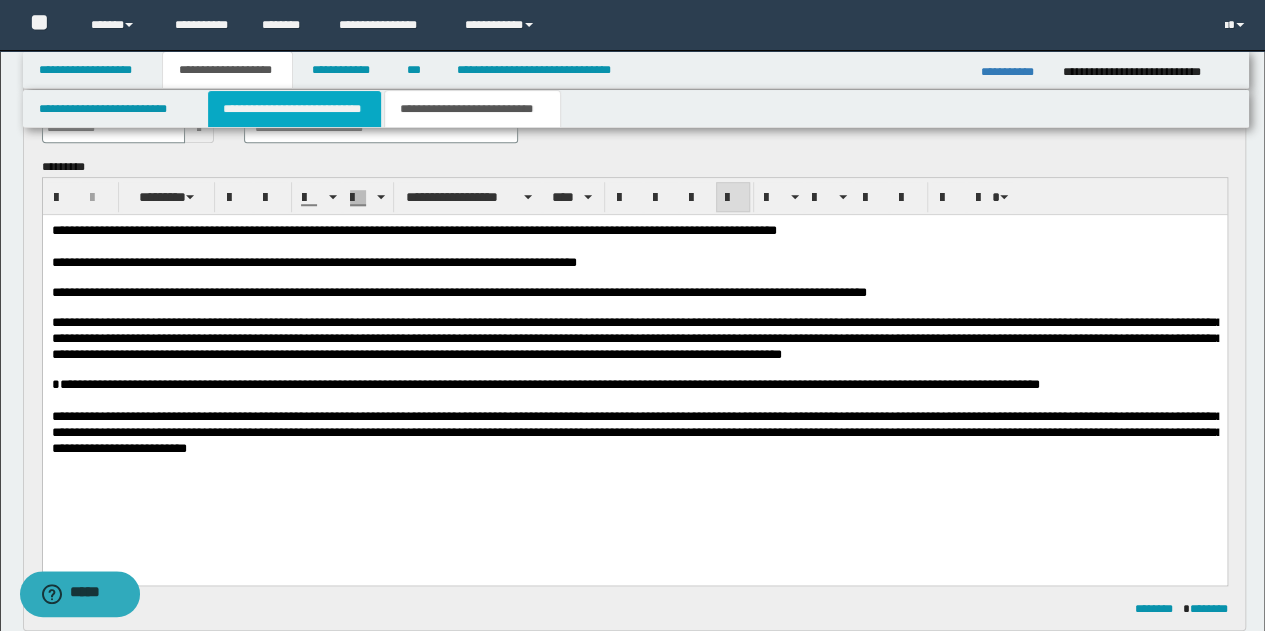click on "**********" at bounding box center (294, 109) 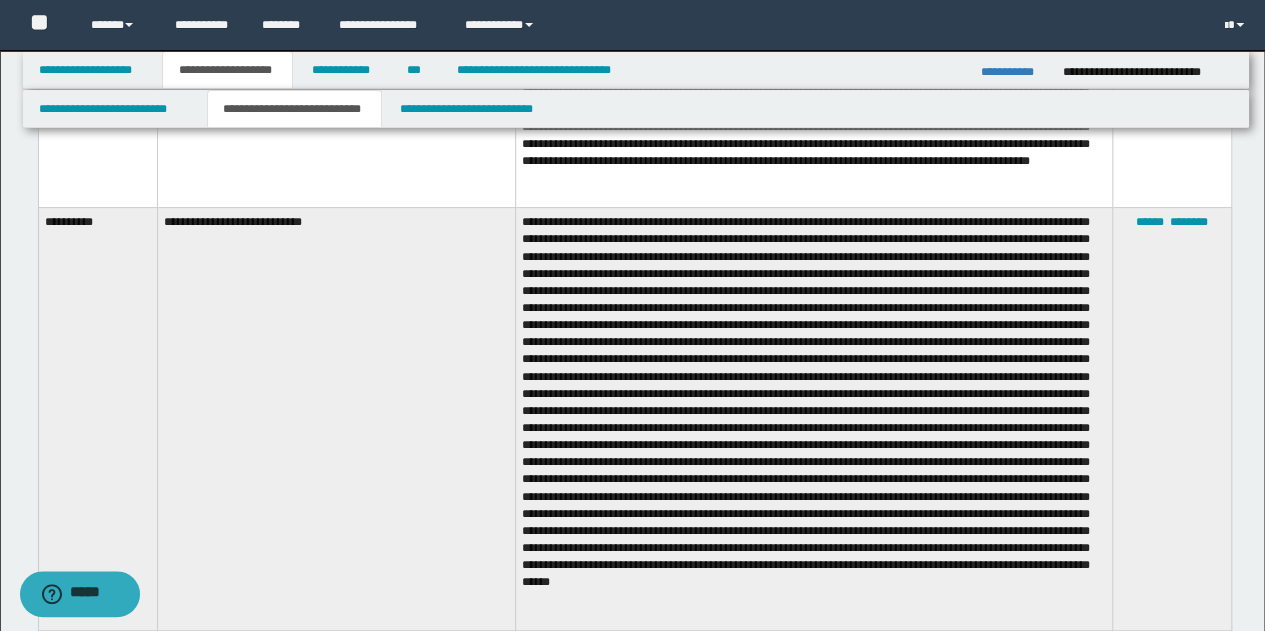 scroll, scrollTop: 4076, scrollLeft: 0, axis: vertical 